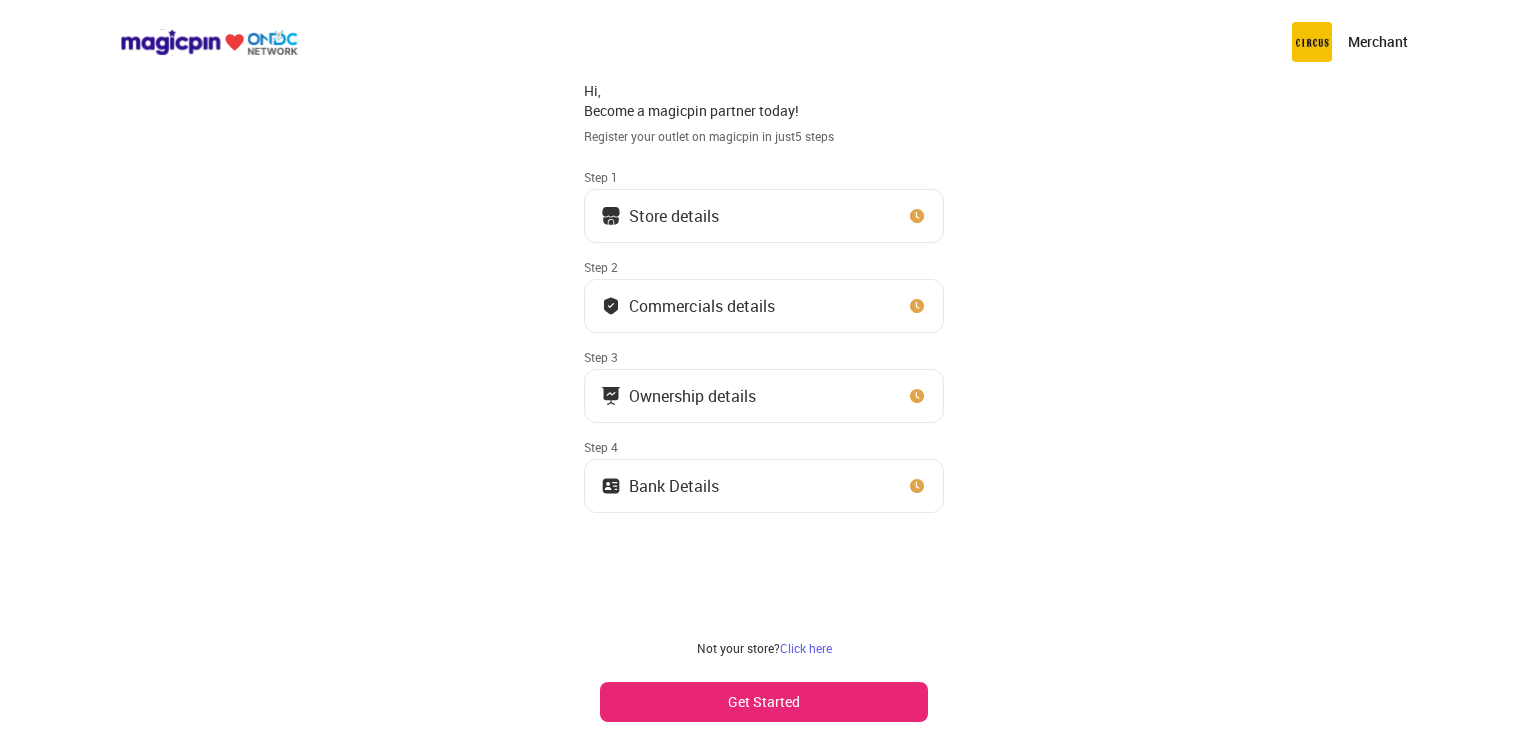 scroll, scrollTop: 0, scrollLeft: 0, axis: both 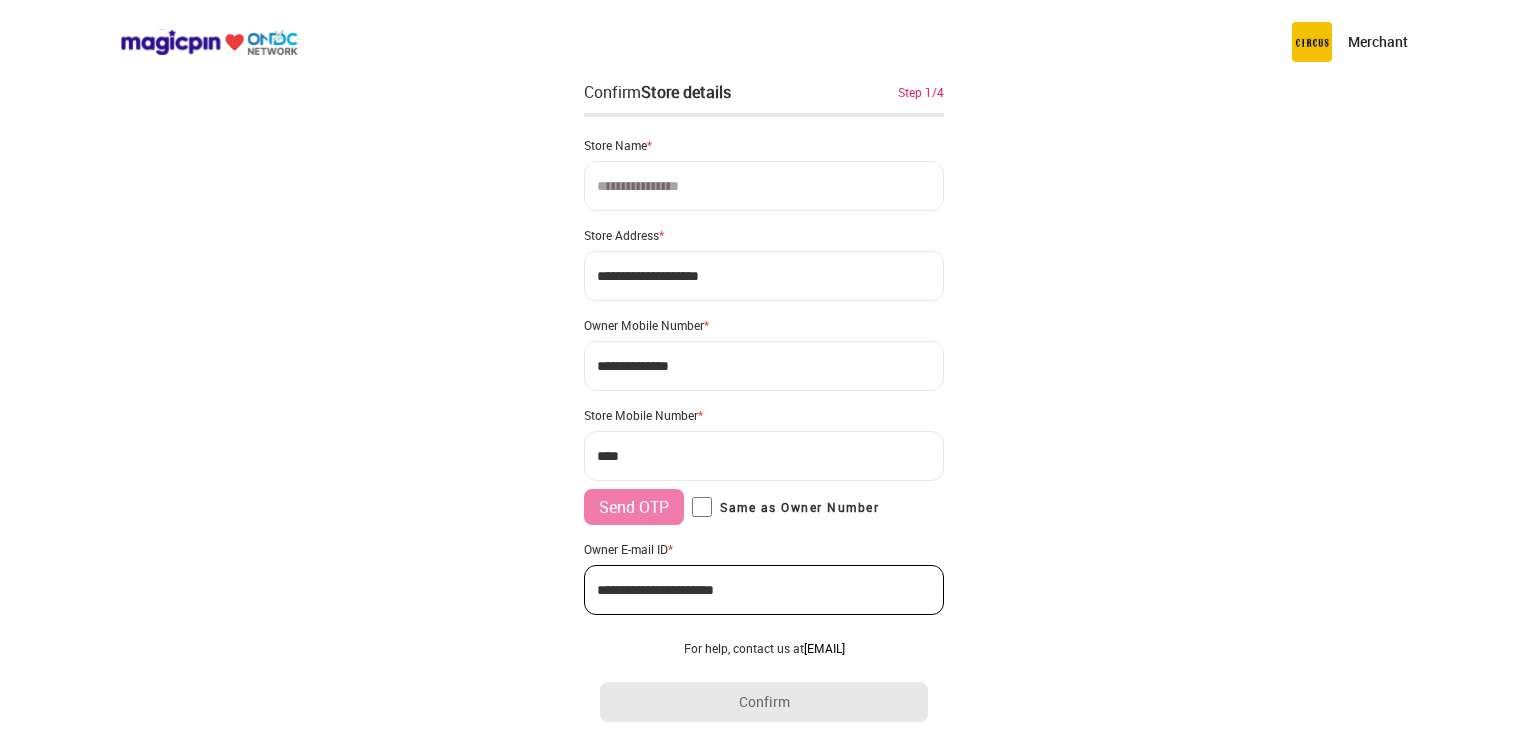 click at bounding box center [764, 186] 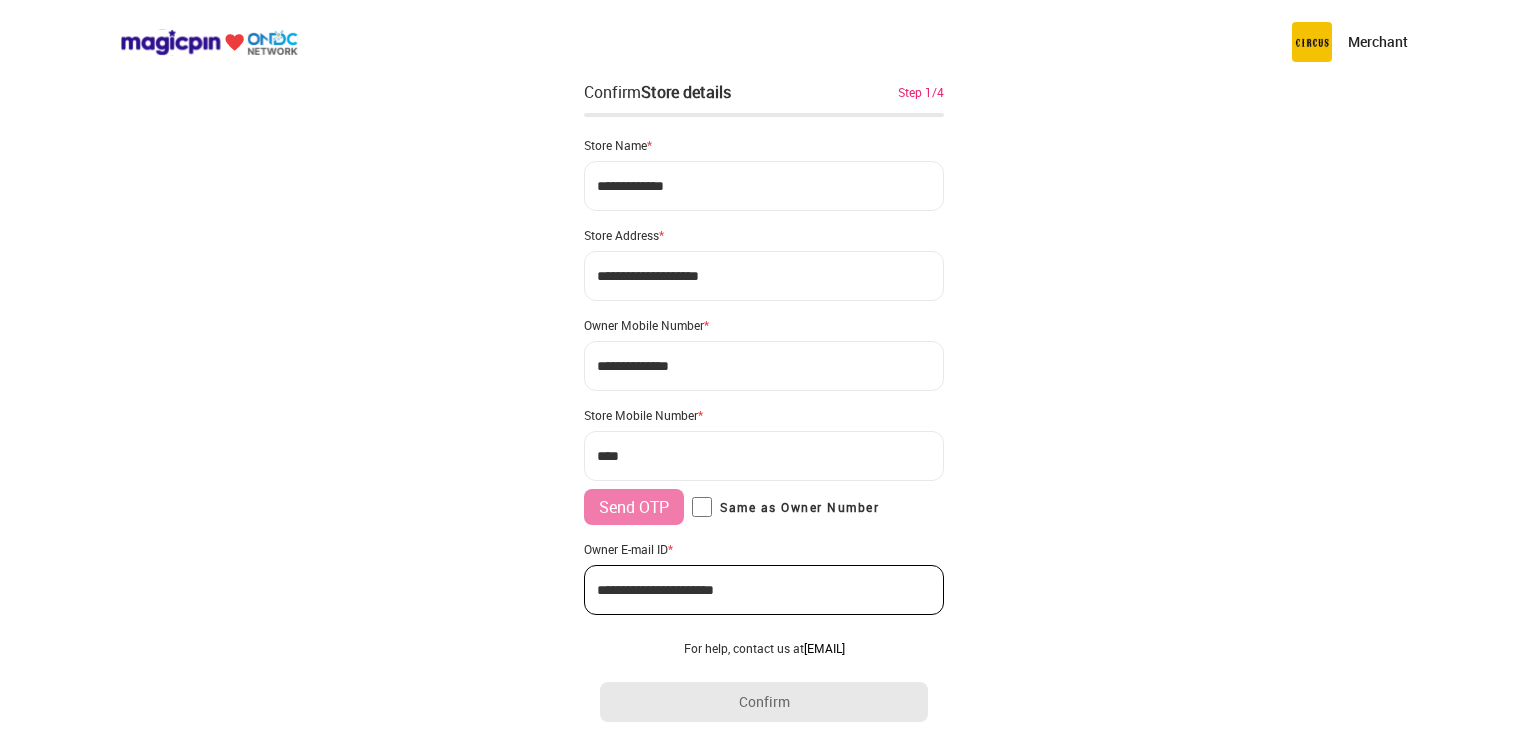 type on "**********" 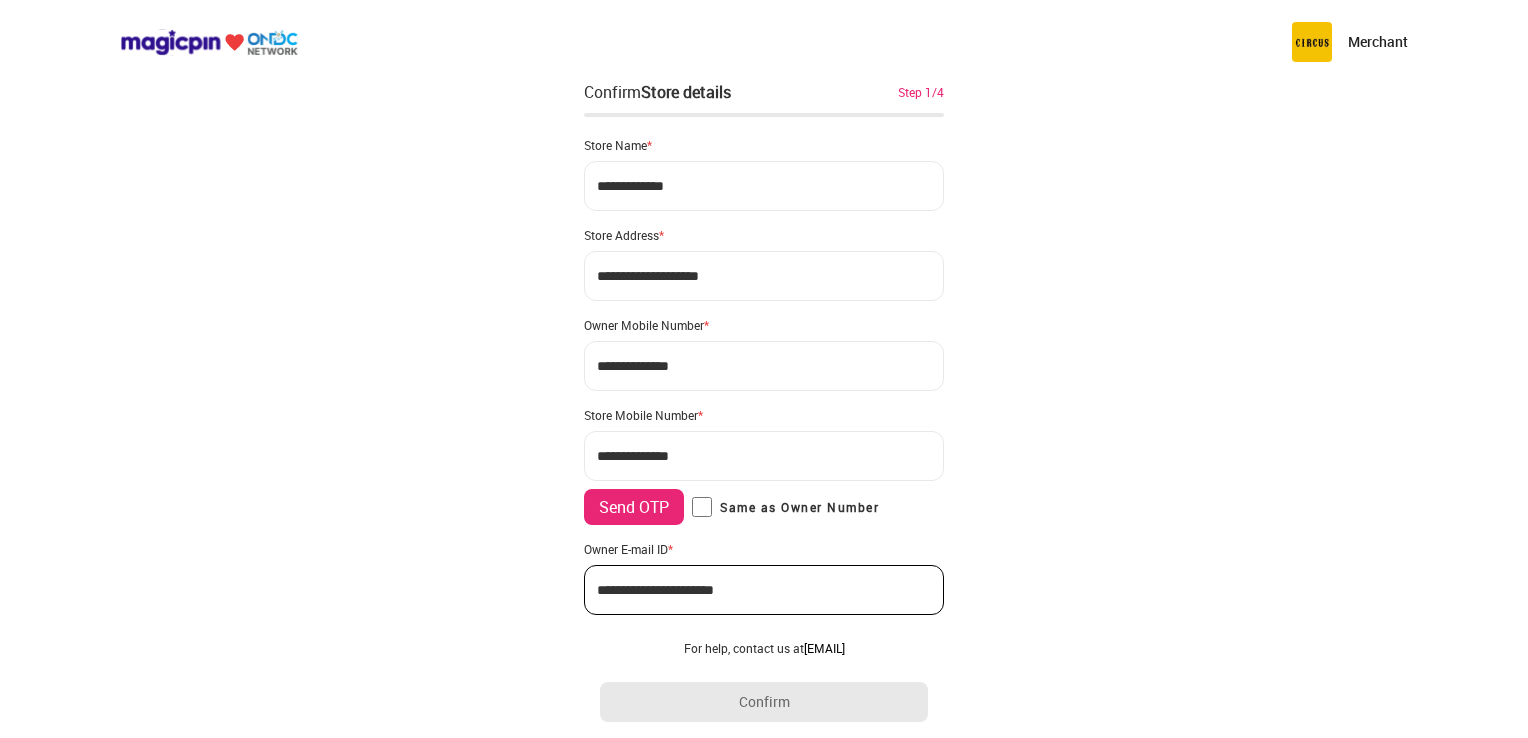 type on "**********" 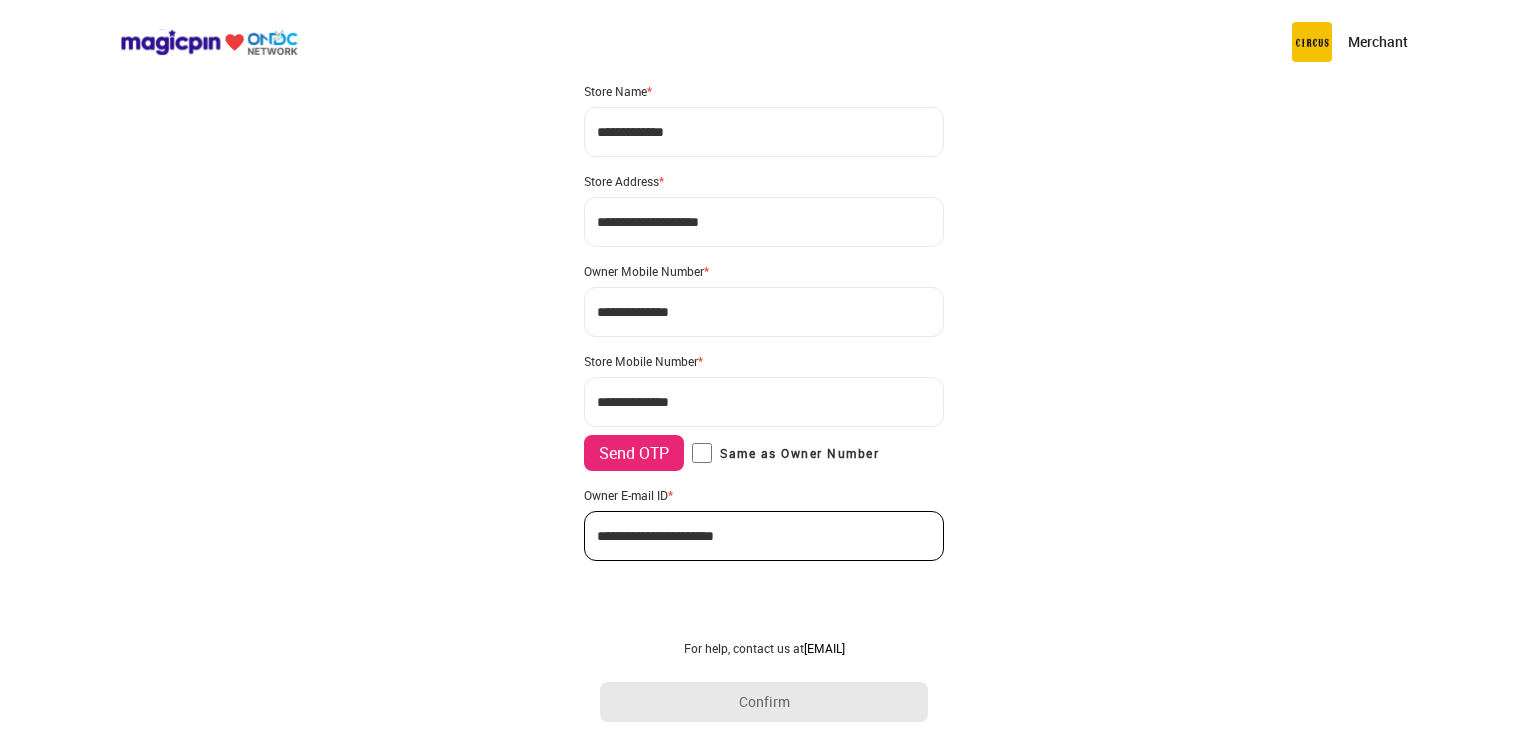 scroll, scrollTop: 0, scrollLeft: 0, axis: both 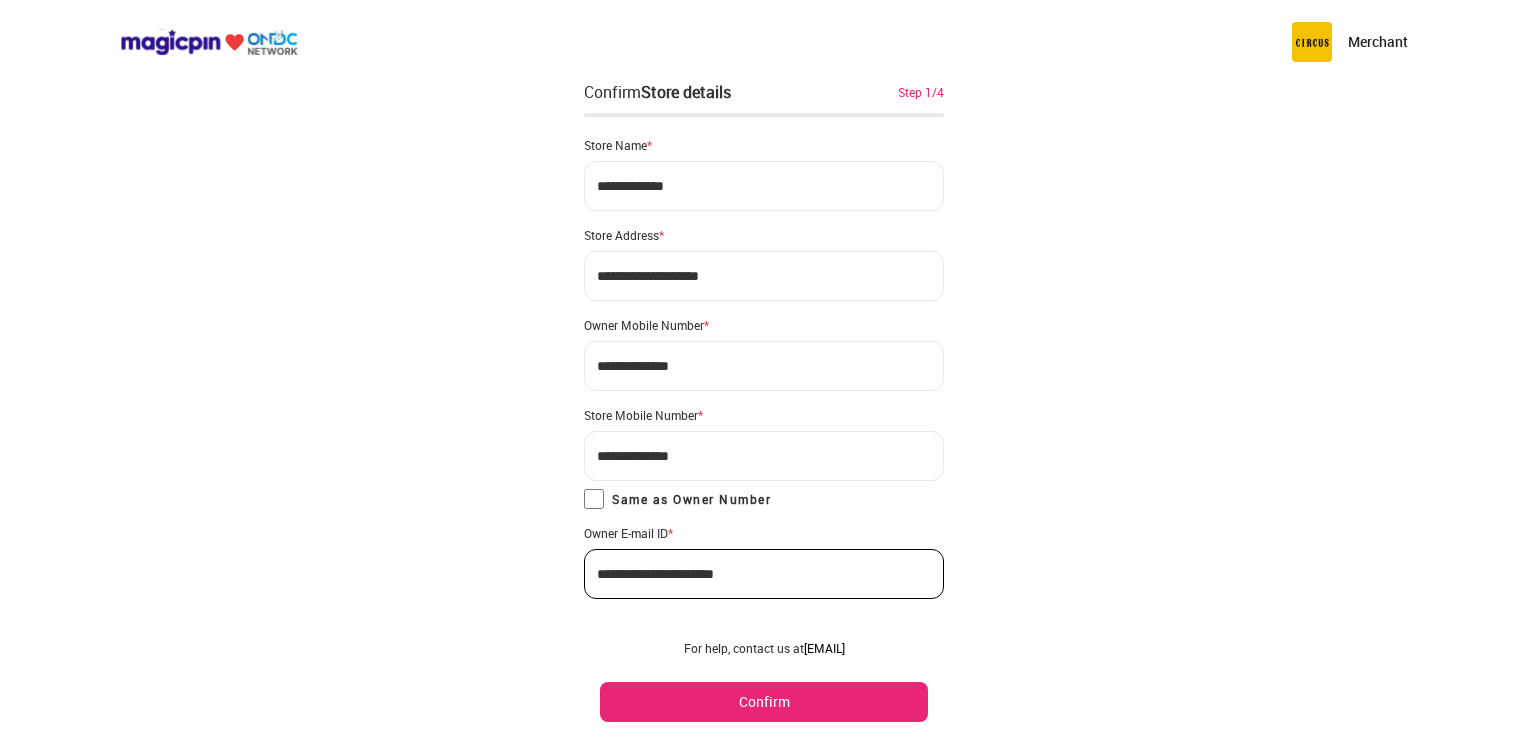 click on "**********" at bounding box center [764, 276] 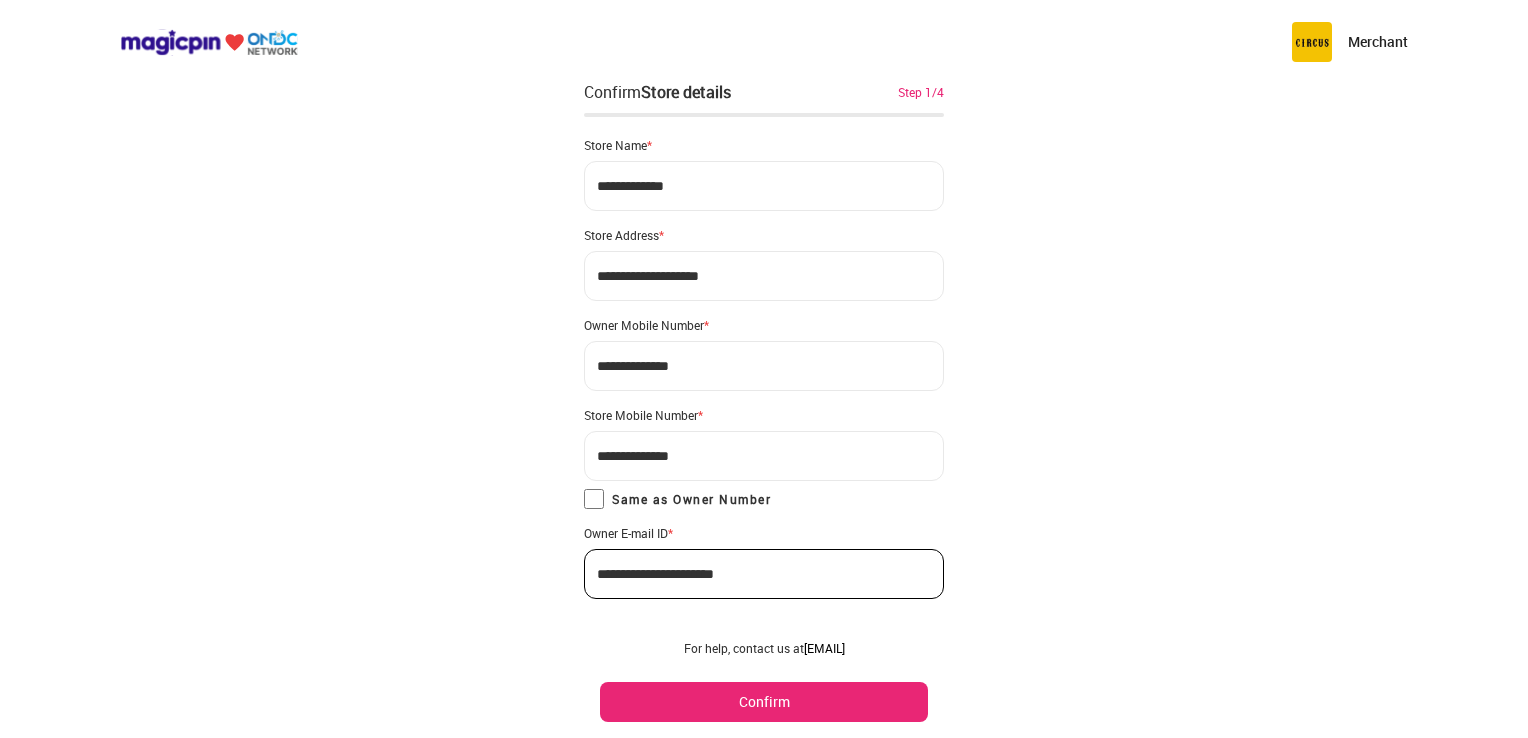 type on "**********" 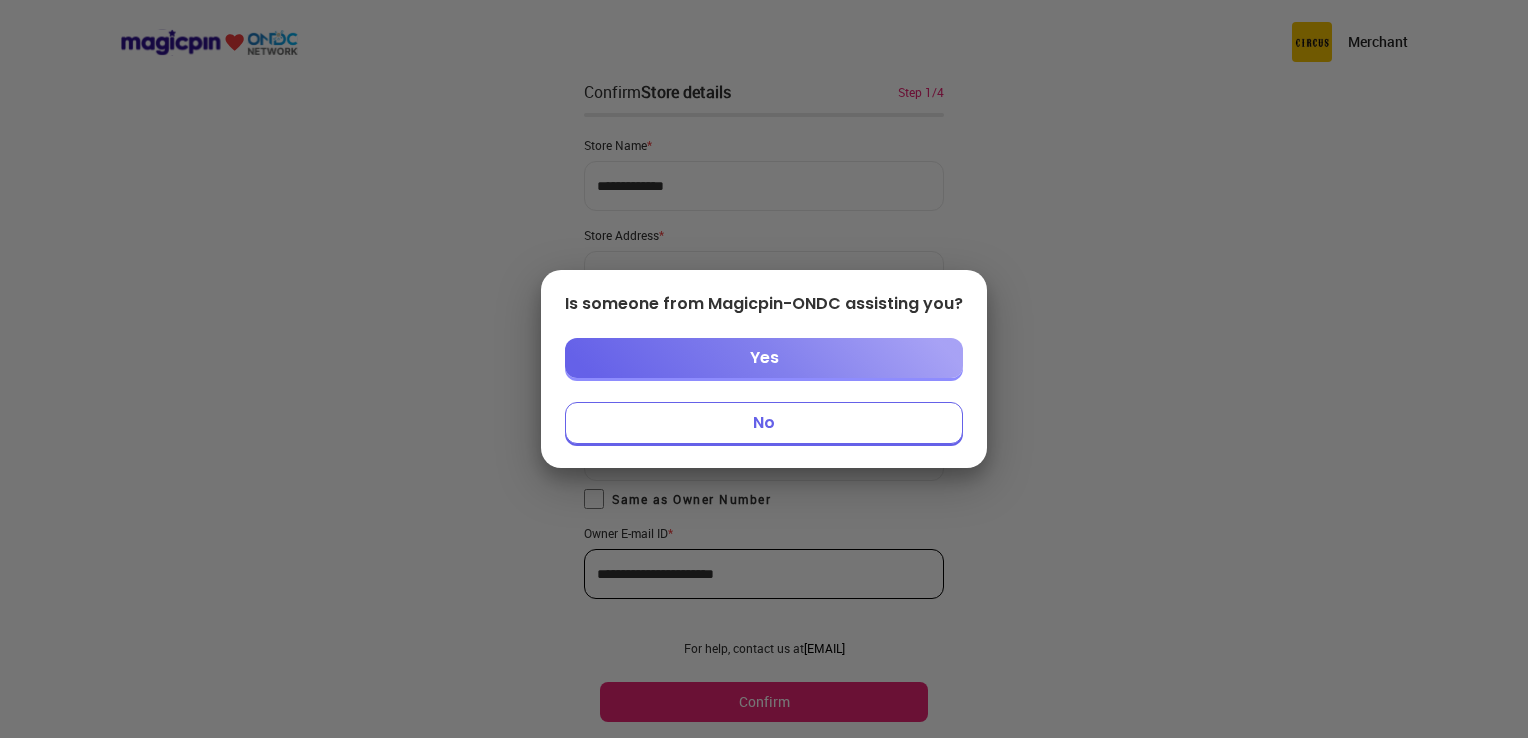 click on "Yes" at bounding box center [764, 358] 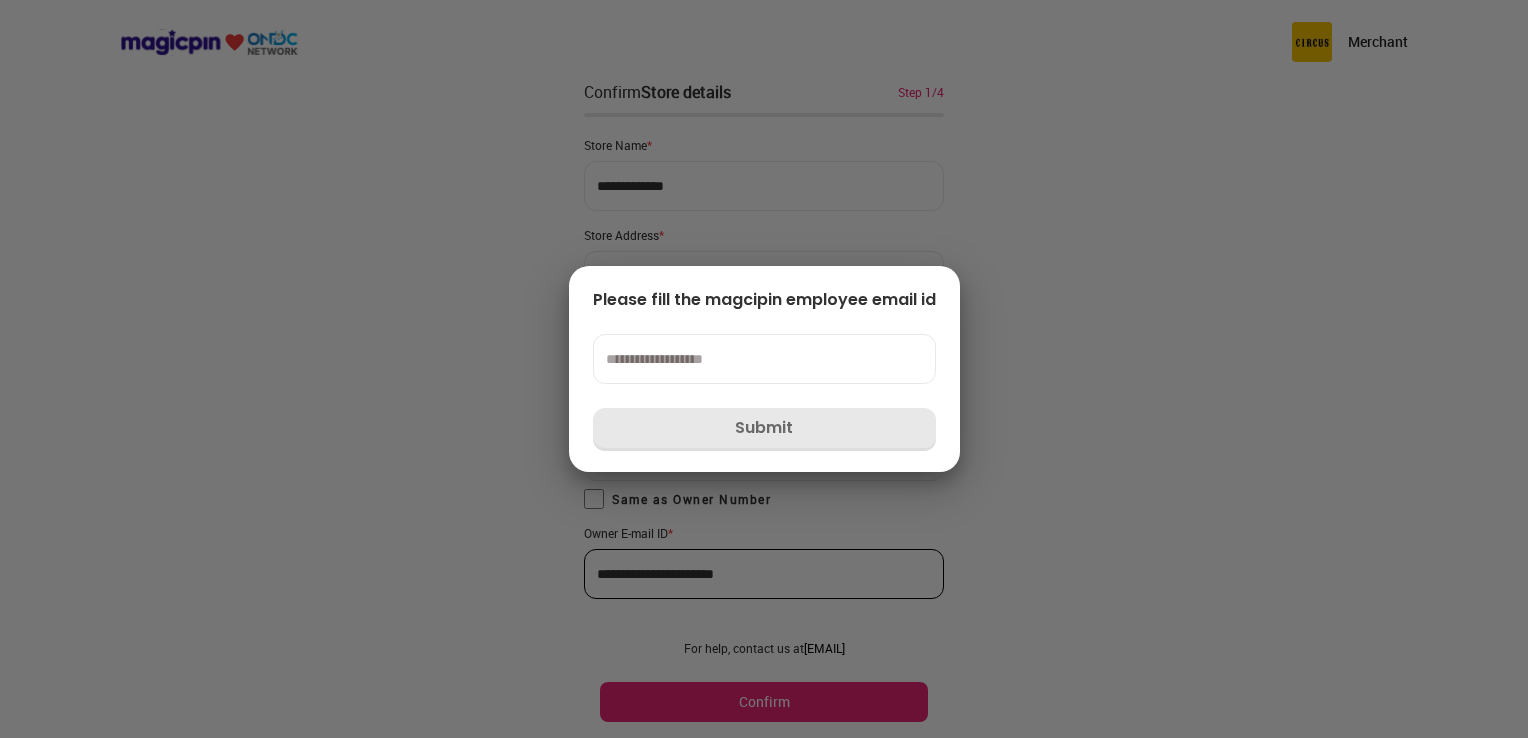 click at bounding box center [764, 359] 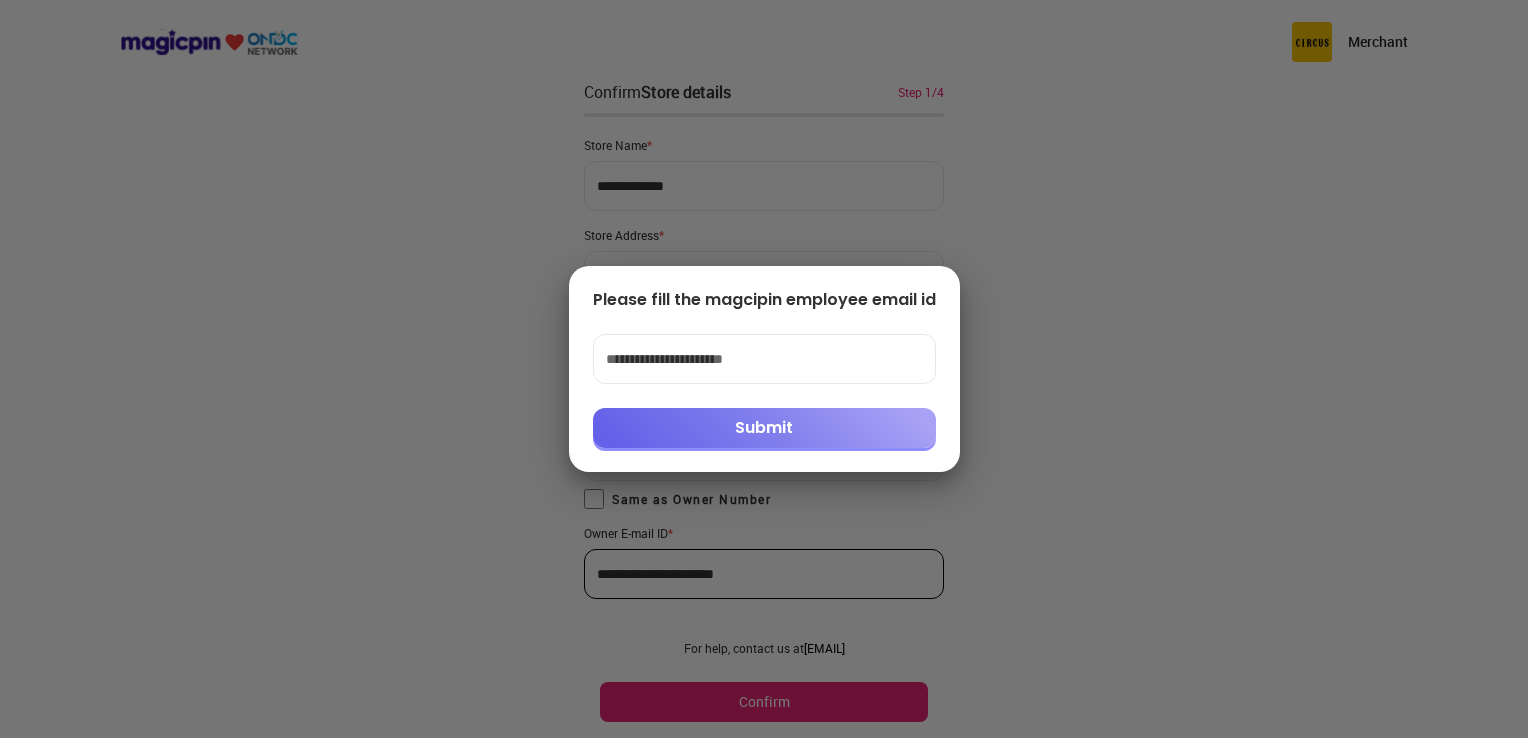 click on "Submit" at bounding box center [764, 428] 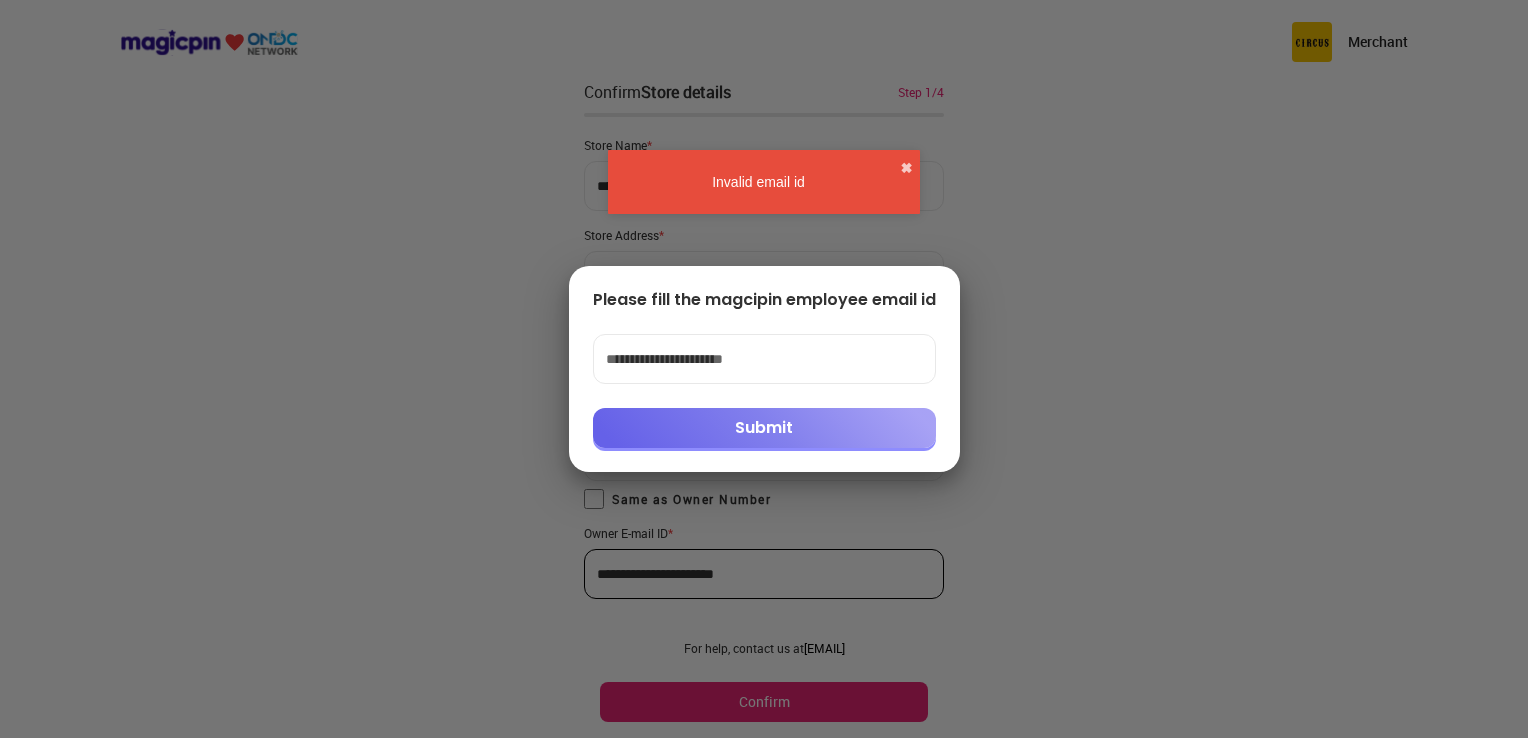 click on "Submit" at bounding box center (764, 428) 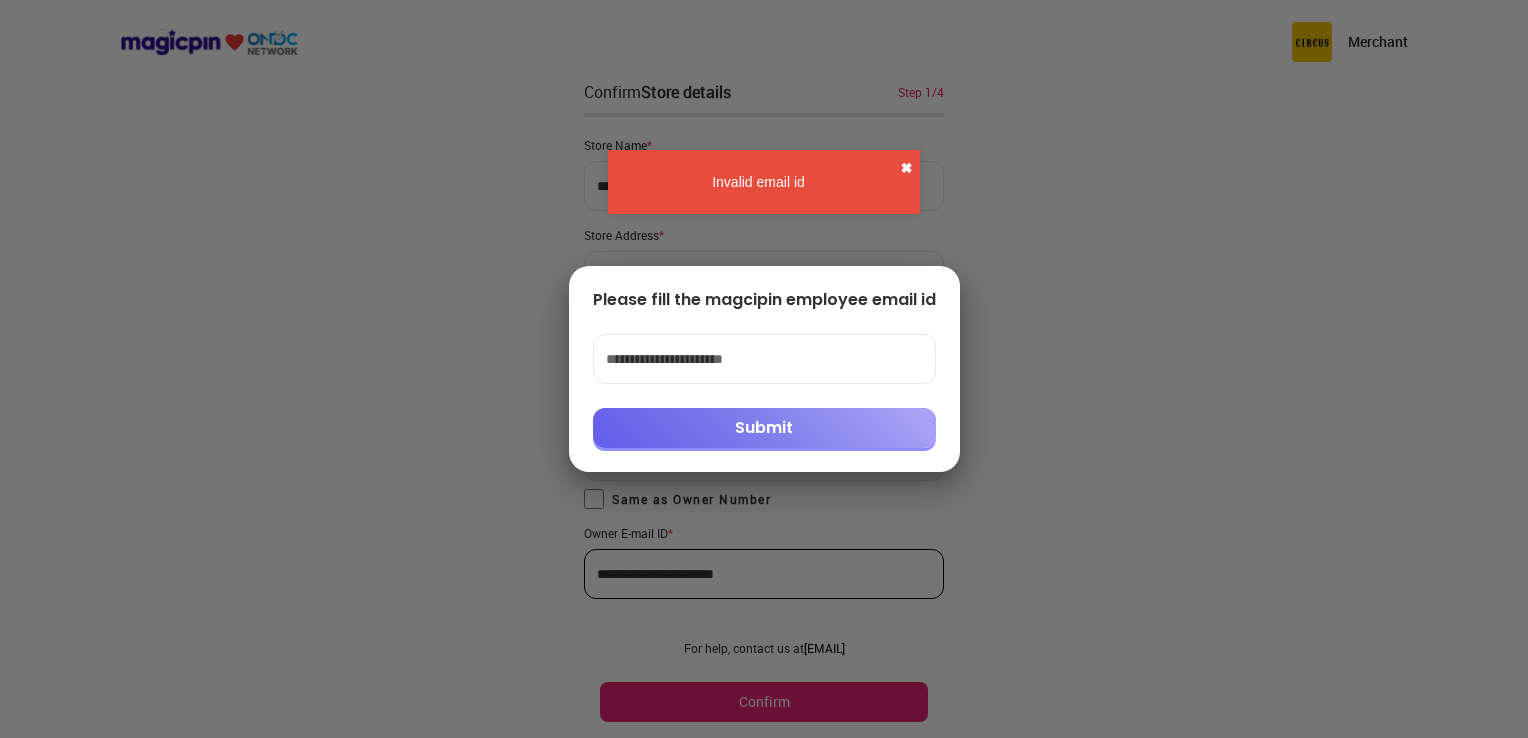click on "✖" at bounding box center [906, 168] 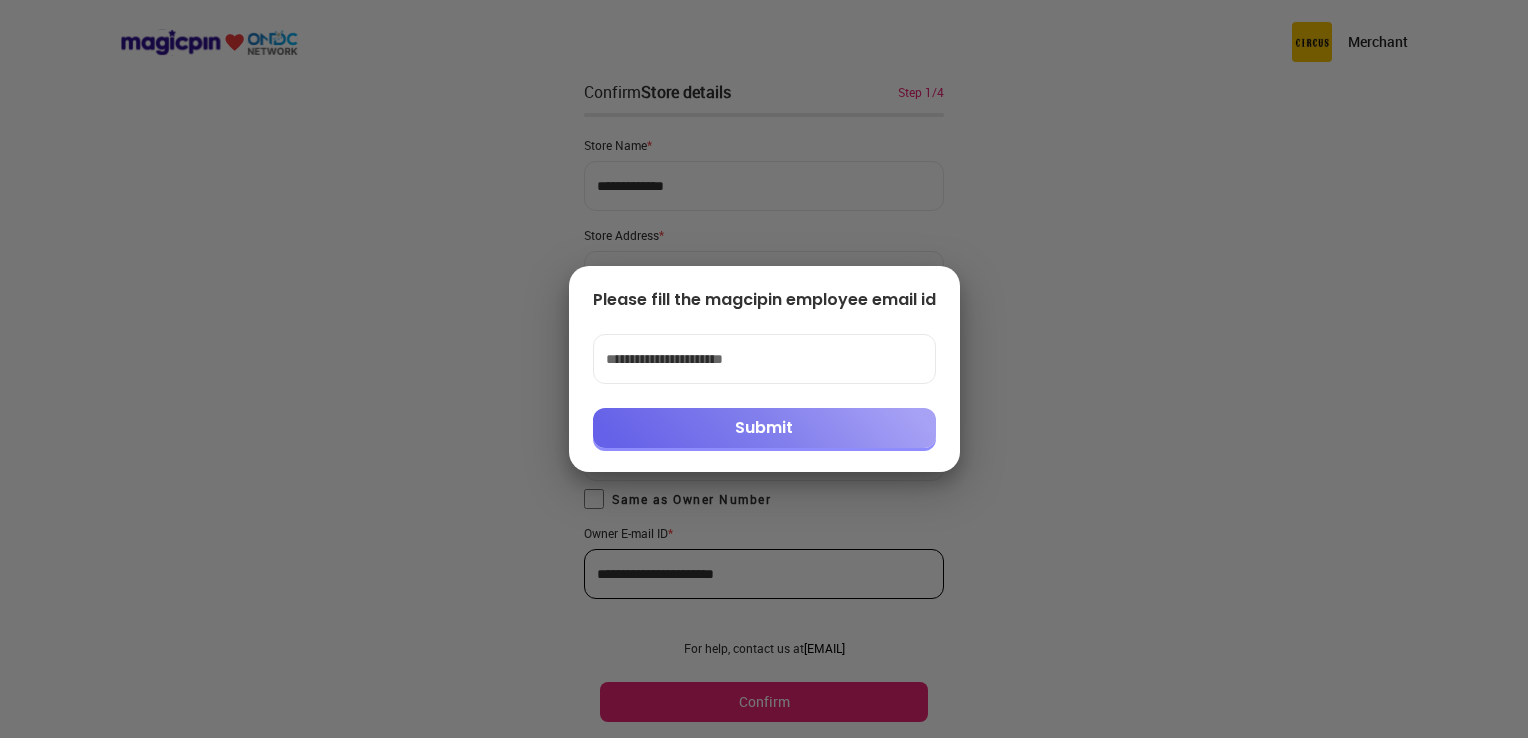 click at bounding box center (764, 369) 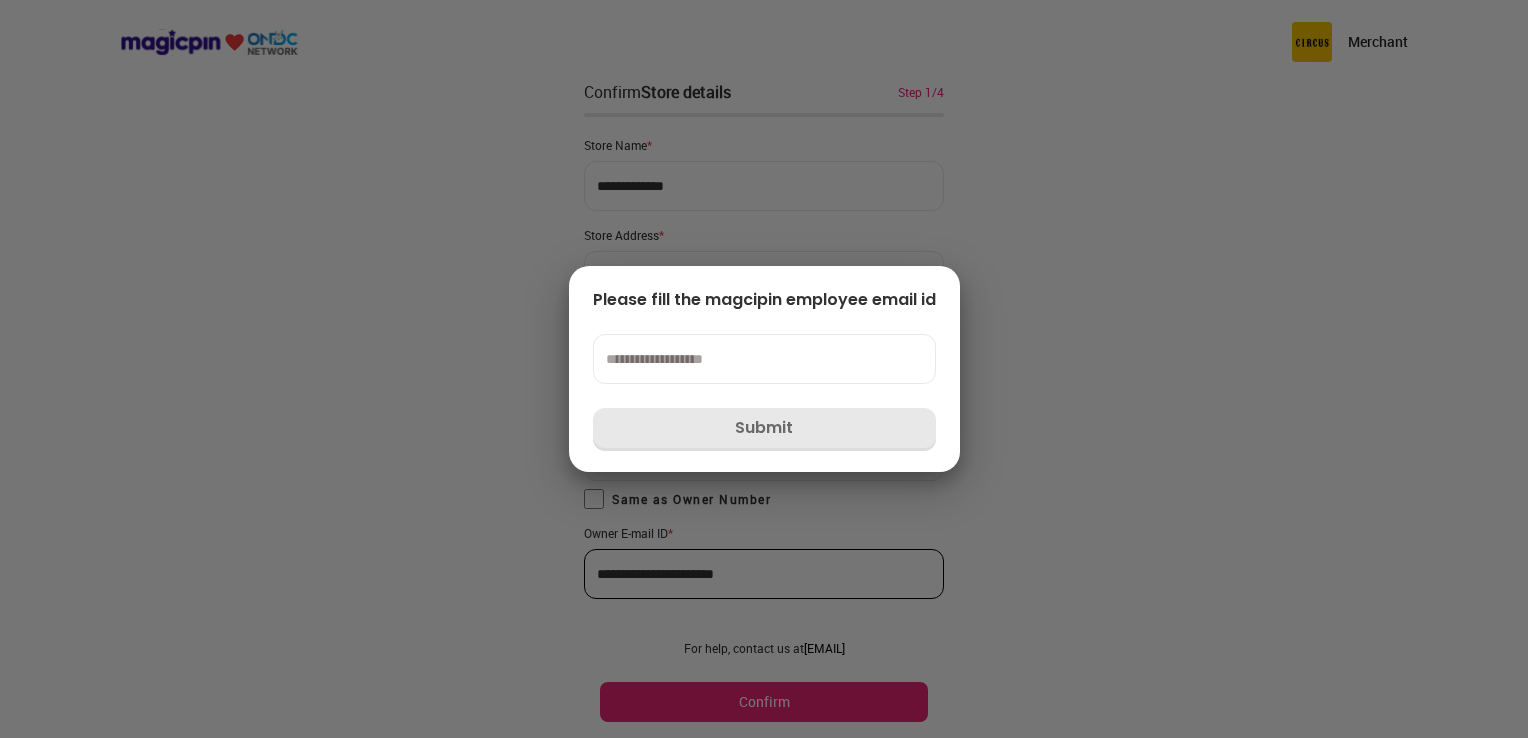click at bounding box center (764, 369) 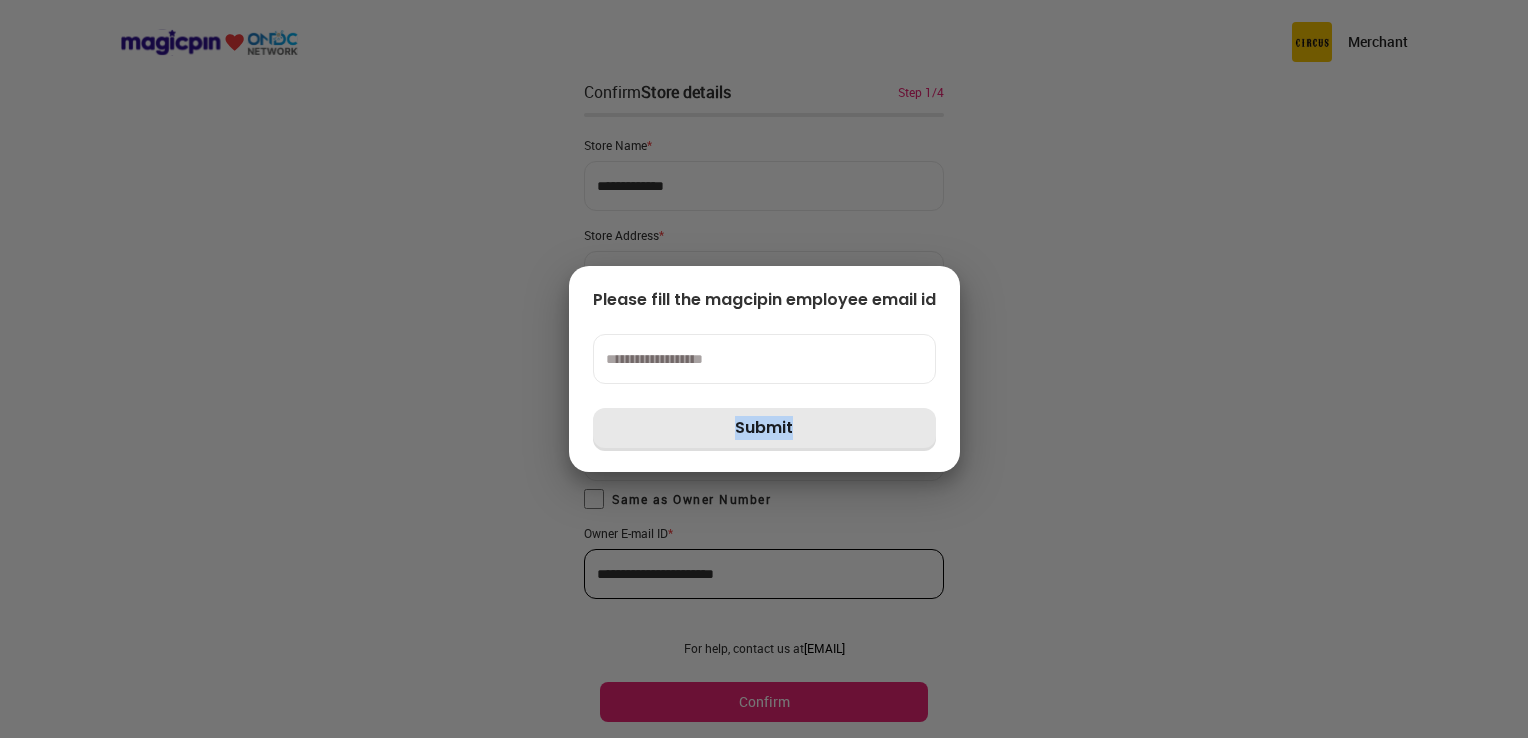 click at bounding box center [764, 369] 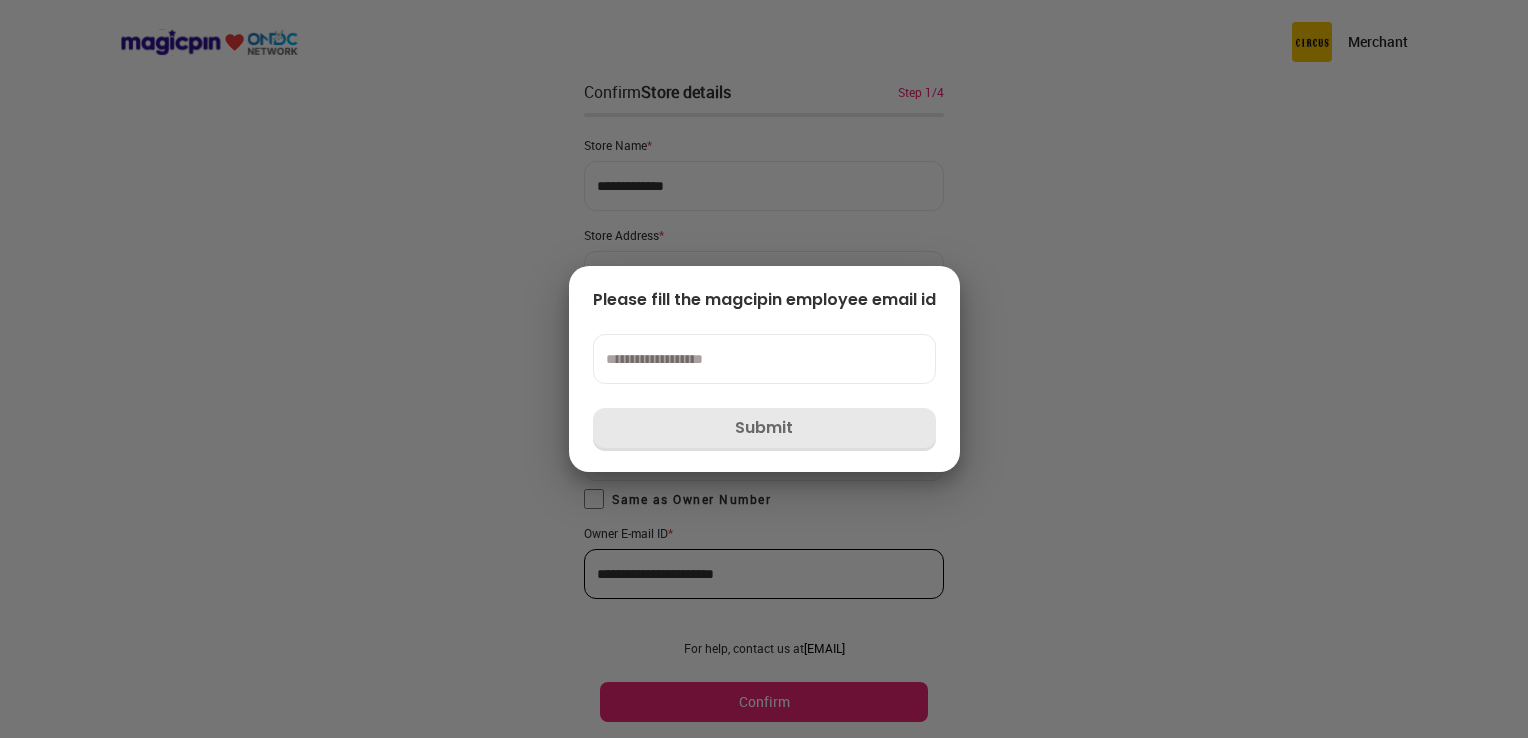 drag, startPoint x: 942, startPoint y: 313, endPoint x: 853, endPoint y: 354, distance: 97.98979 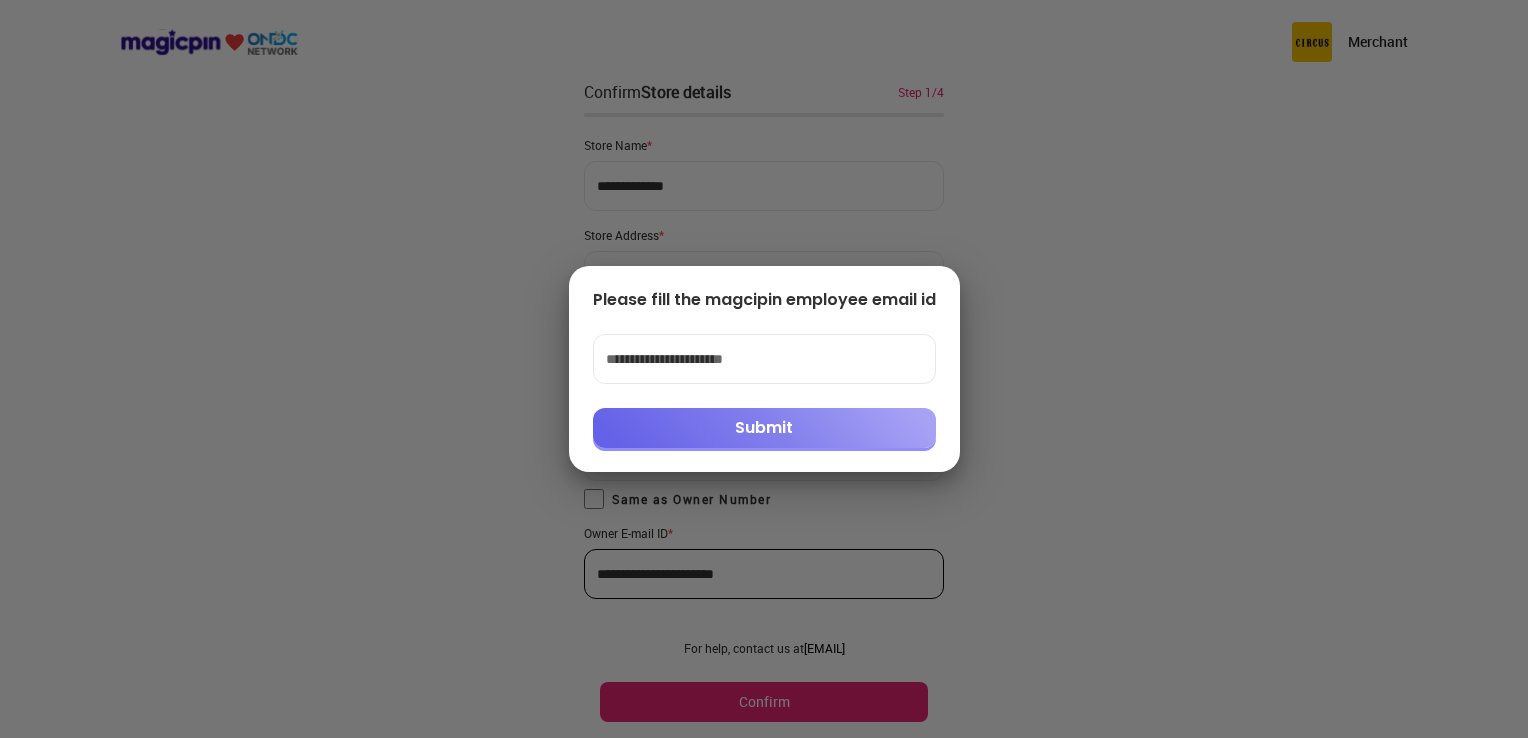 click on "Submit" at bounding box center [764, 428] 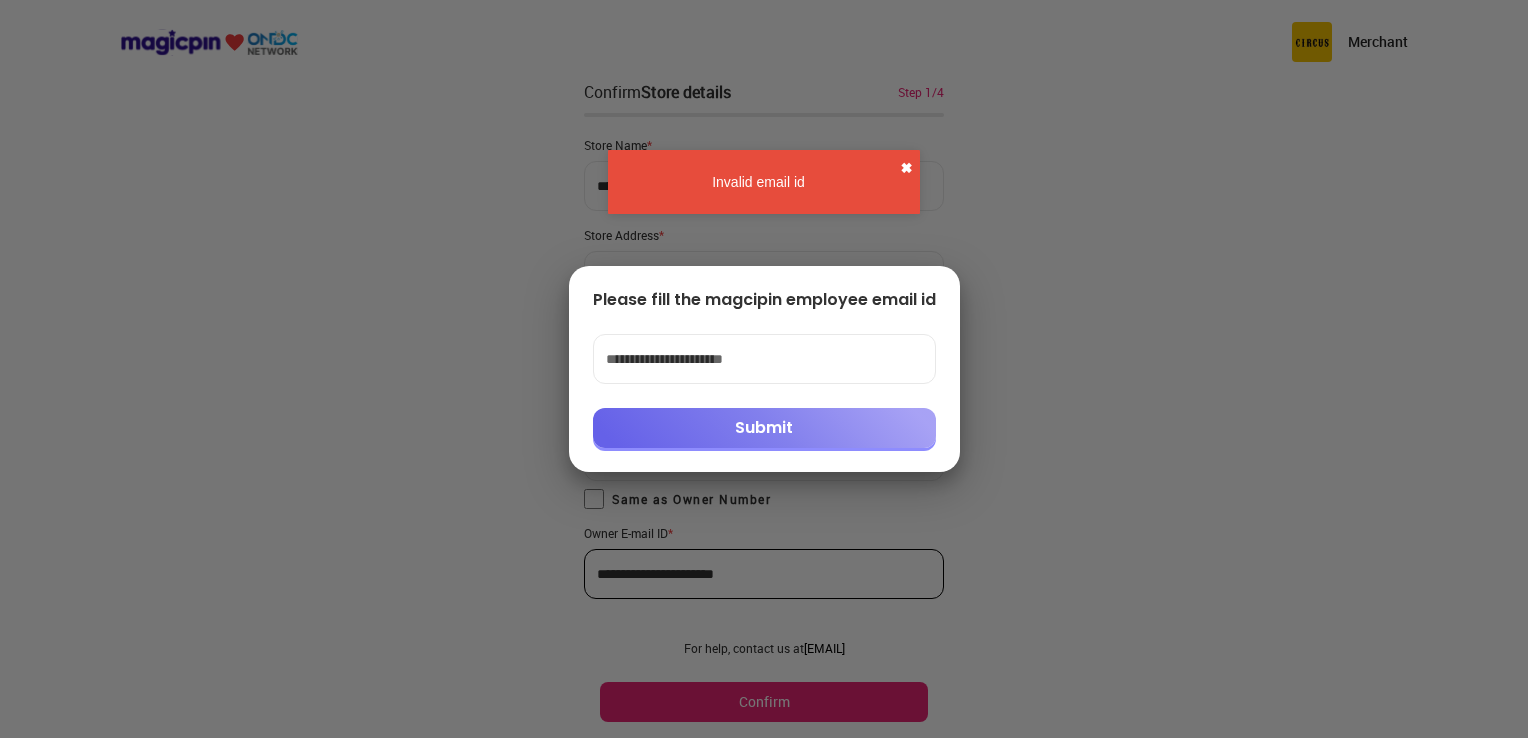 click on "✖" at bounding box center (906, 168) 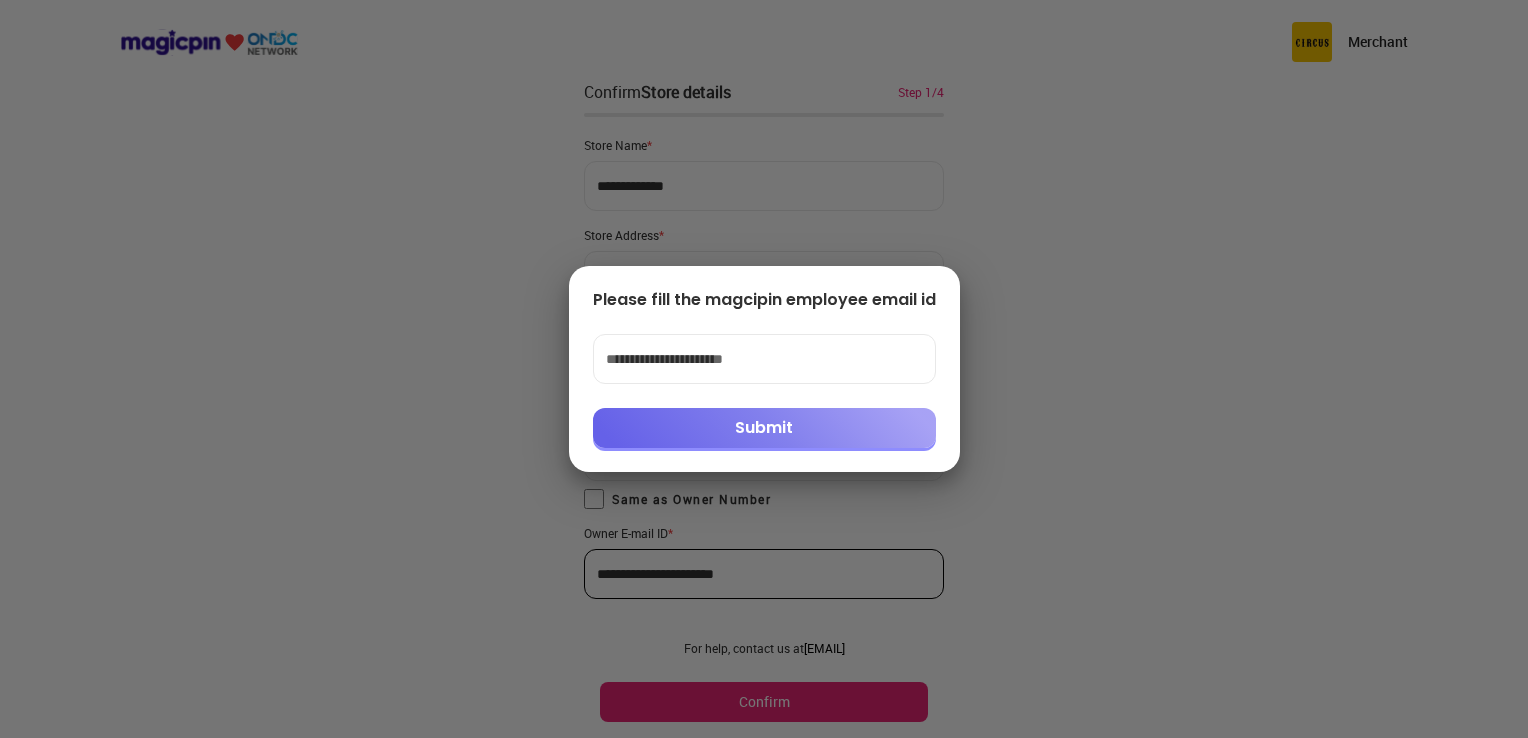 click on "**********" at bounding box center [764, 369] 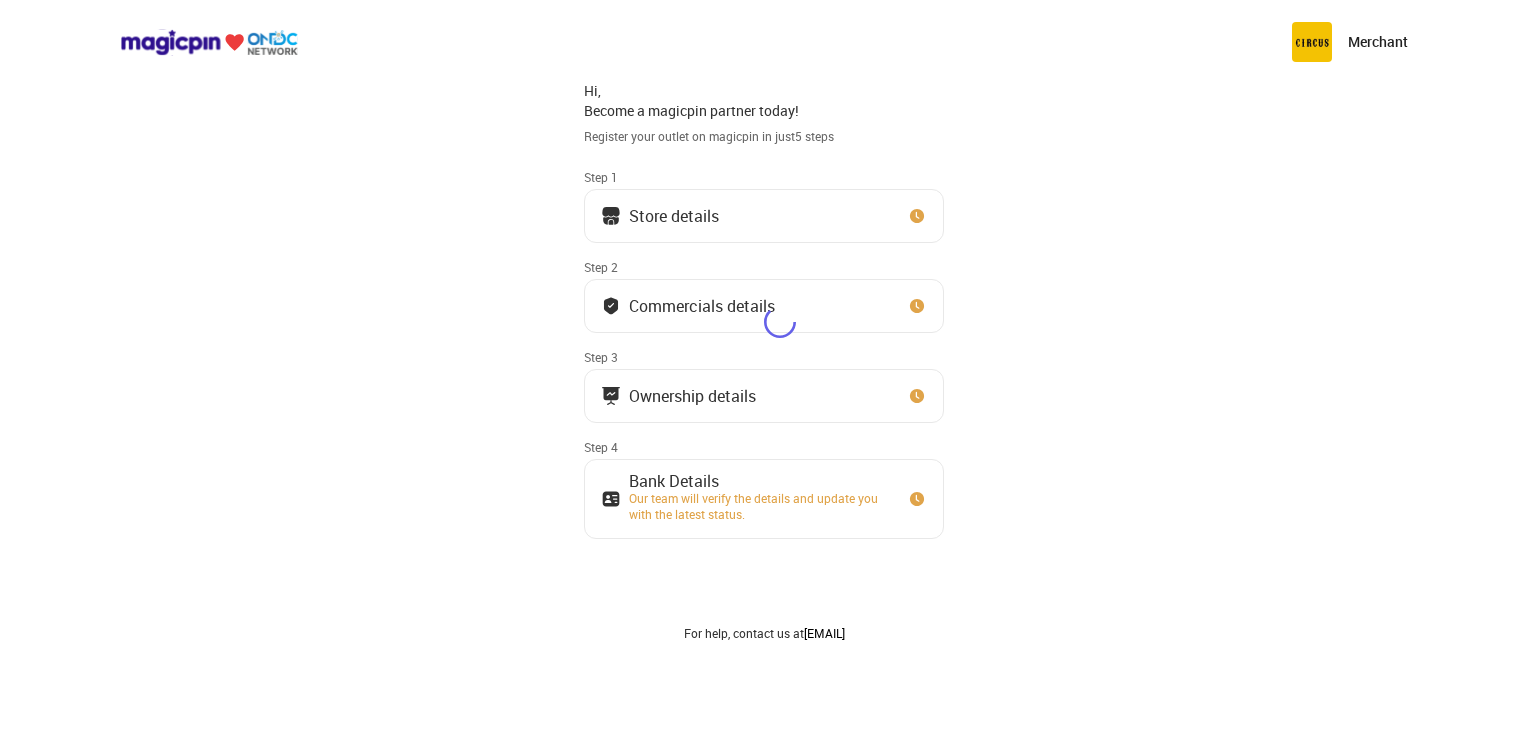 scroll, scrollTop: 0, scrollLeft: 0, axis: both 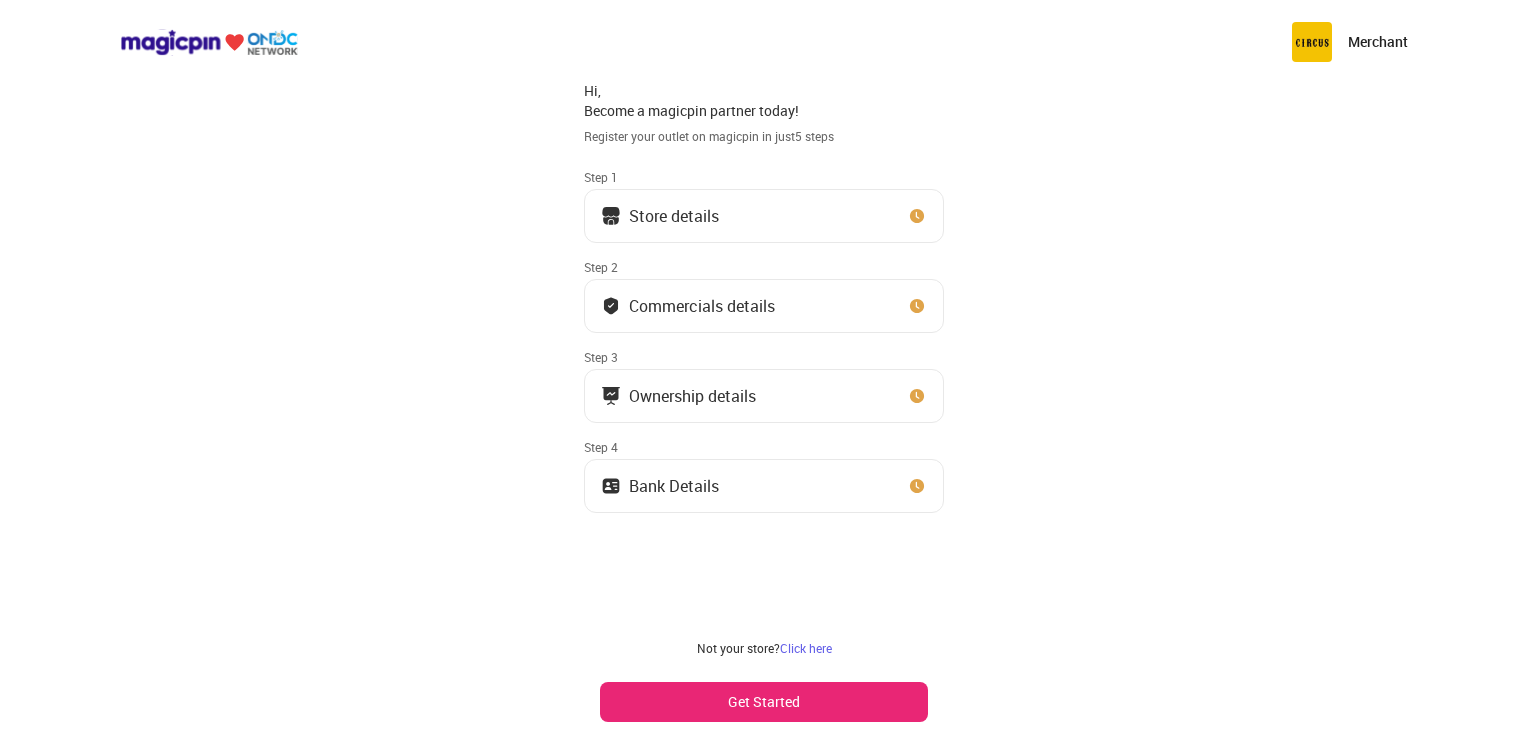click at bounding box center (917, 216) 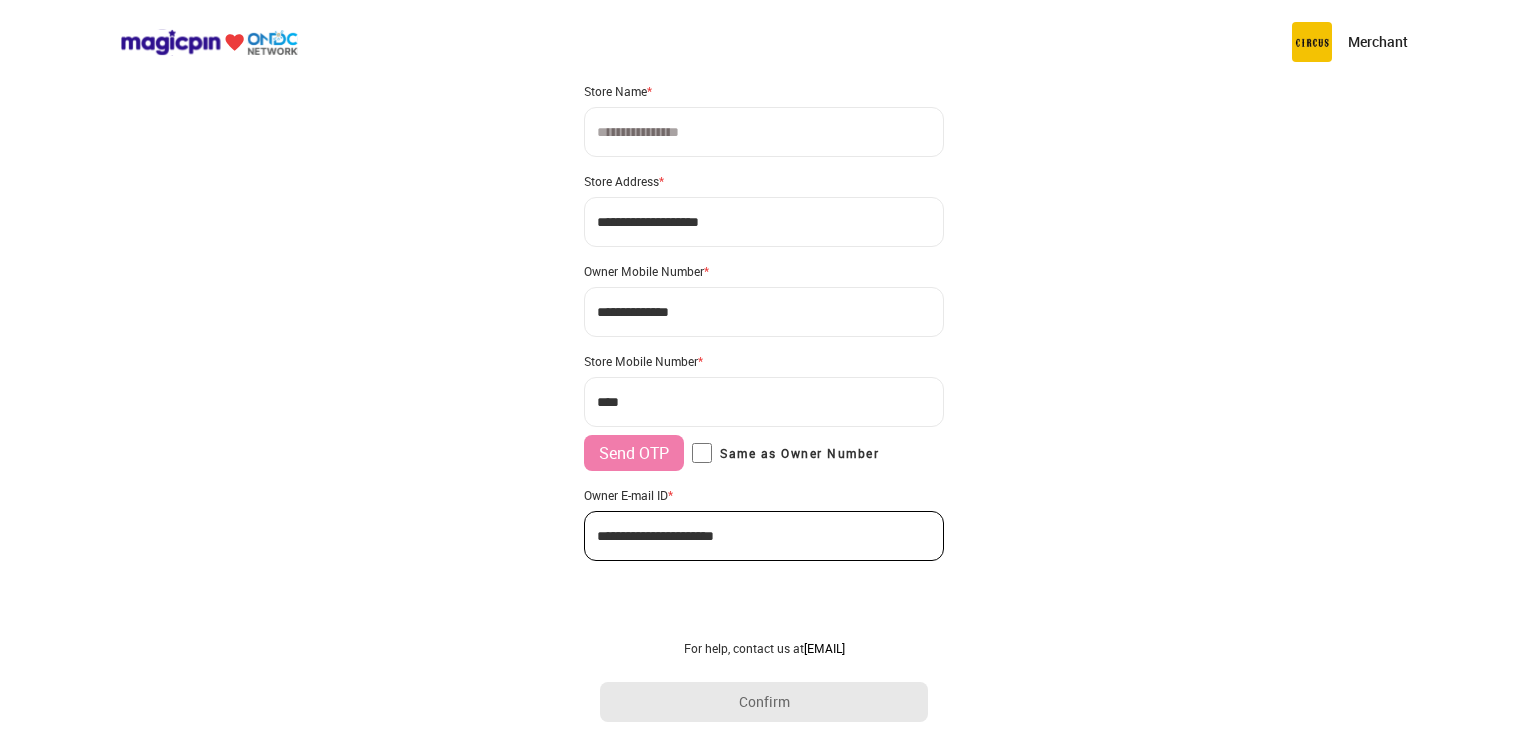 scroll, scrollTop: 0, scrollLeft: 0, axis: both 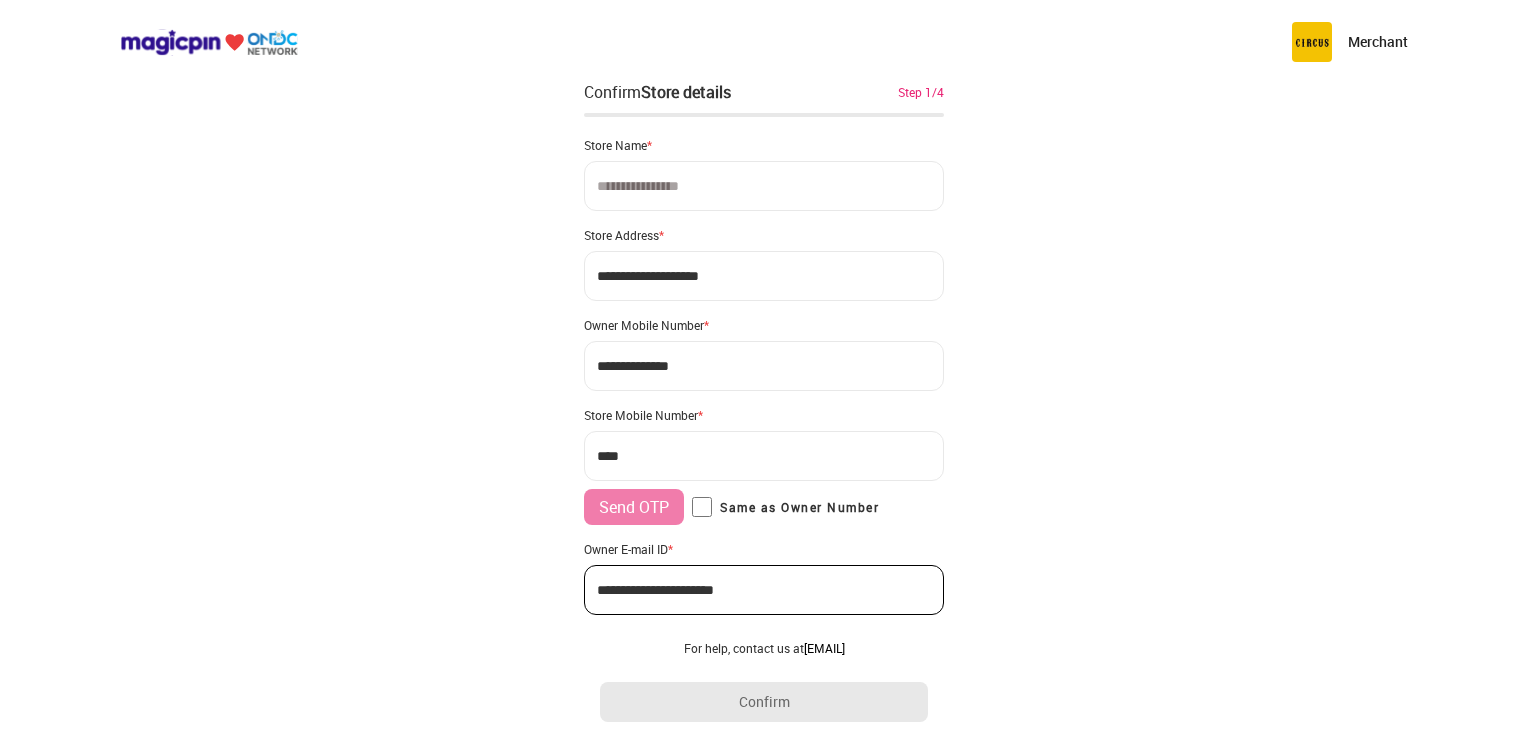 click at bounding box center (764, 186) 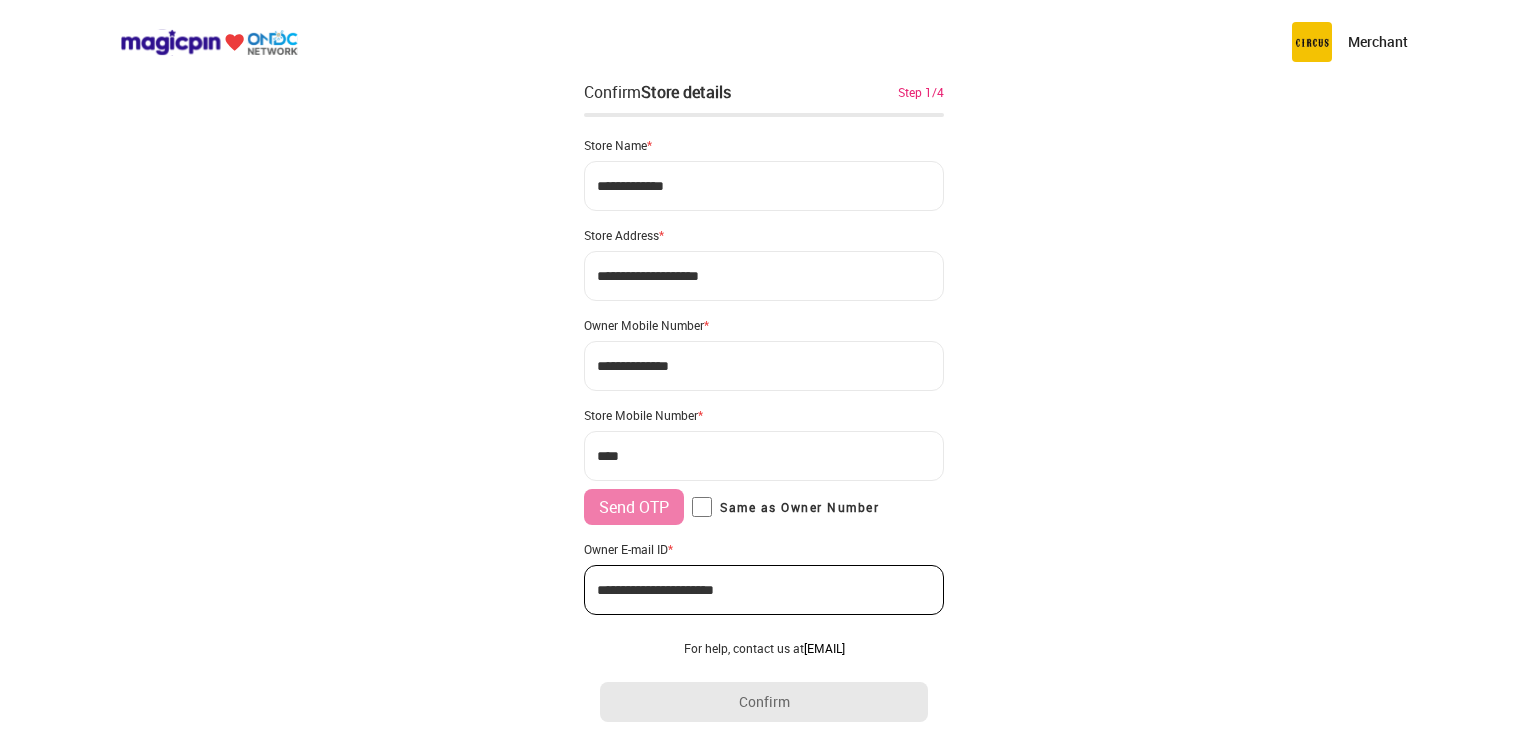 type on "**********" 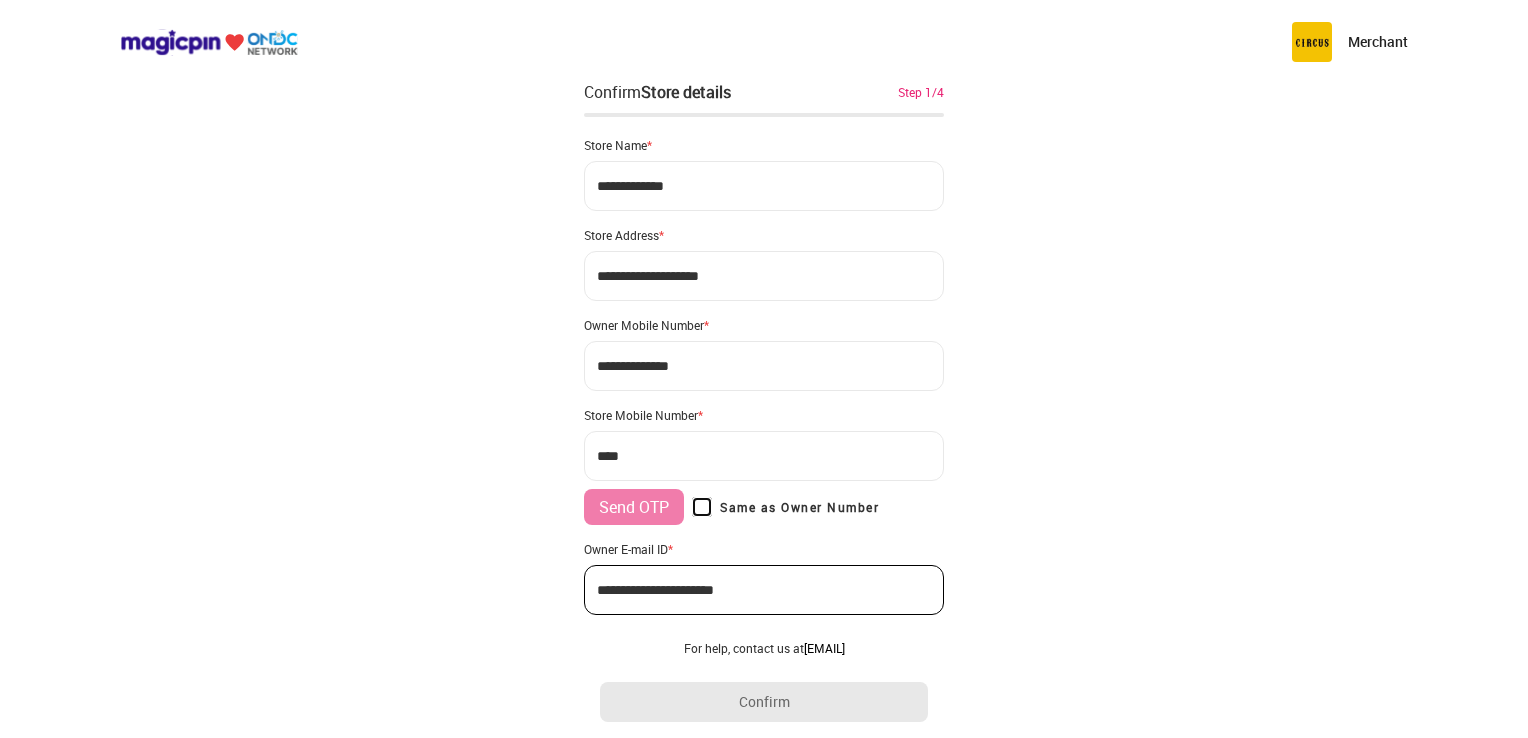 type on "**********" 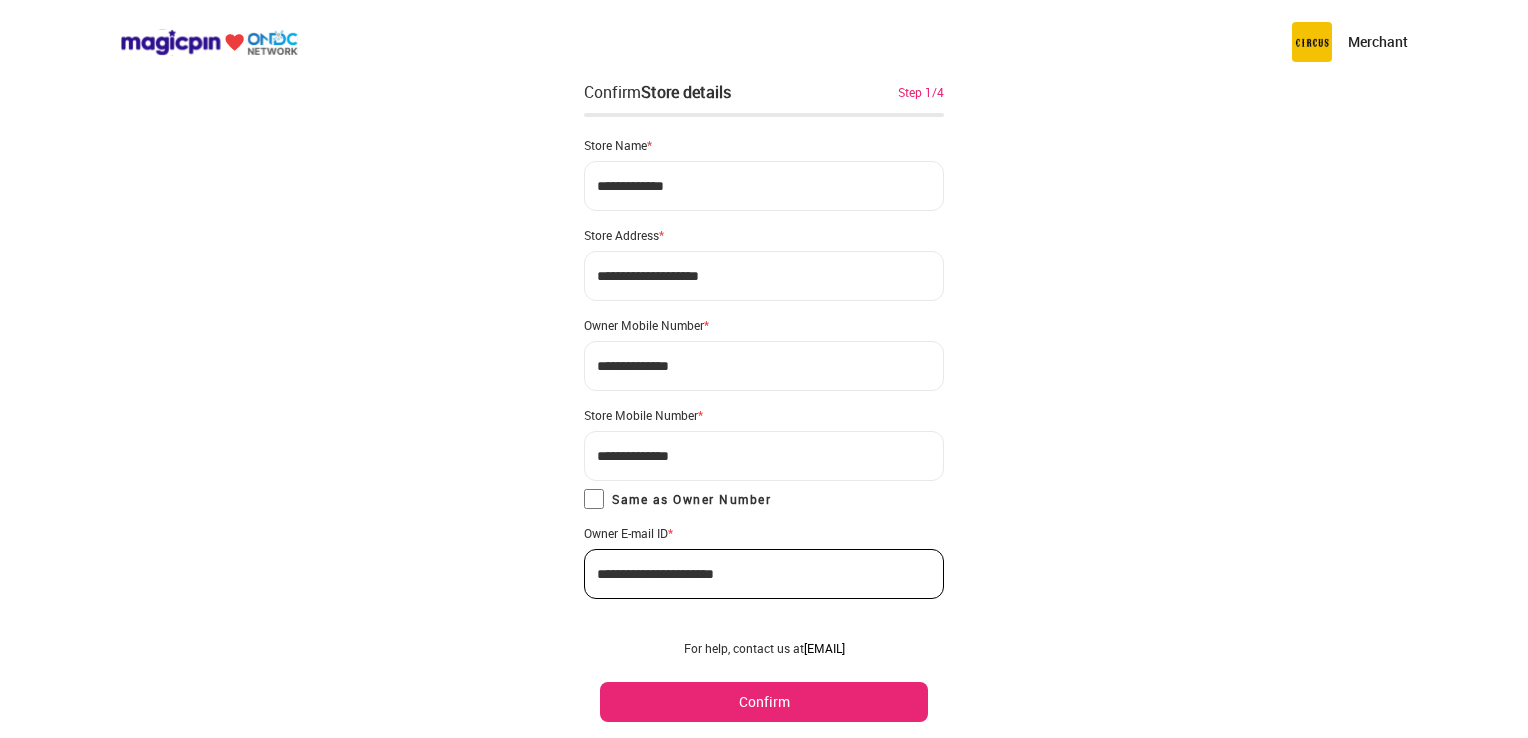 click on "Confirm" at bounding box center [764, 702] 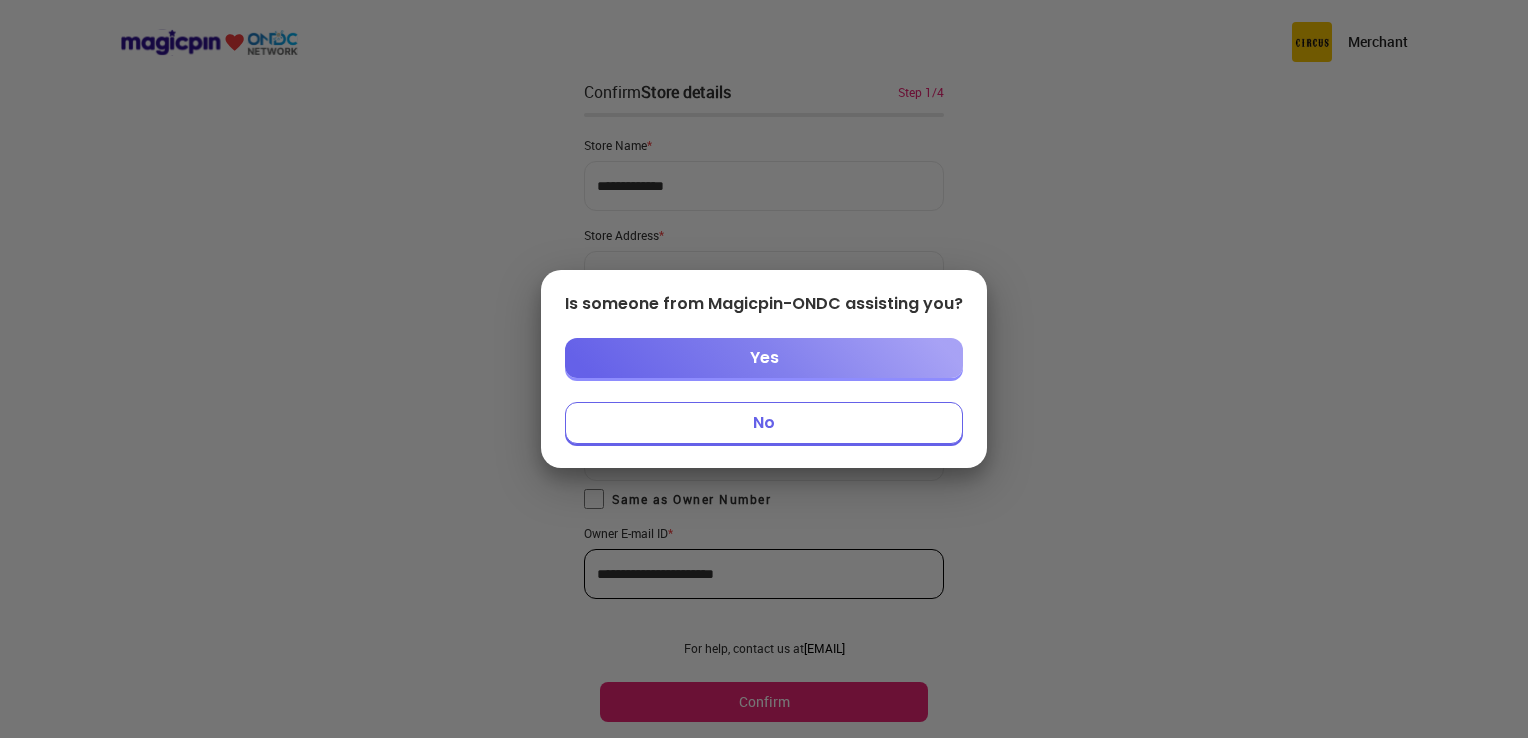 click on "Yes" at bounding box center [764, 358] 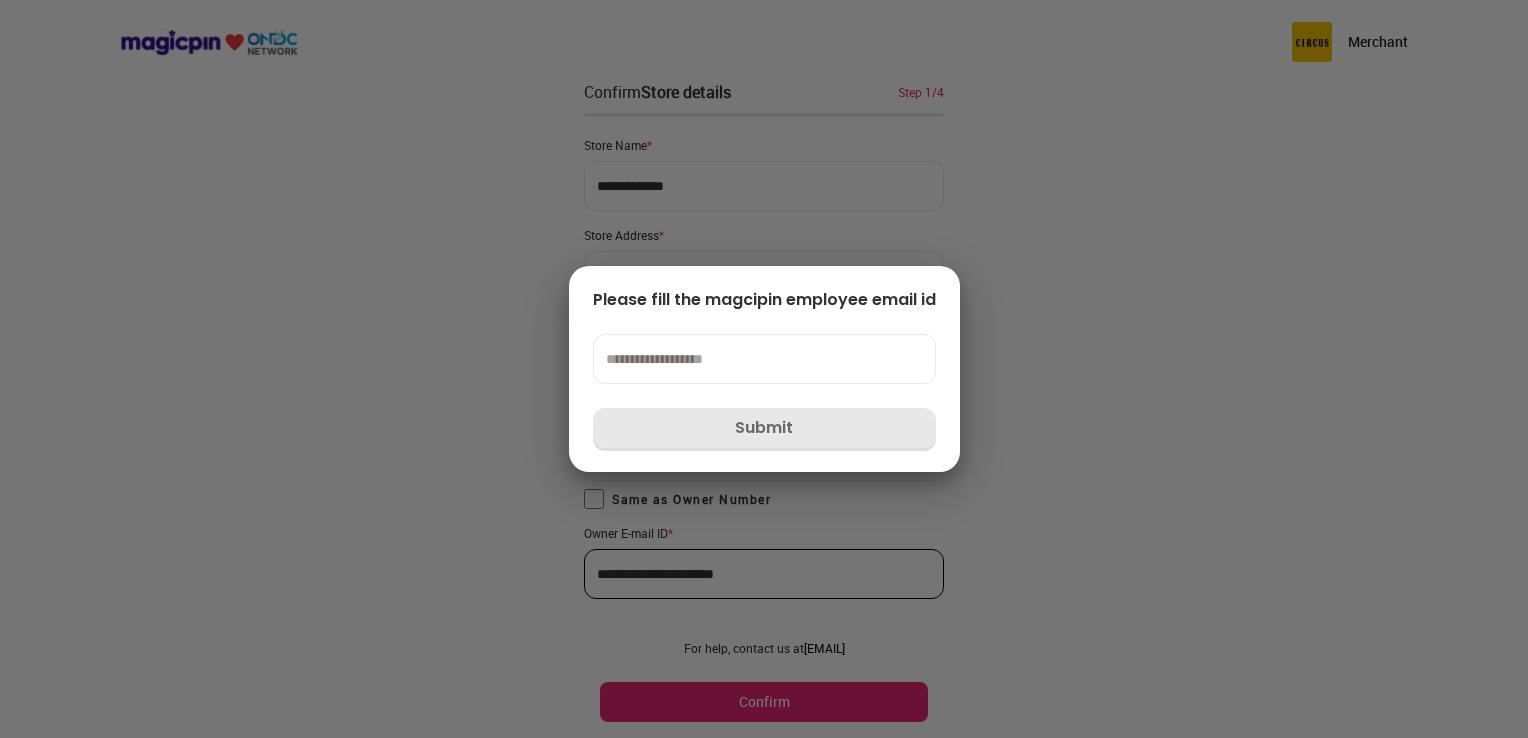 click at bounding box center [764, 359] 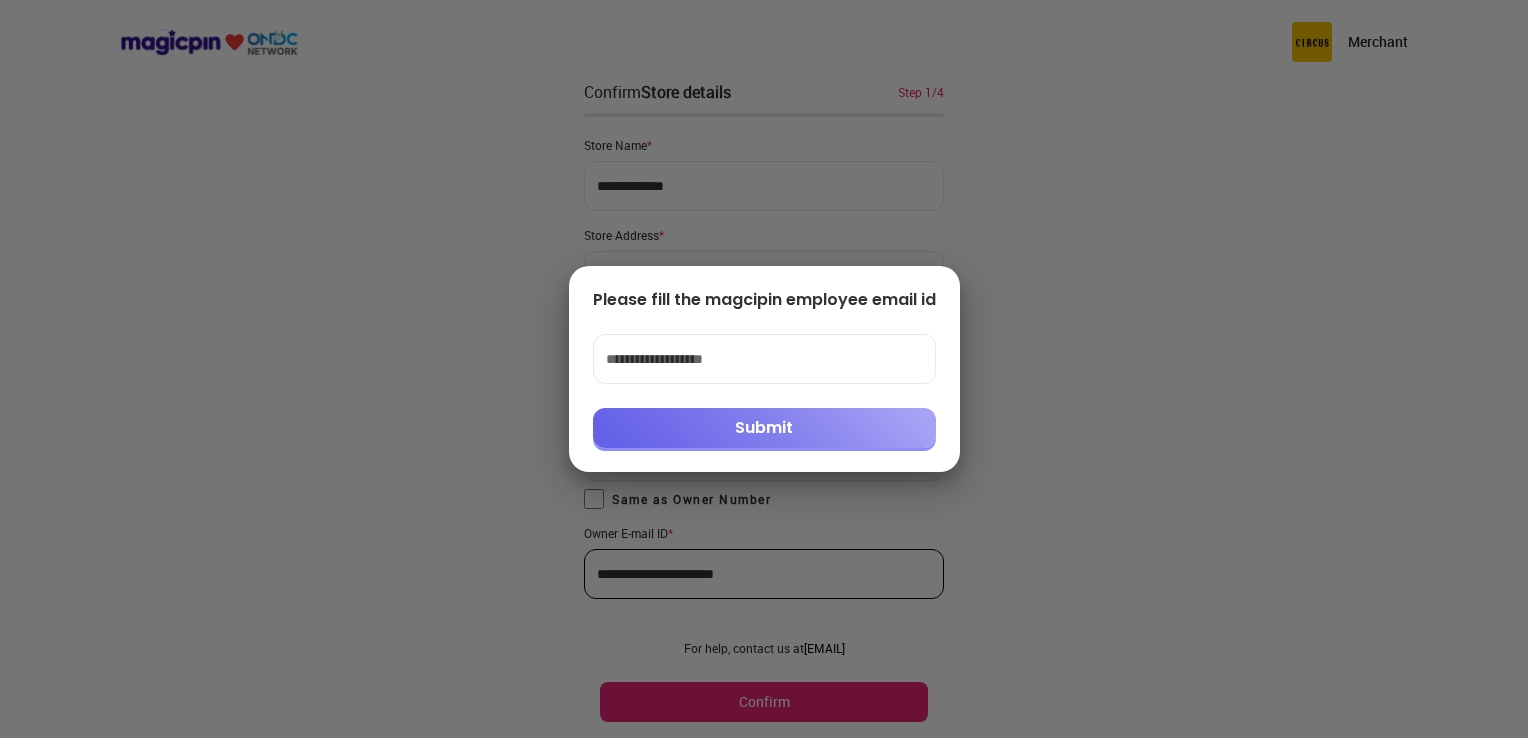 type on "**********" 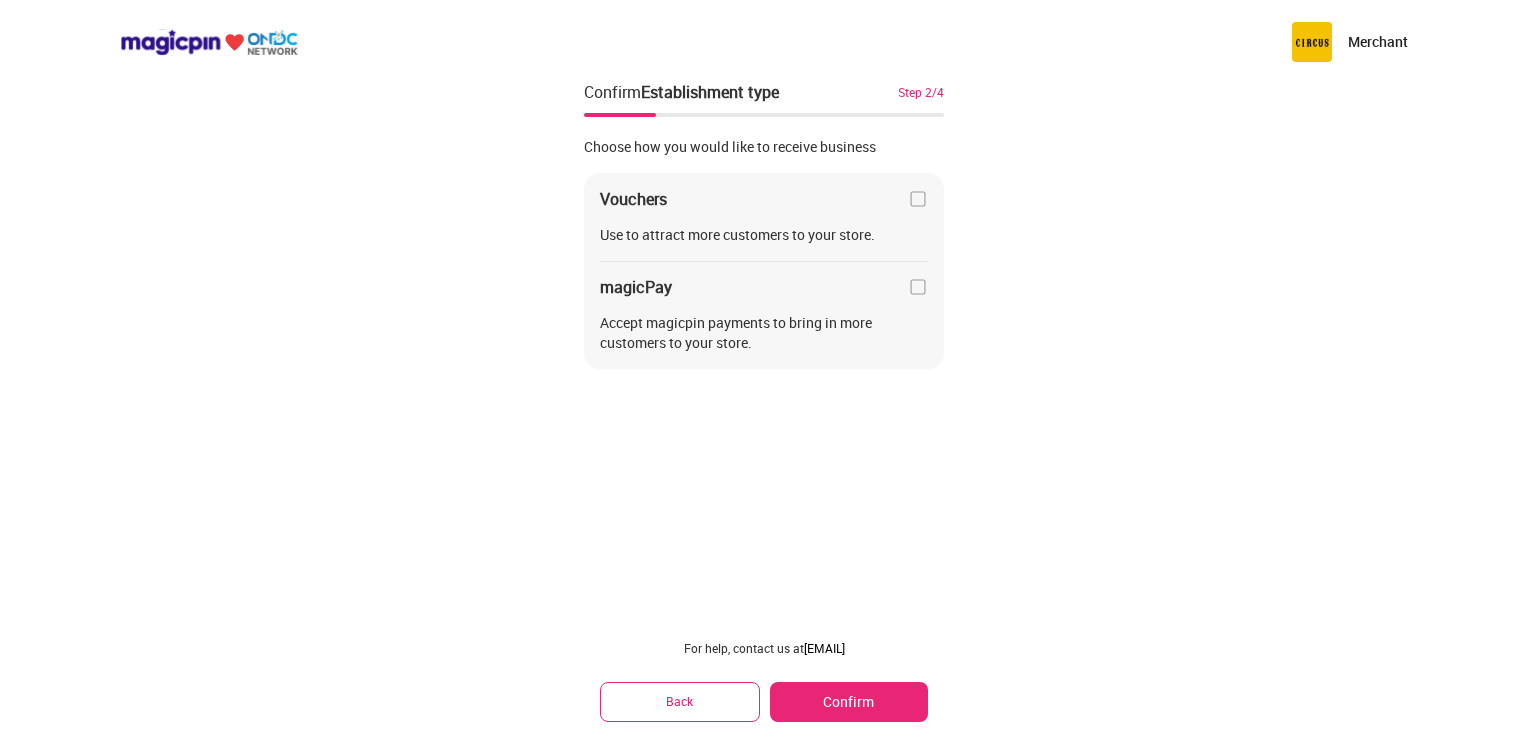 click on "Confirm" at bounding box center [849, 702] 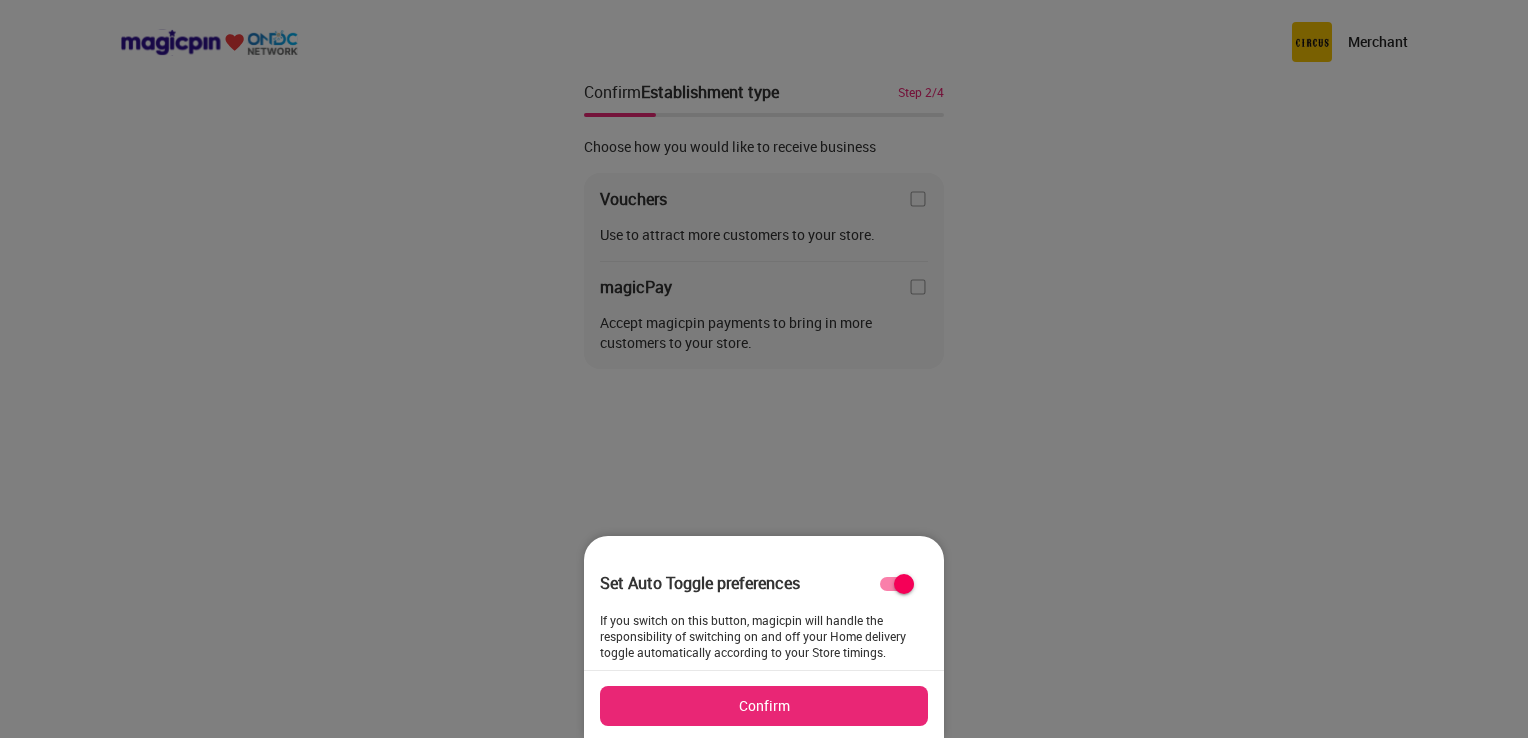 click on "Confirm" at bounding box center (764, 706) 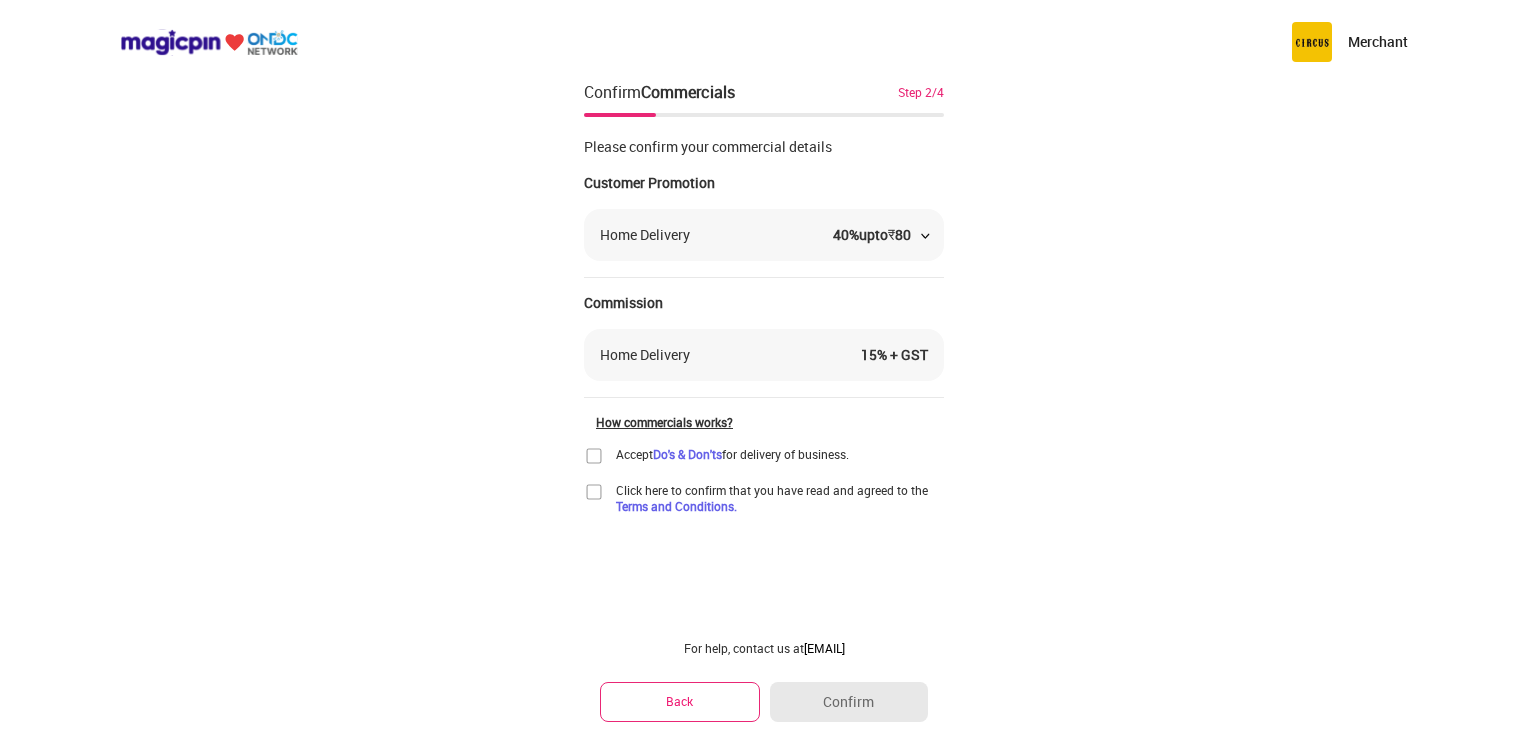 click on "40 %  upto  ₹ 80" at bounding box center (880, 235) 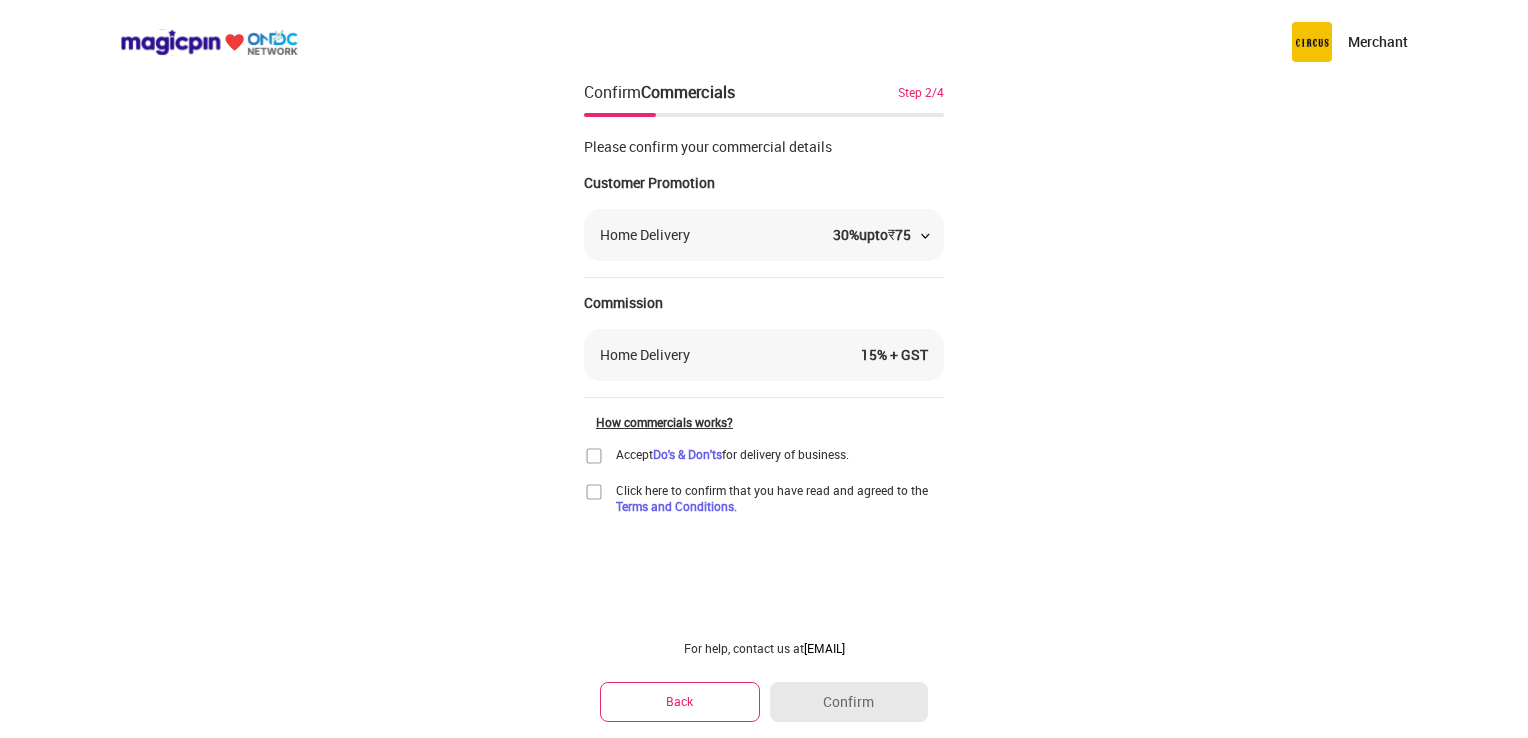 click on "15 % + GST" at bounding box center (894, 355) 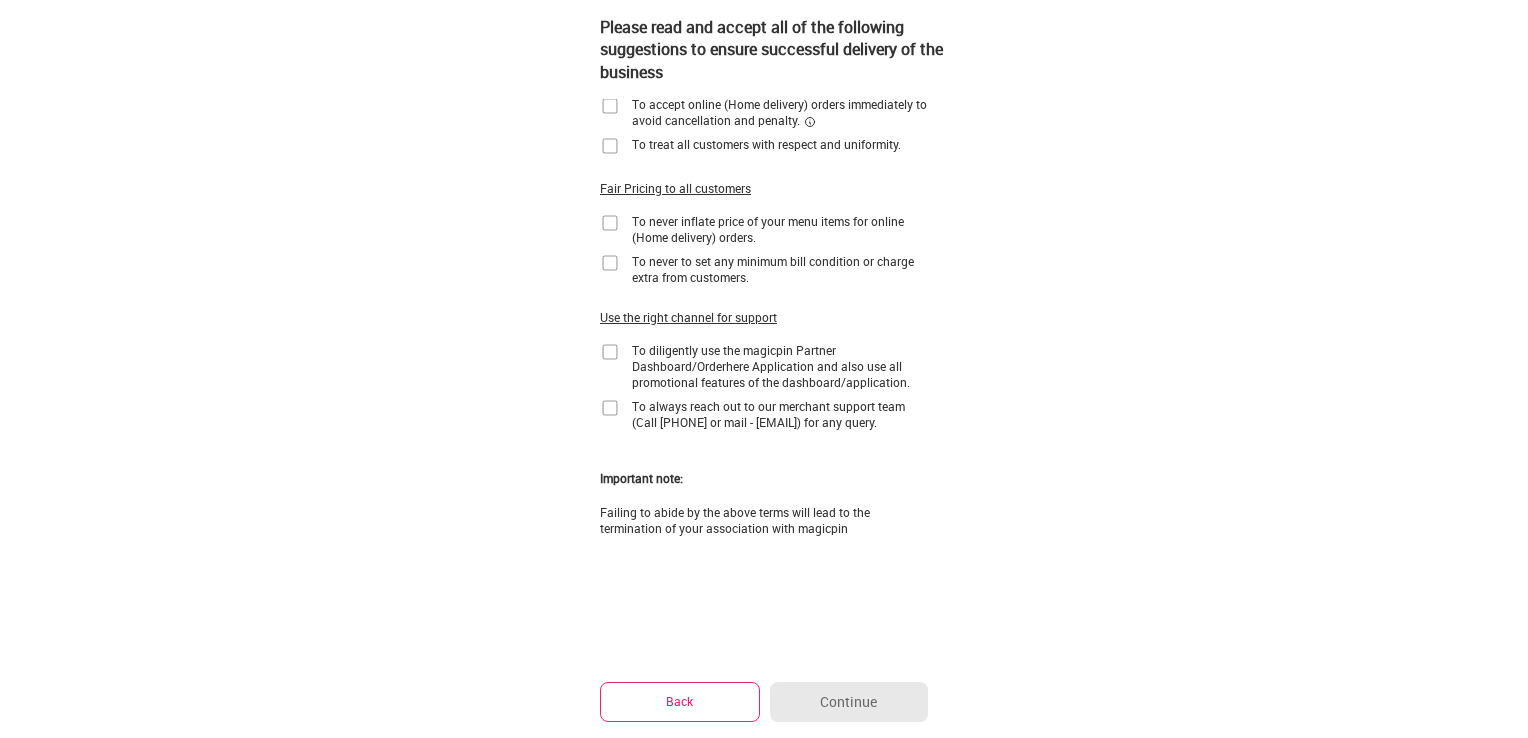scroll, scrollTop: 0, scrollLeft: 0, axis: both 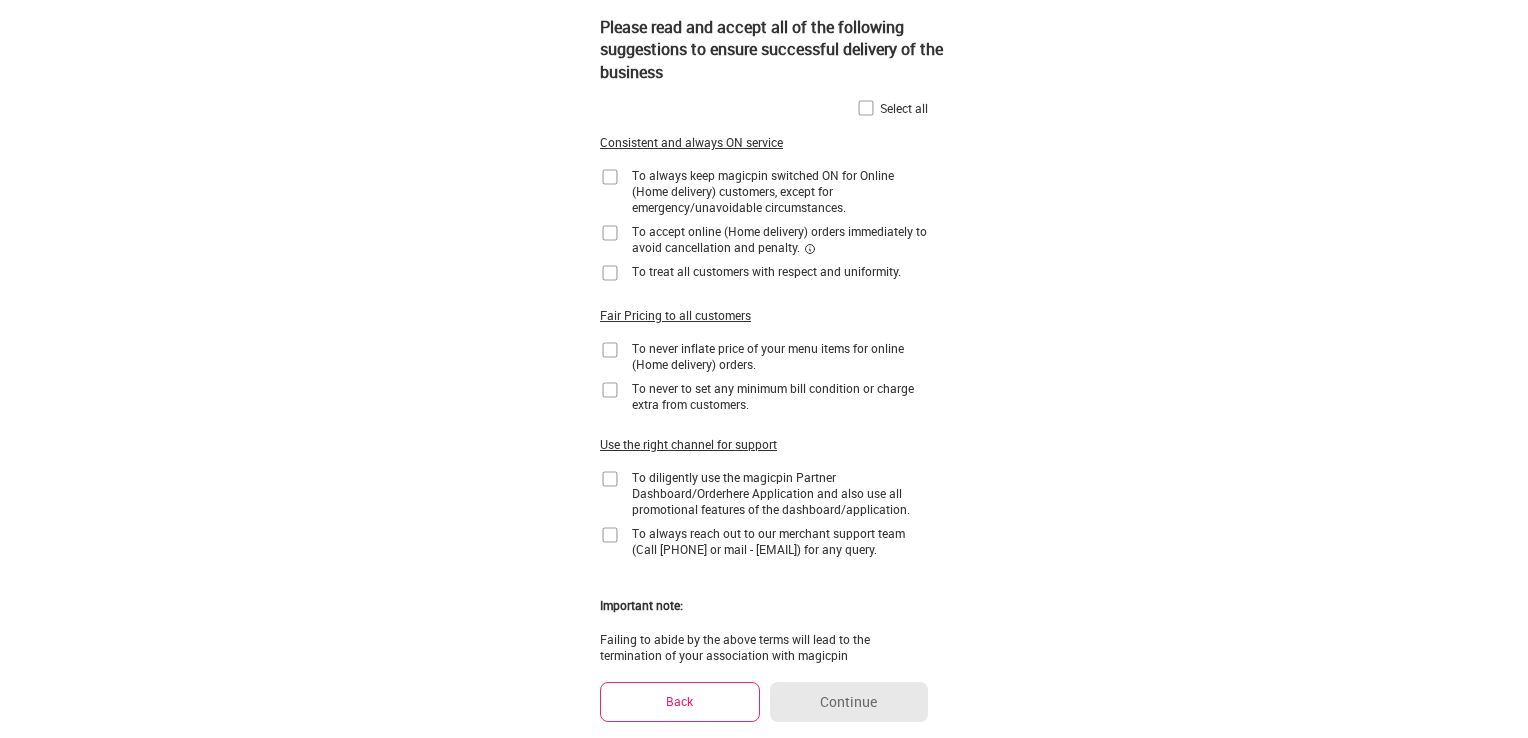 click at bounding box center (866, 108) 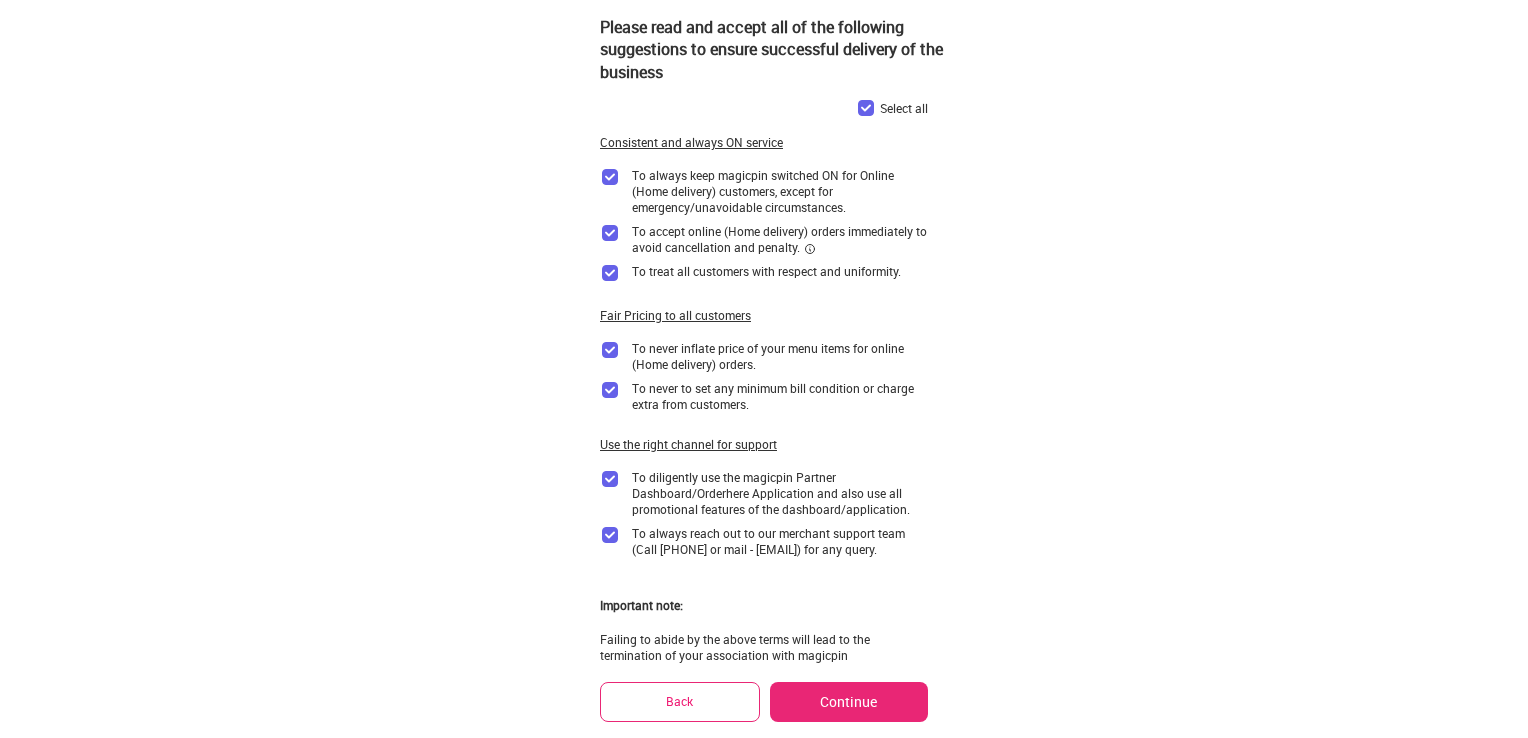 click on "Continue" at bounding box center [849, 702] 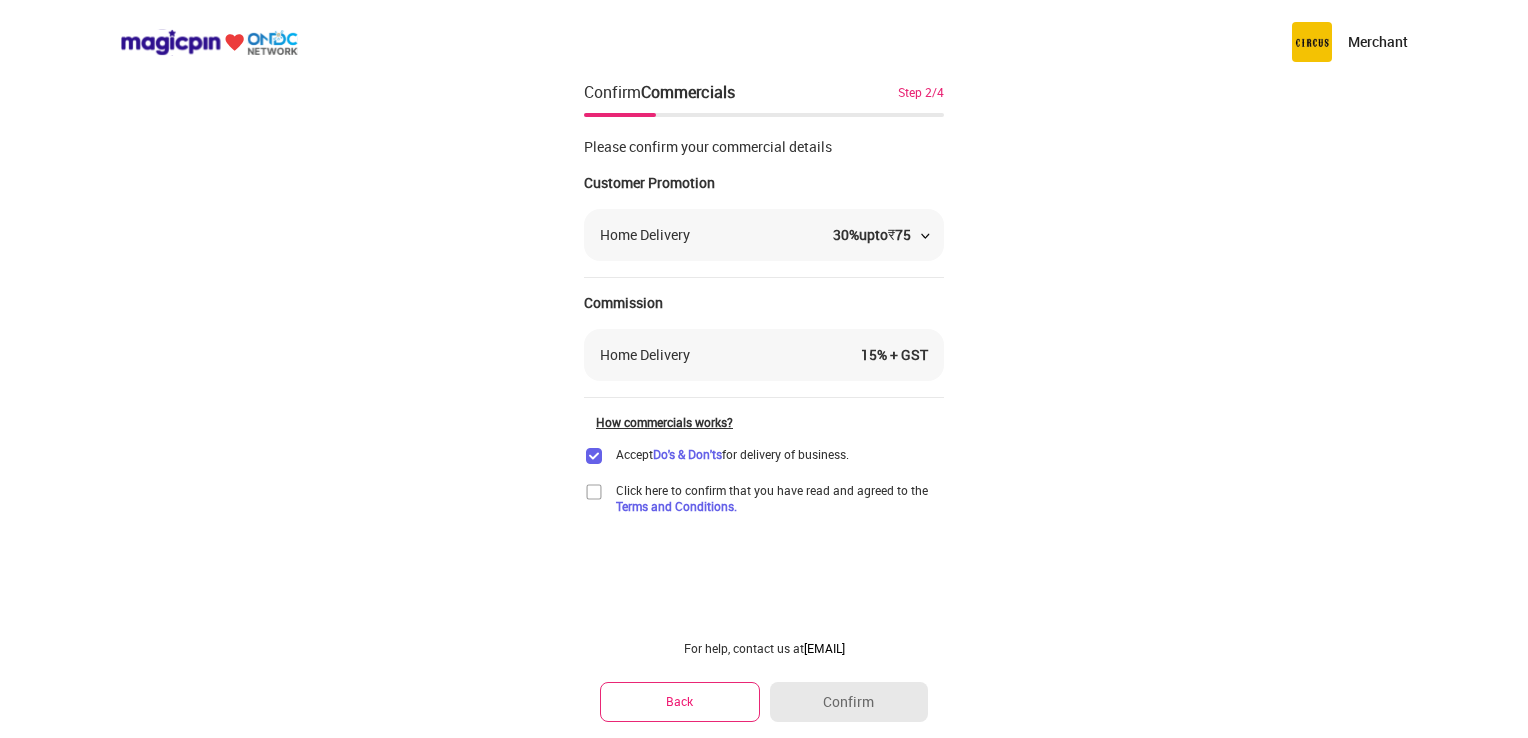 click at bounding box center [594, 492] 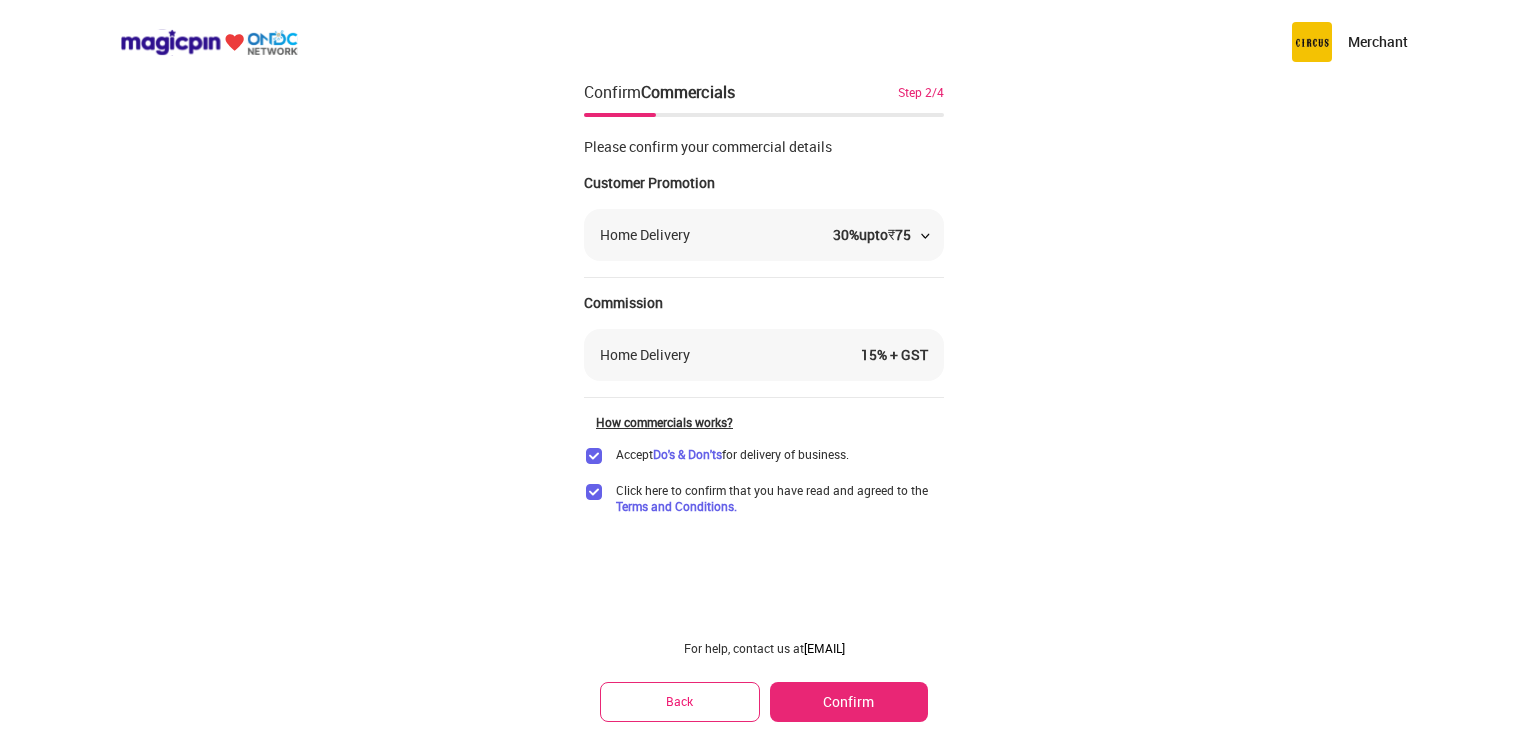 click on "Confirm" at bounding box center (849, 702) 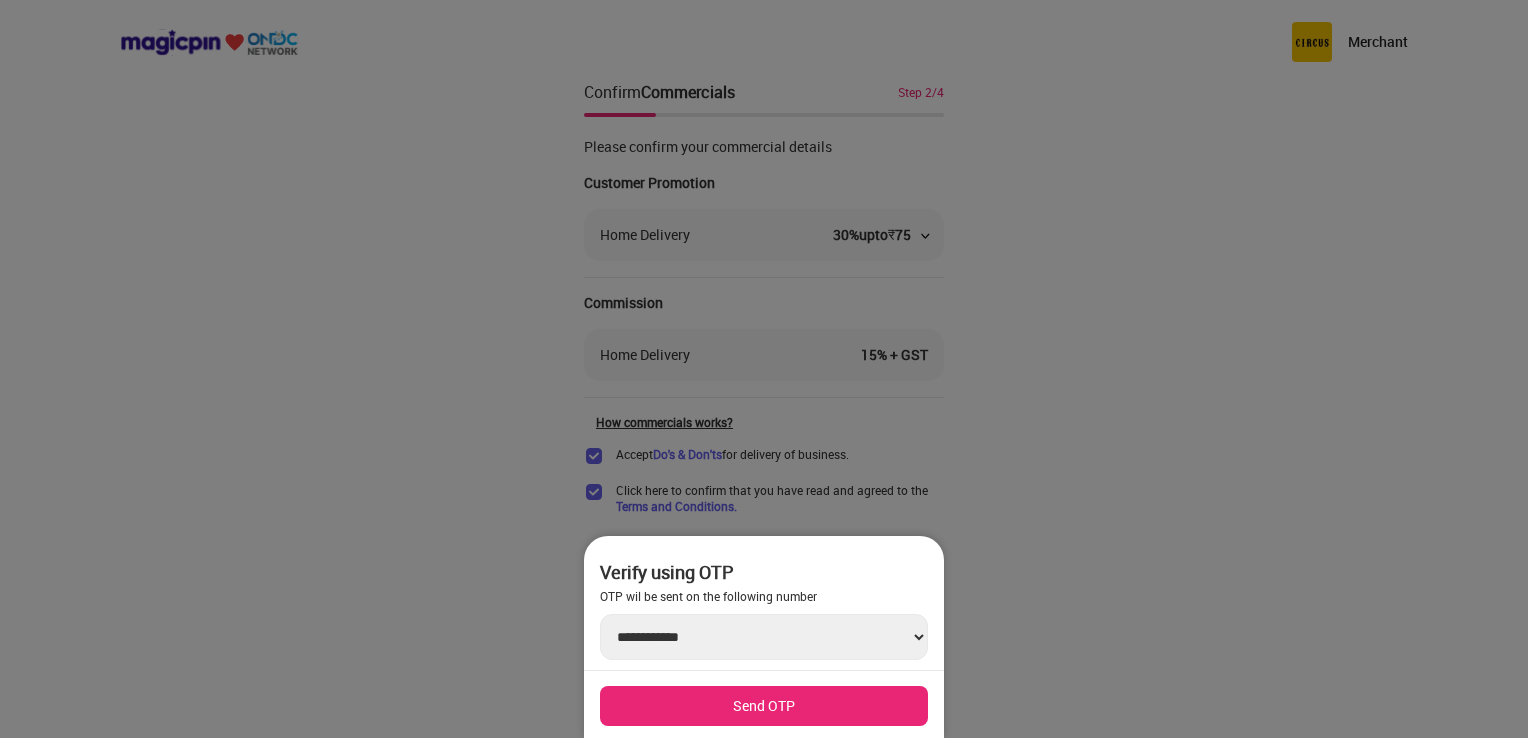 click on "Send OTP" at bounding box center (764, 706) 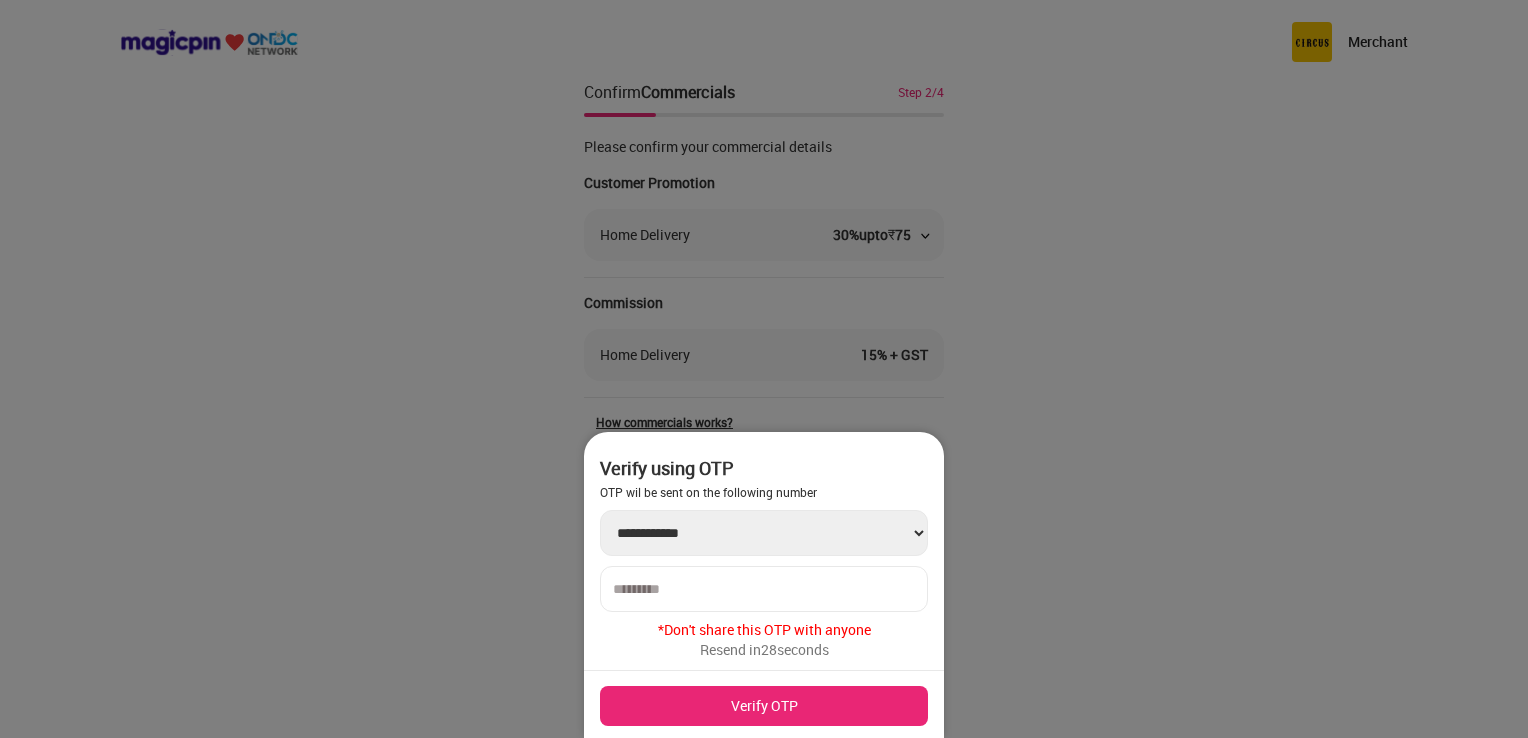 click at bounding box center [764, 589] 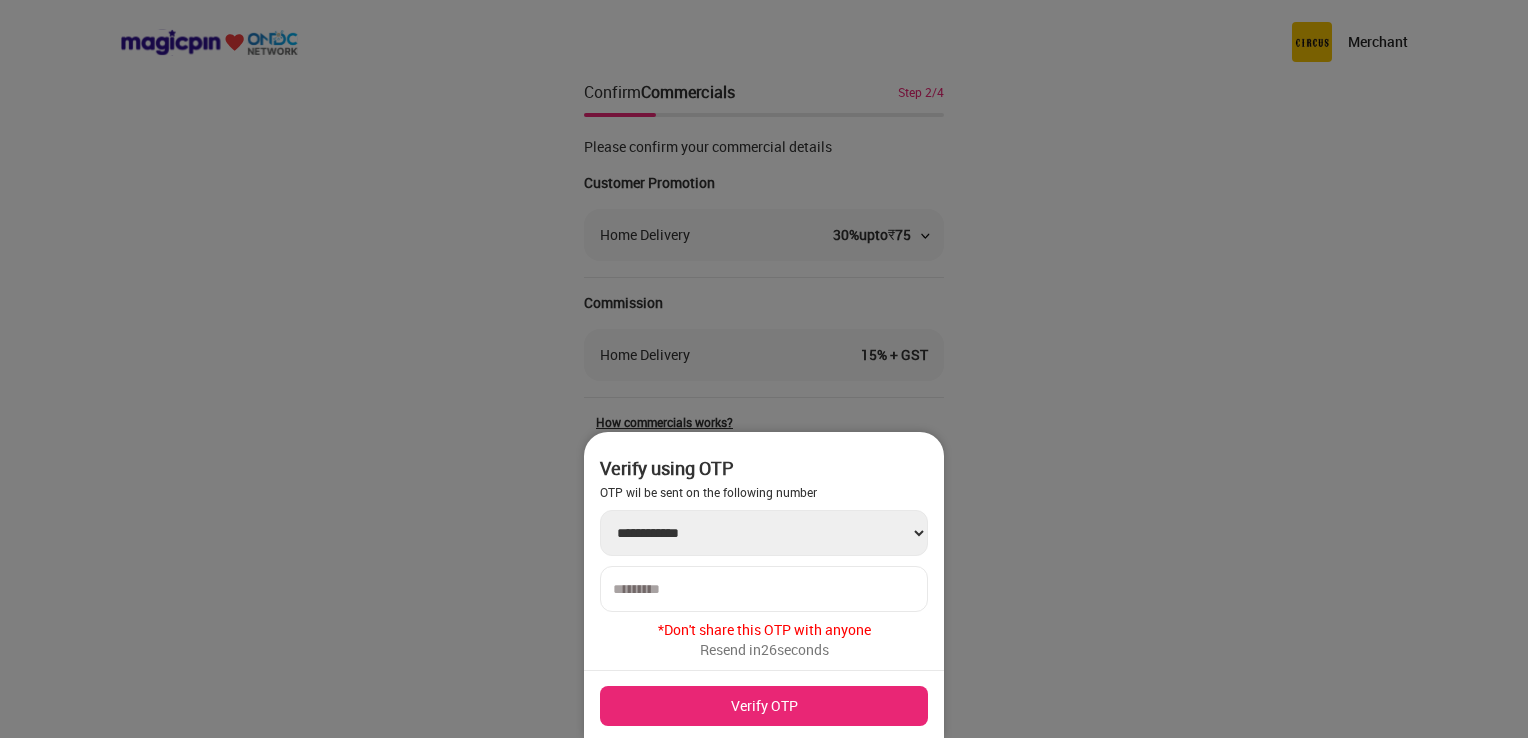 click at bounding box center [764, 589] 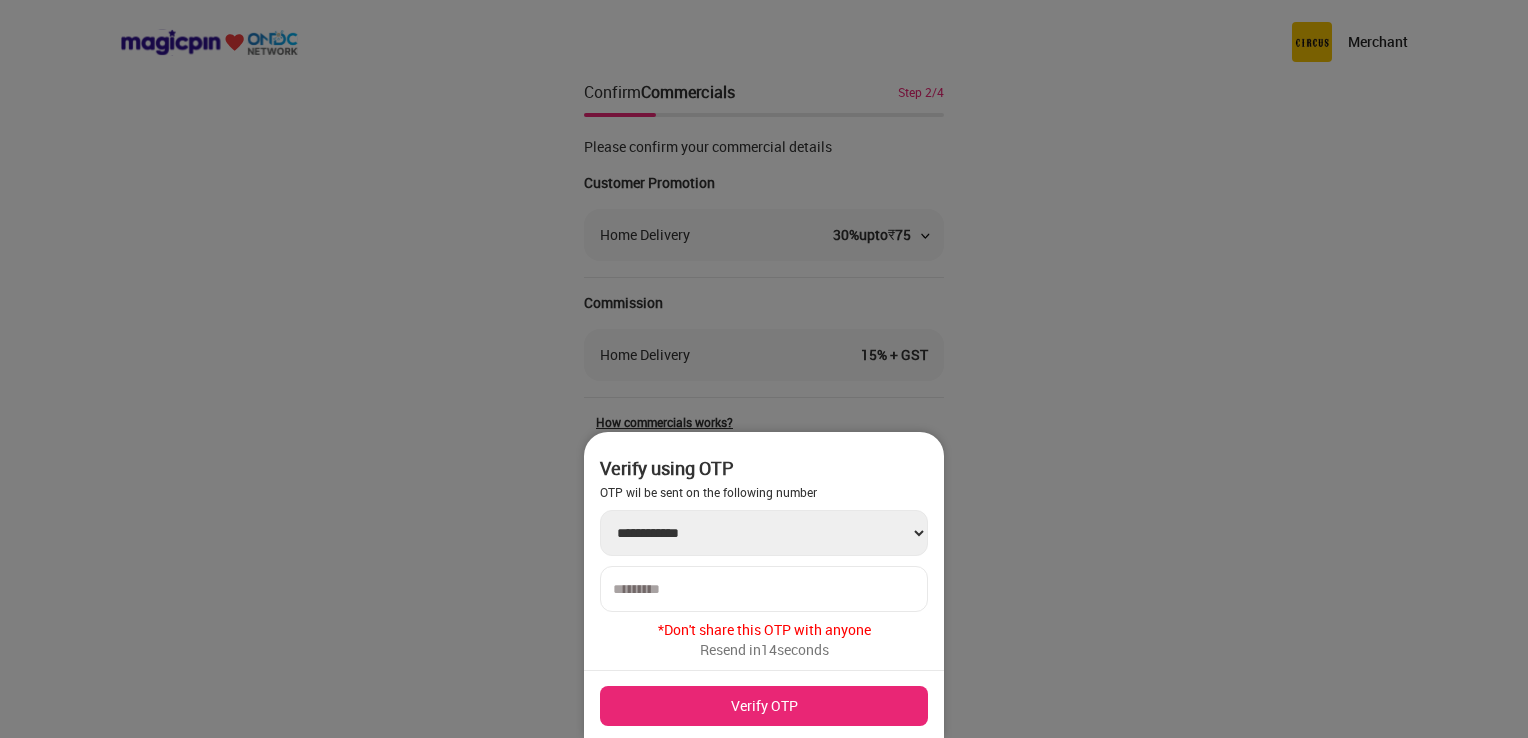 type on "******" 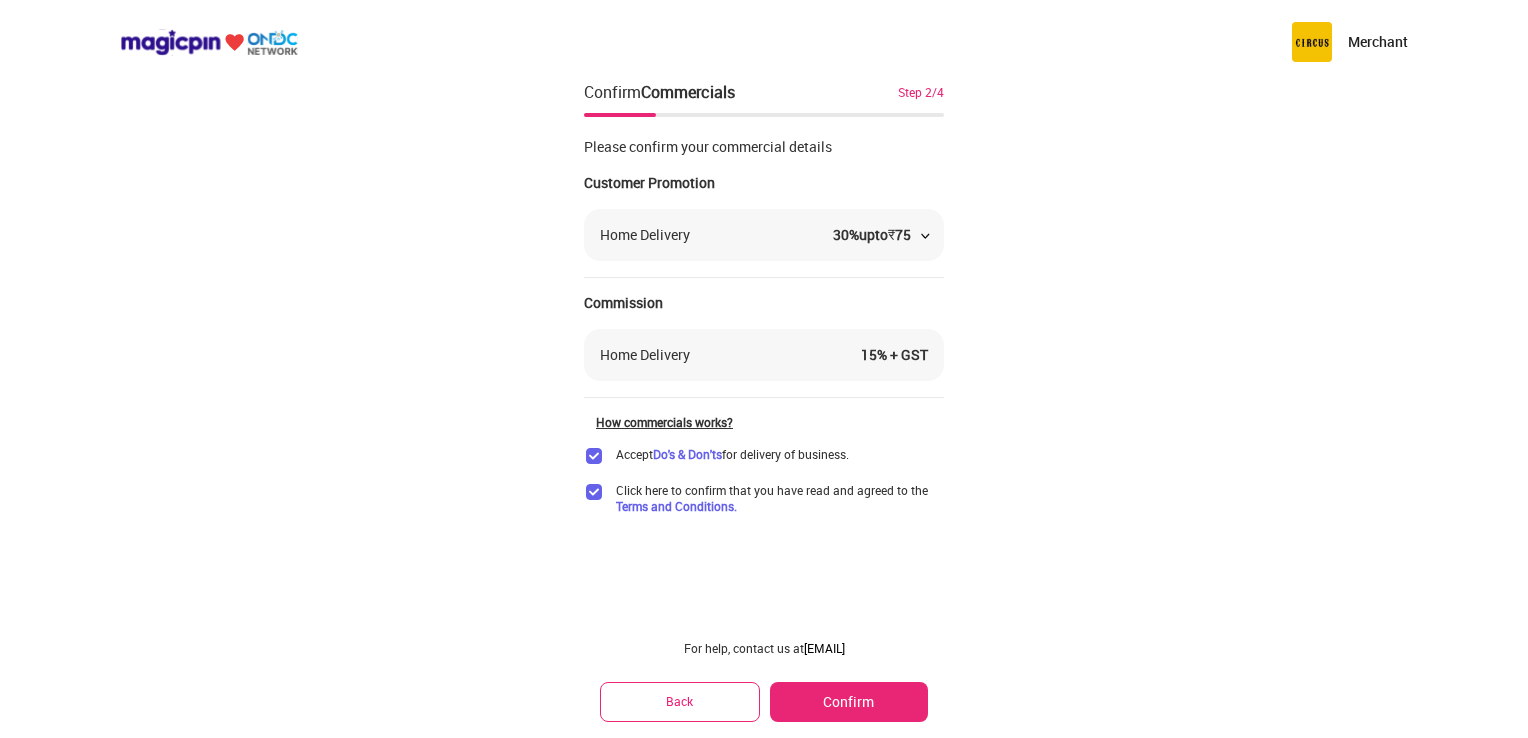 click on "Back" at bounding box center (680, 701) 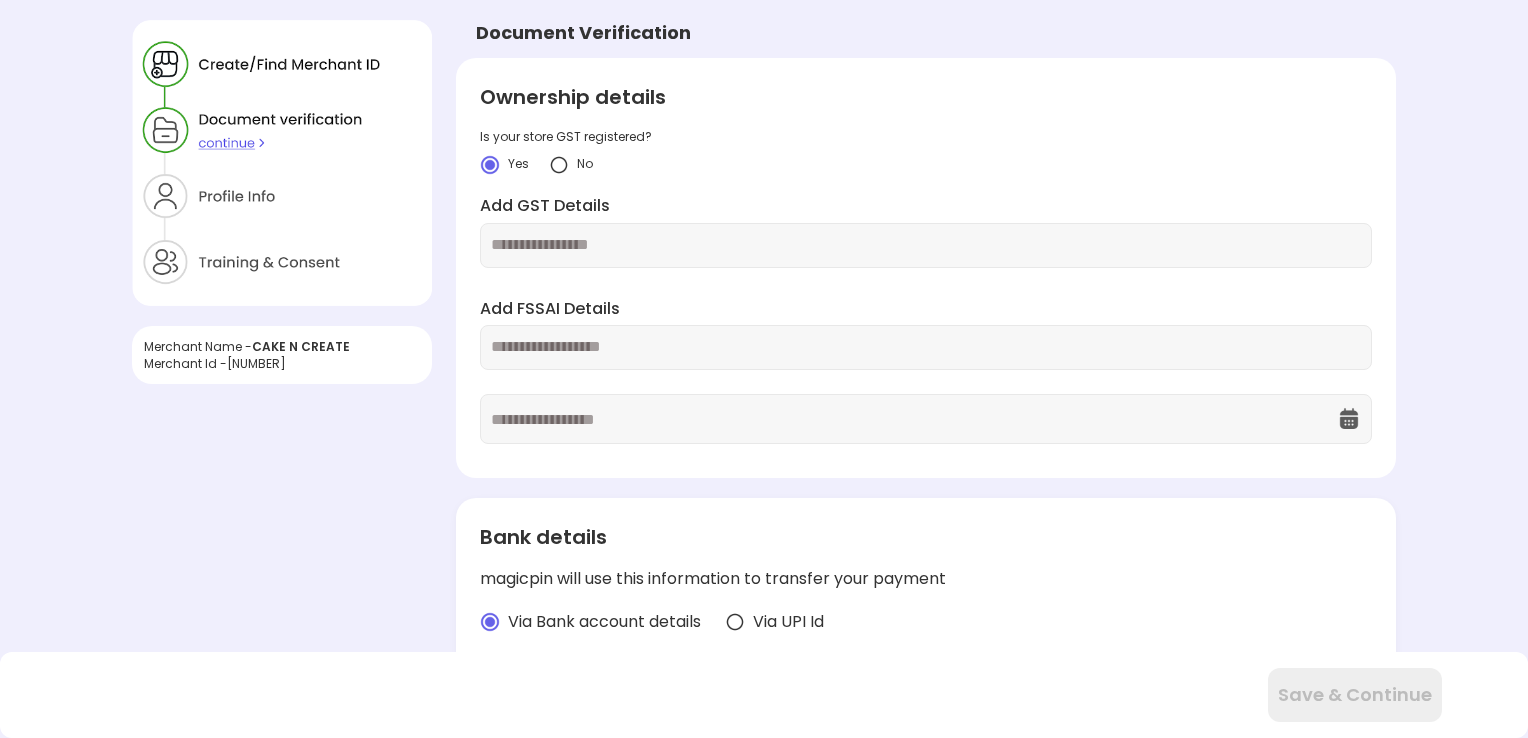 click at bounding box center (559, 165) 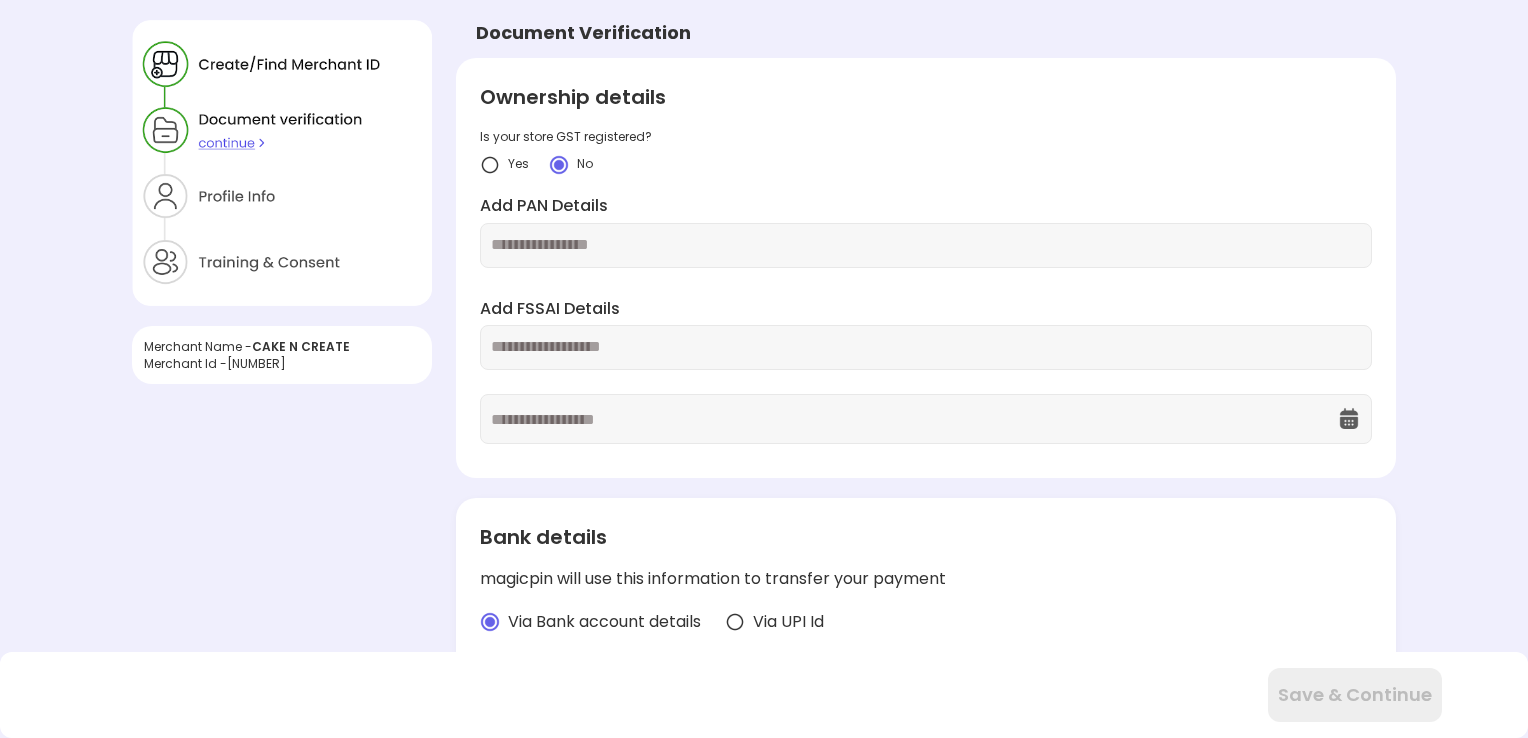 click at bounding box center [926, 347] 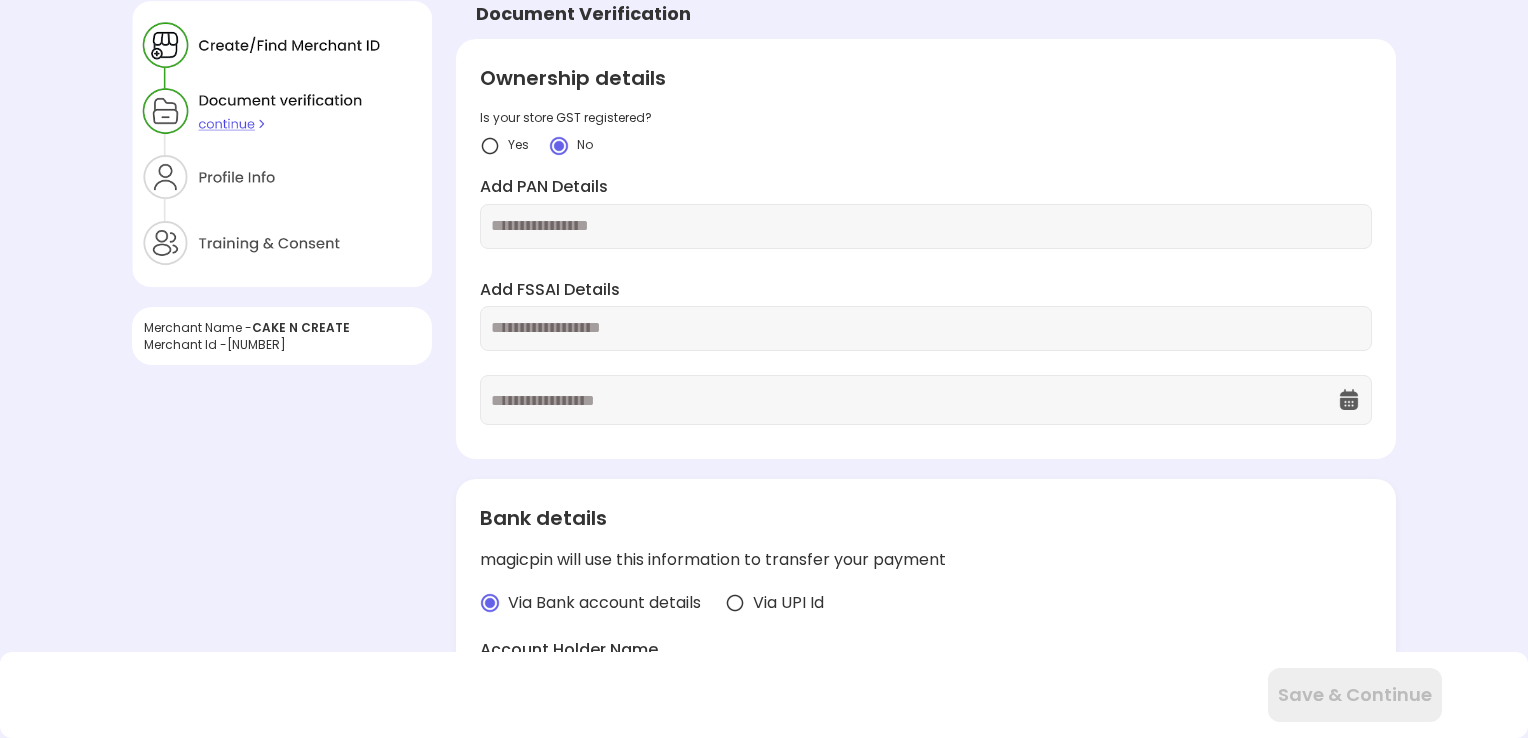 scroll, scrollTop: 0, scrollLeft: 0, axis: both 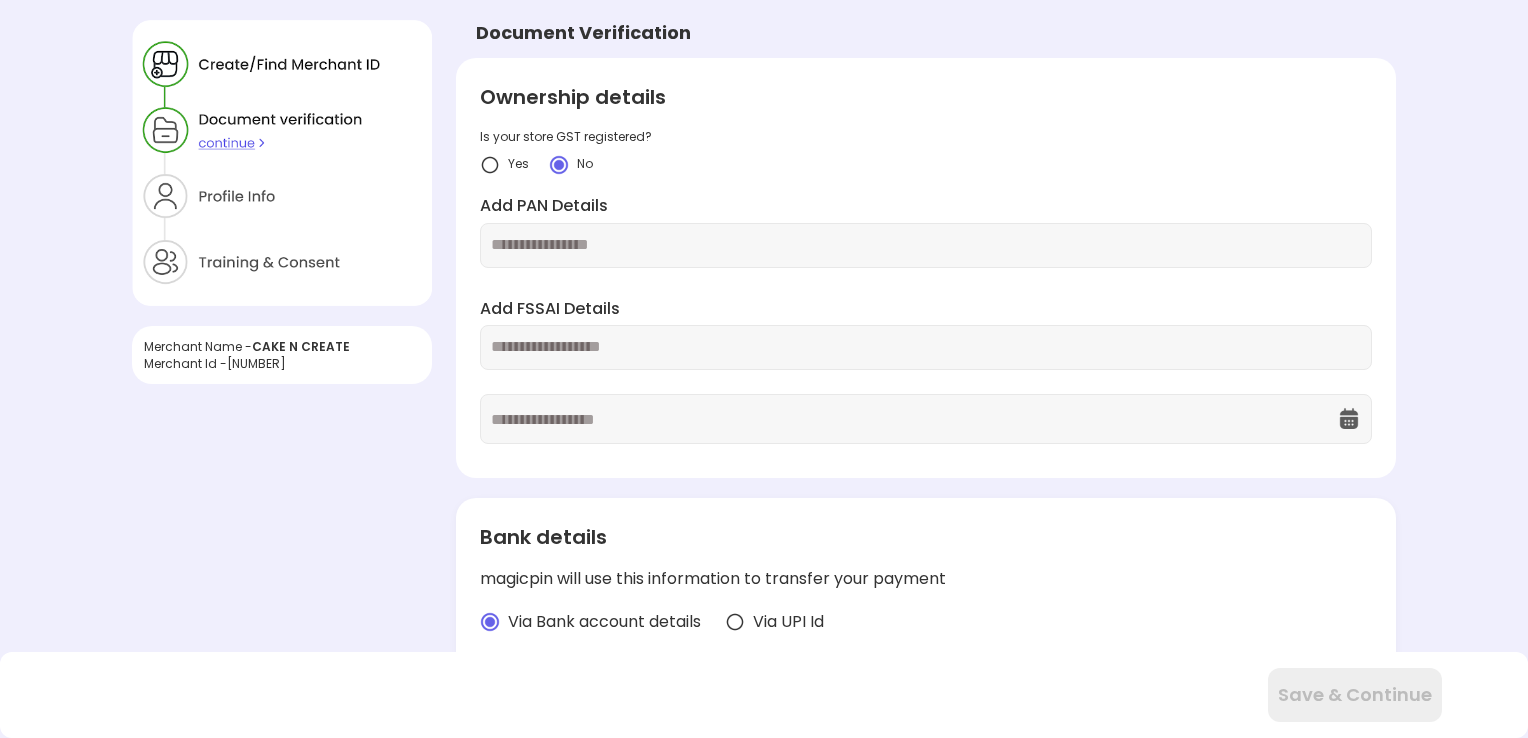 click at bounding box center (926, 245) 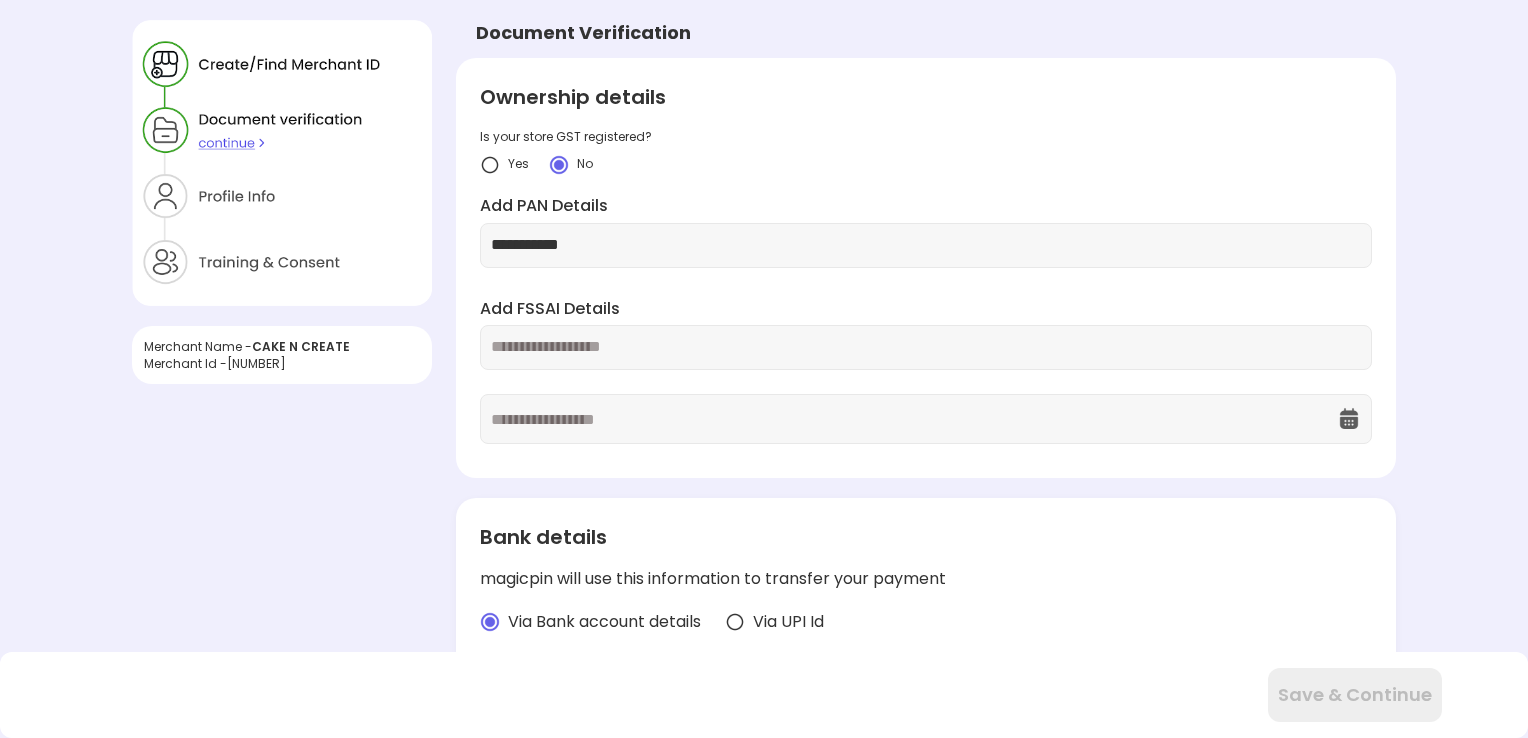 type on "**********" 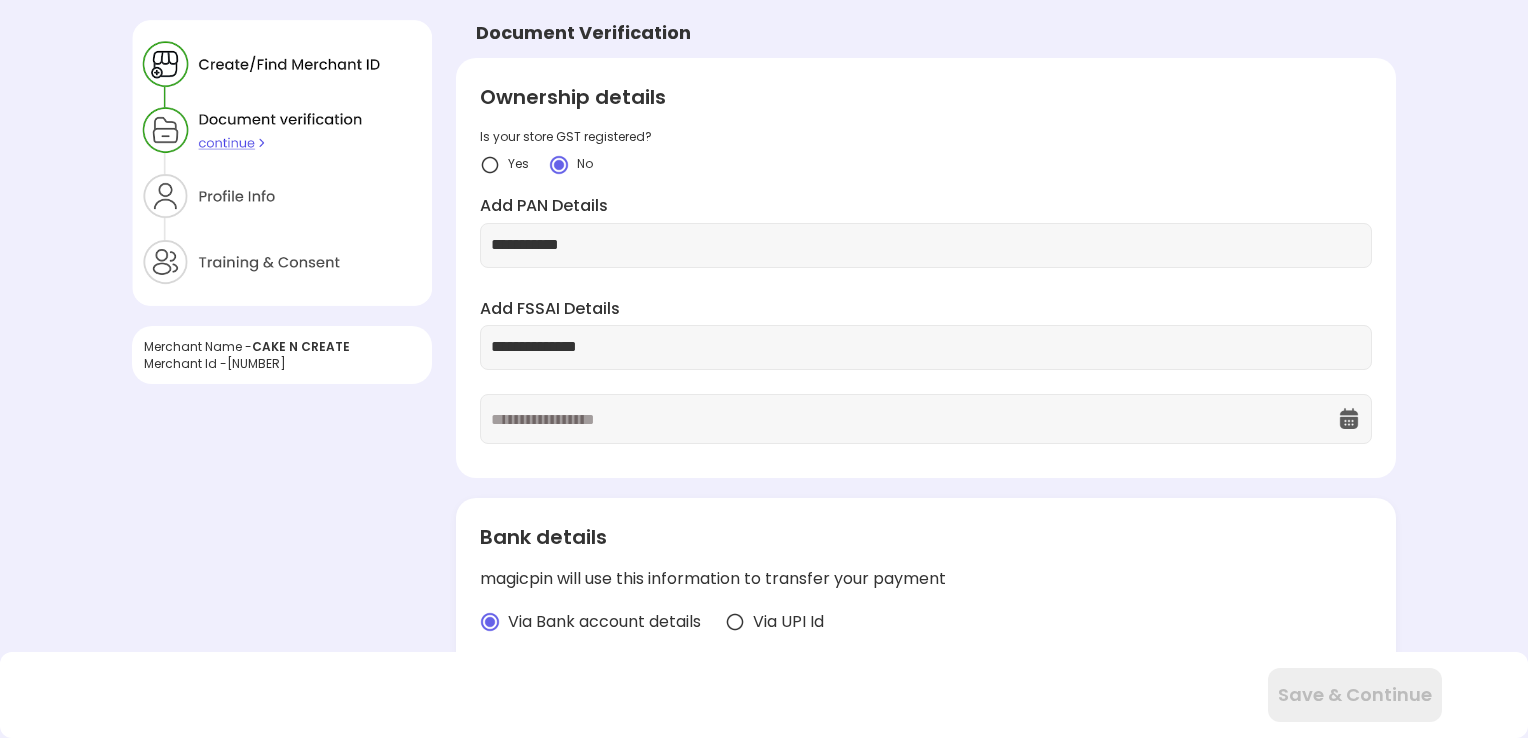 type on "**********" 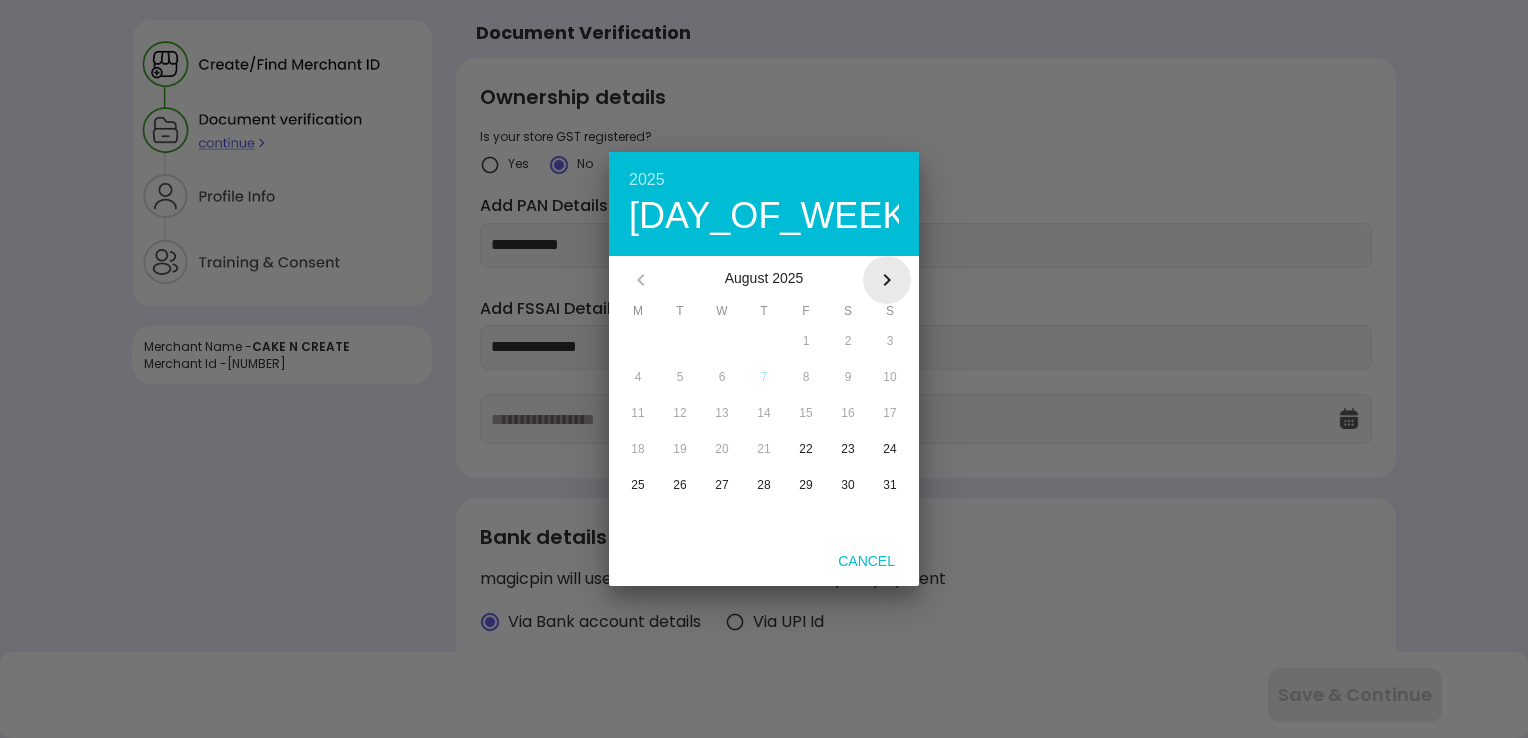 click 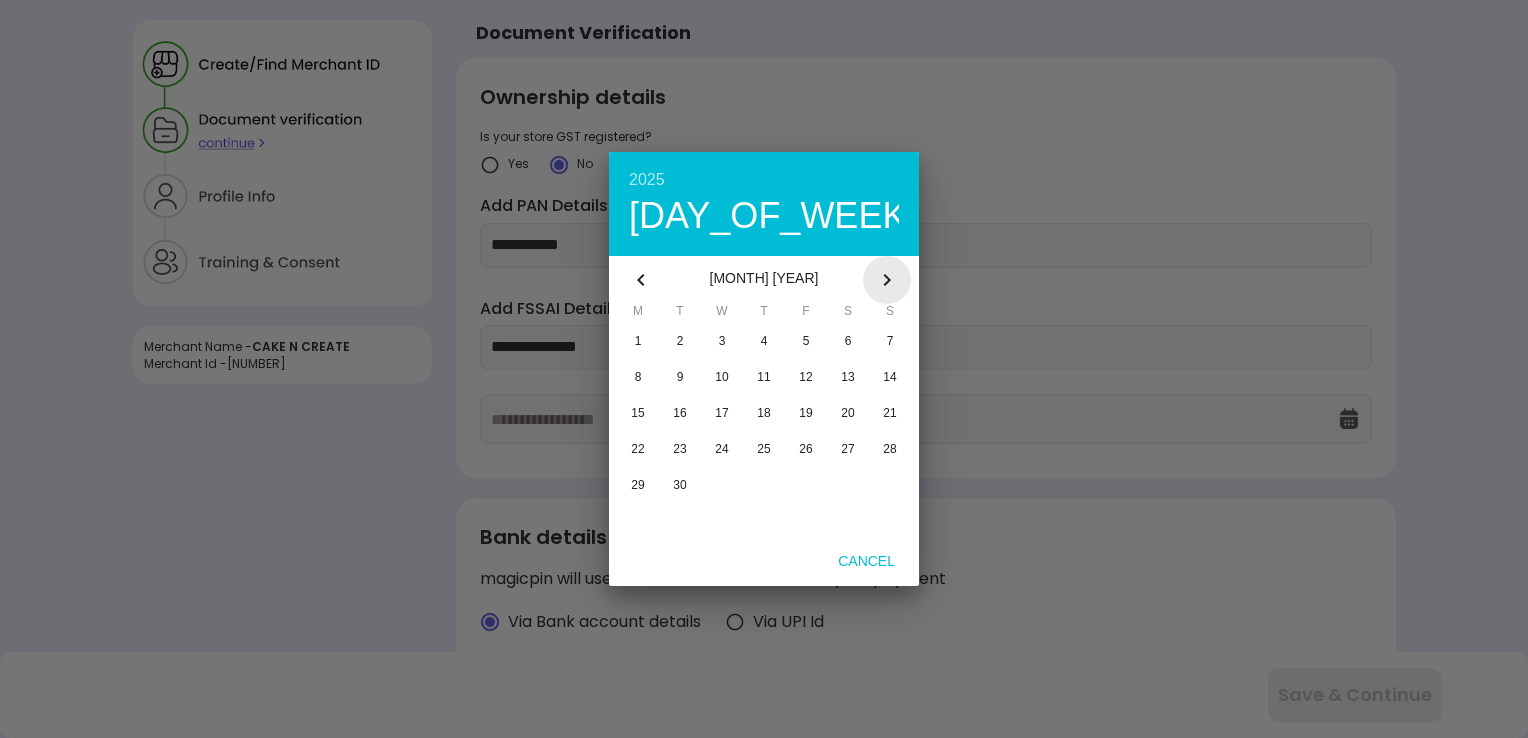click 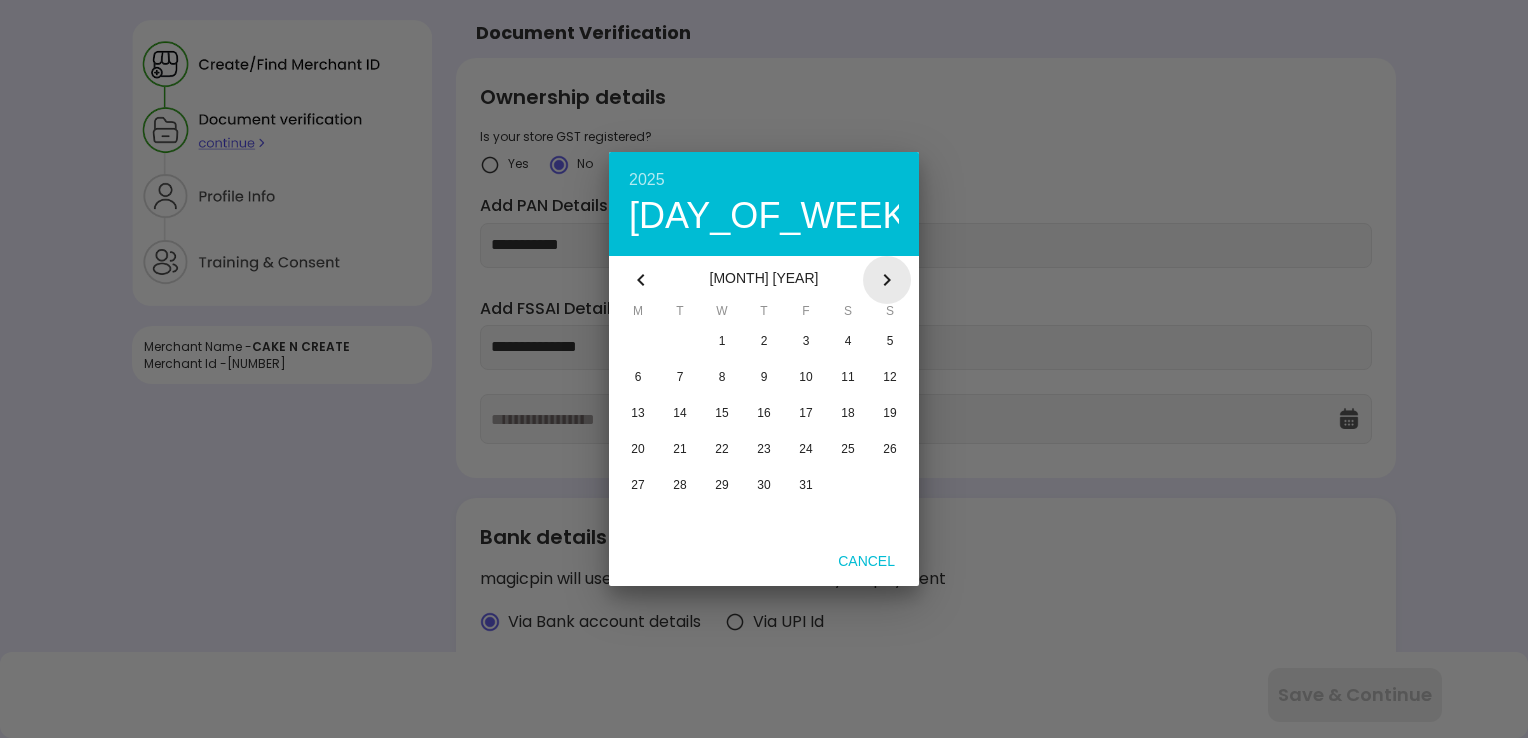 click 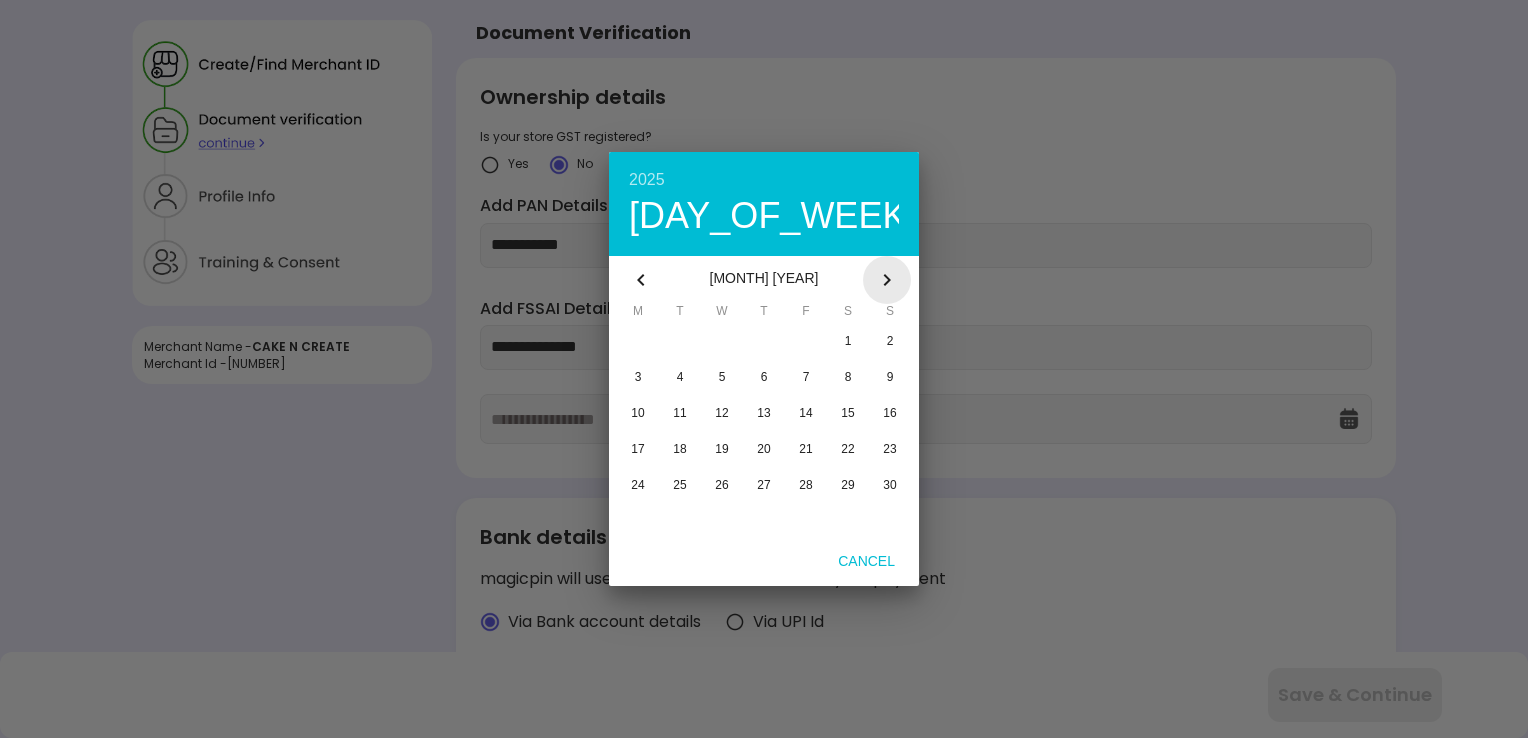click 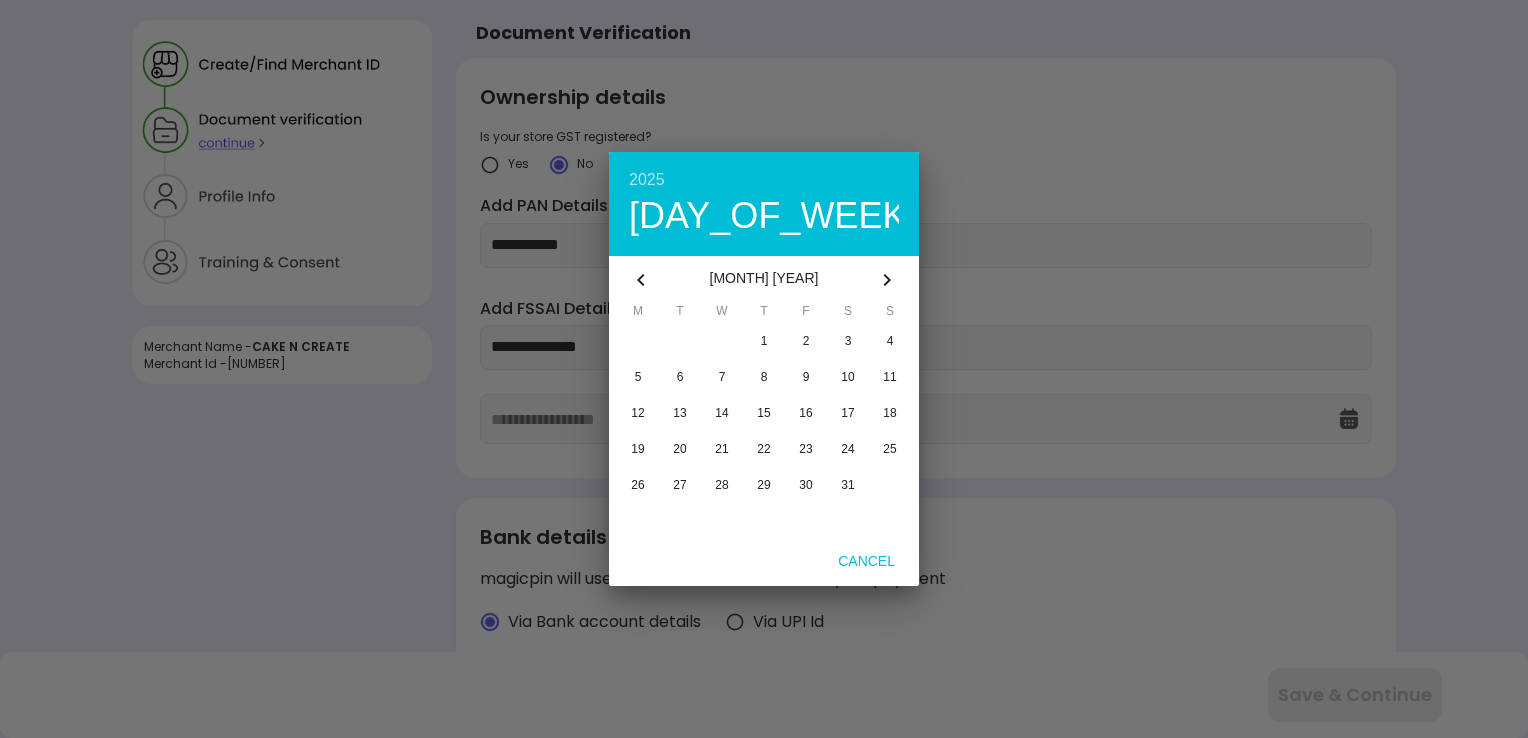 click 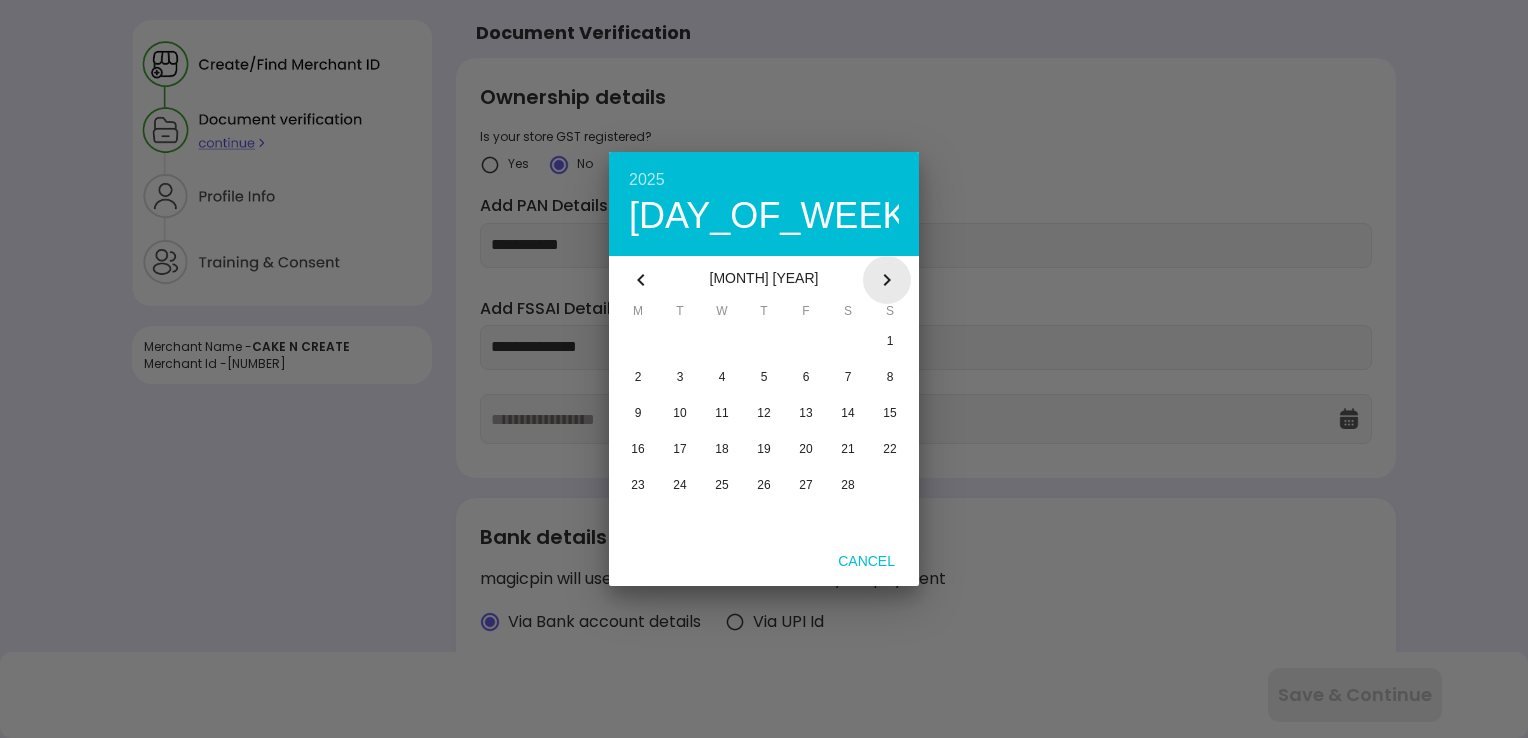 click 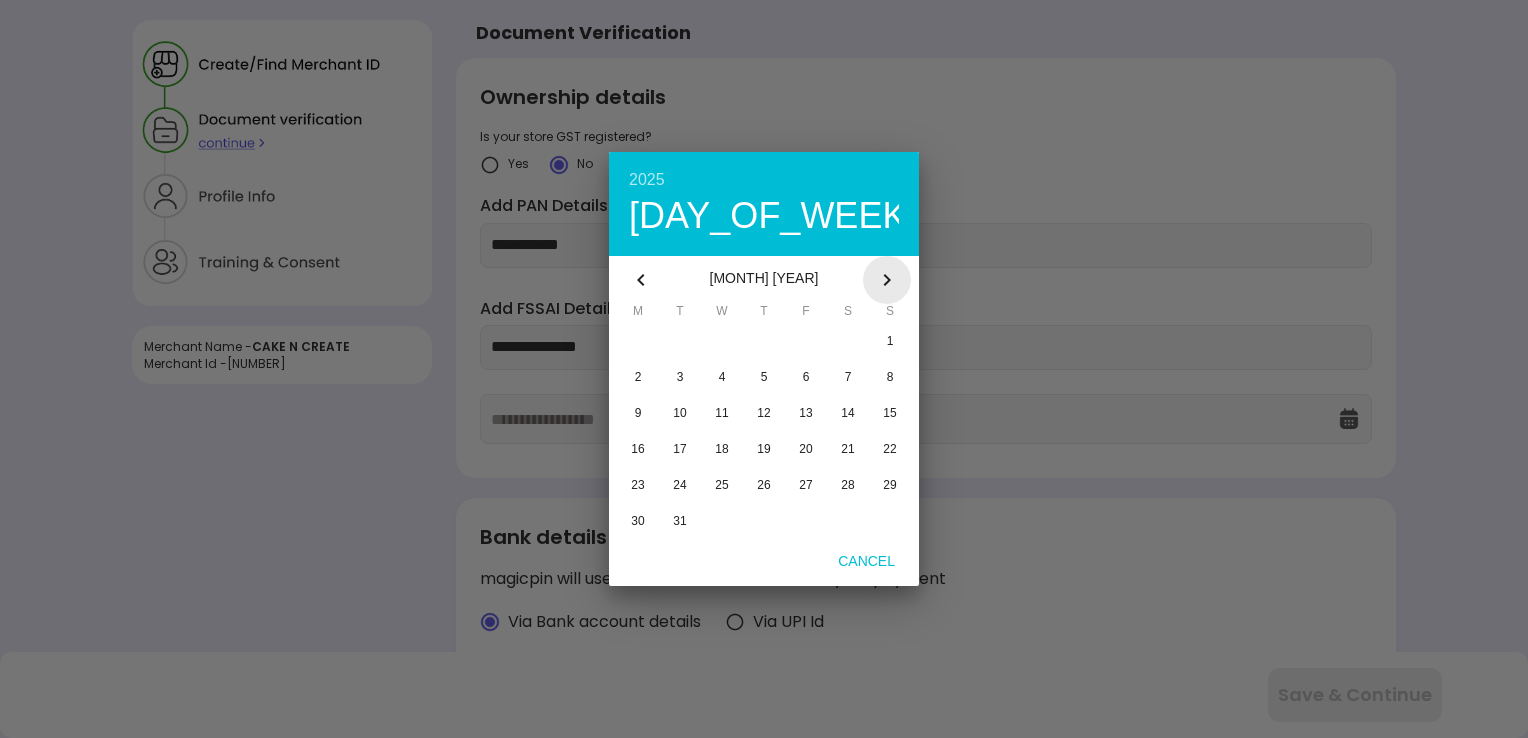 click 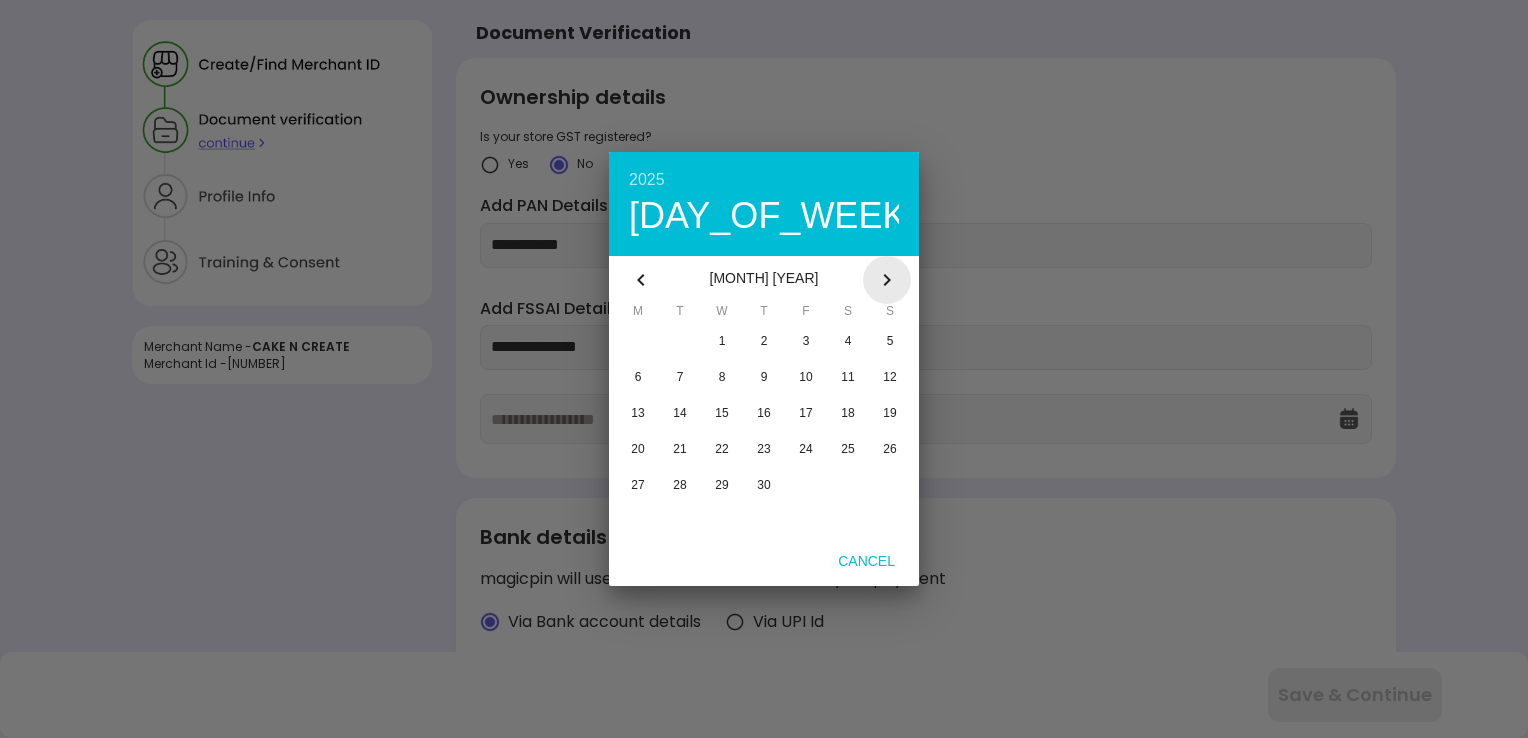 click 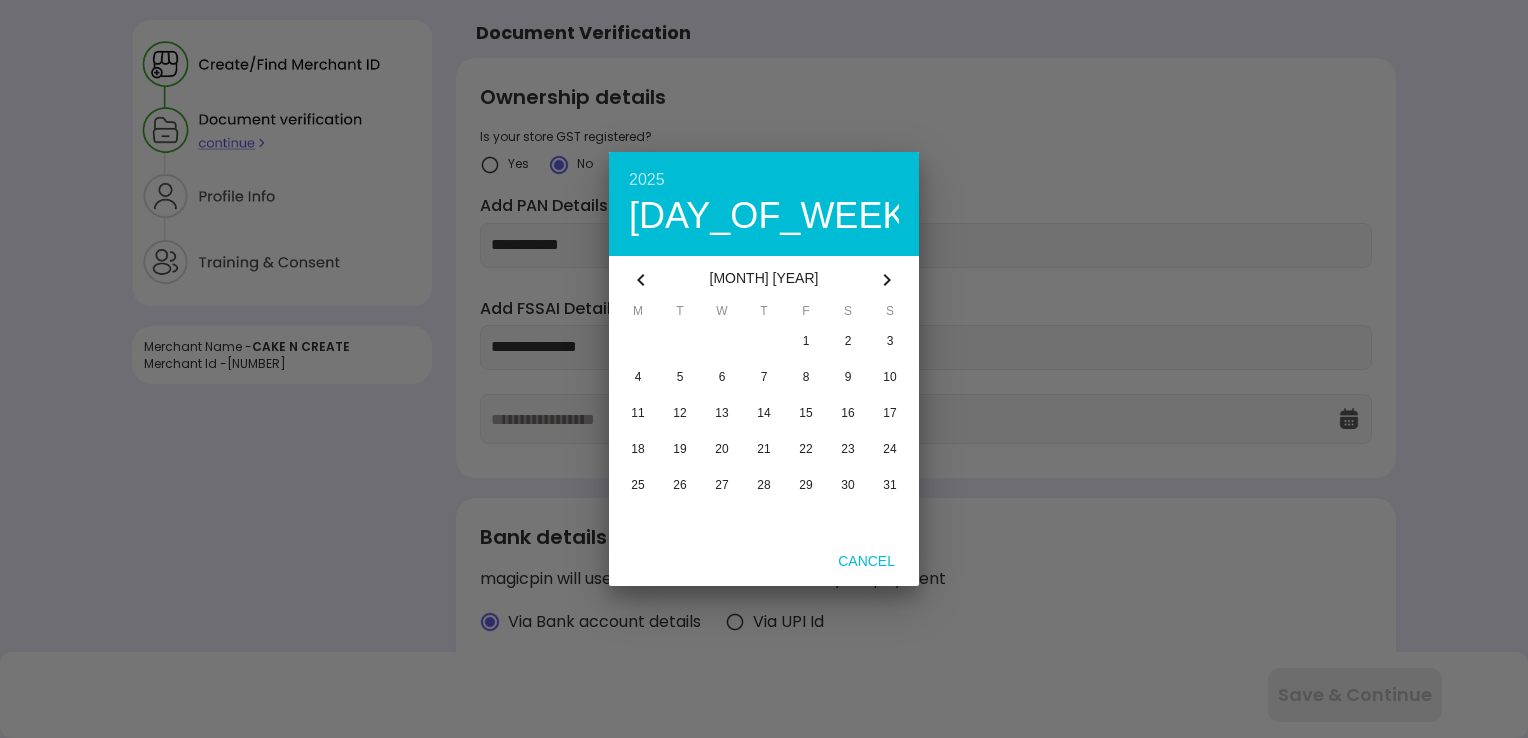 click 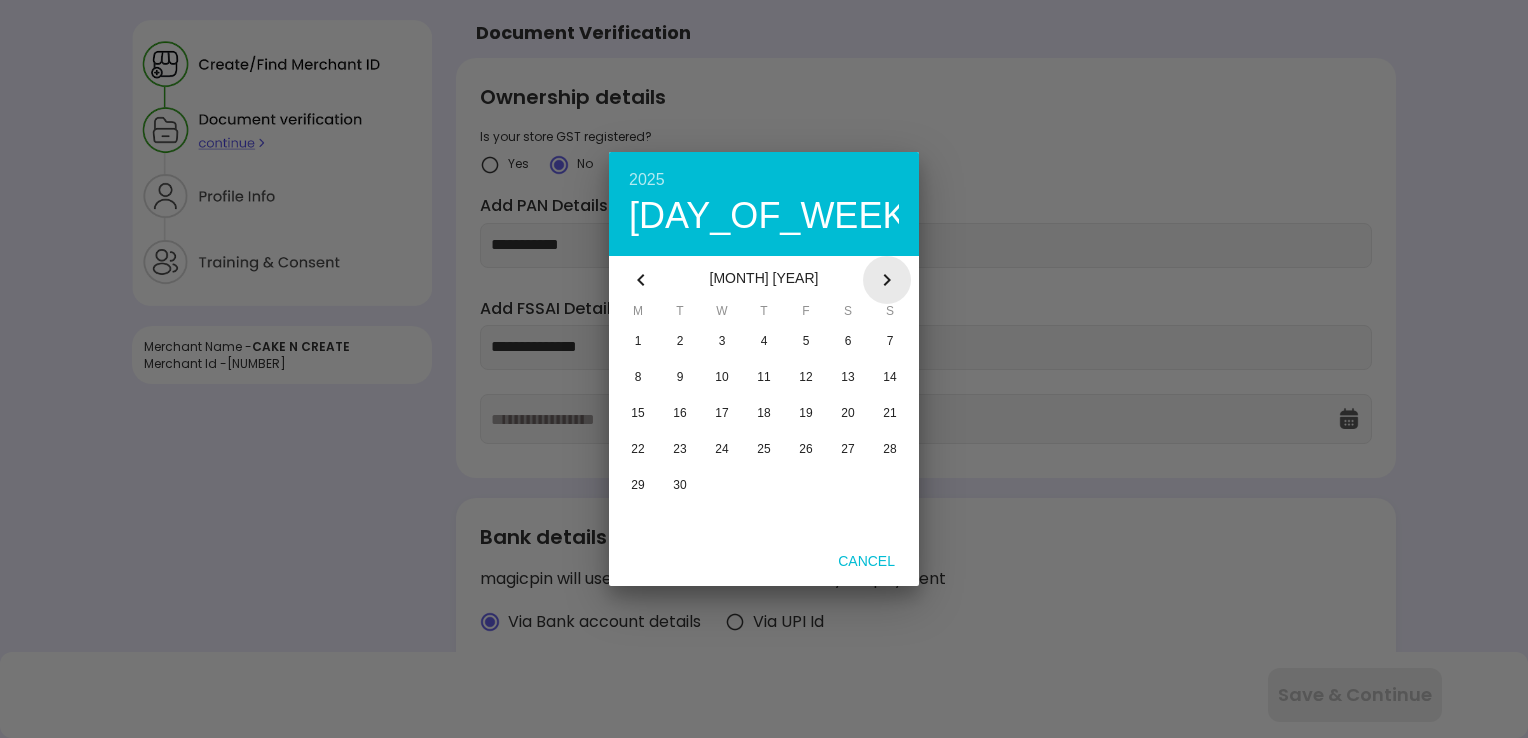 click 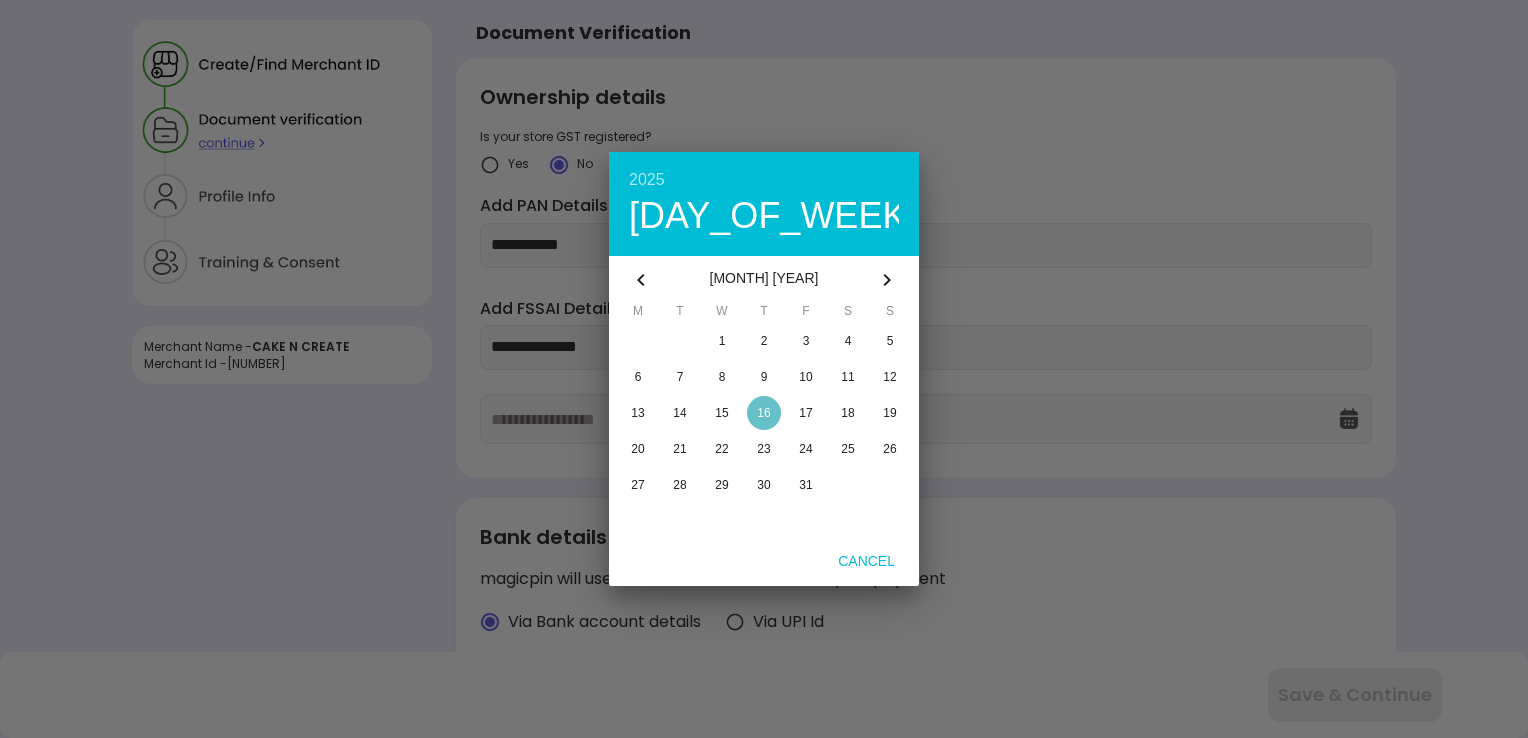 click on "16" at bounding box center [763, 413] 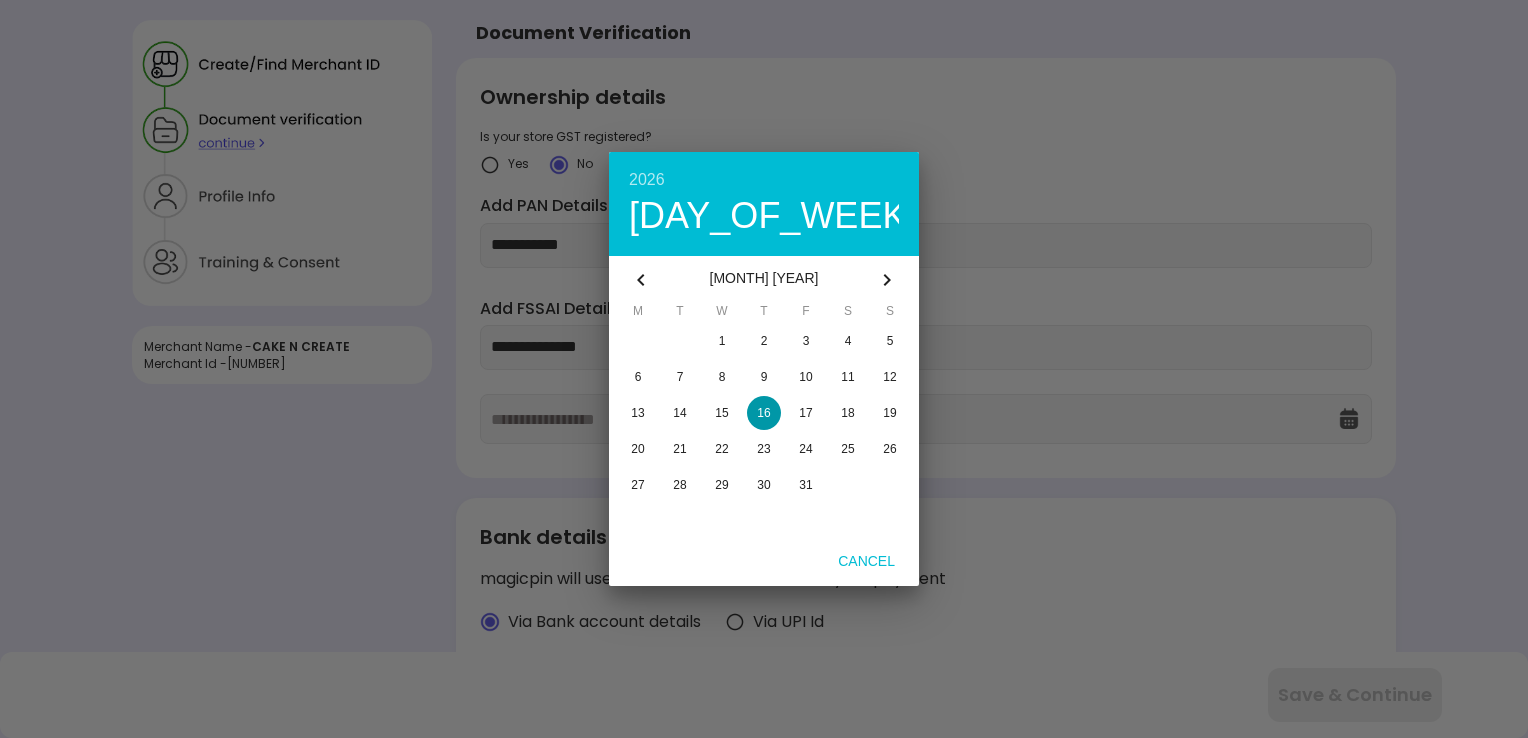 type on "**********" 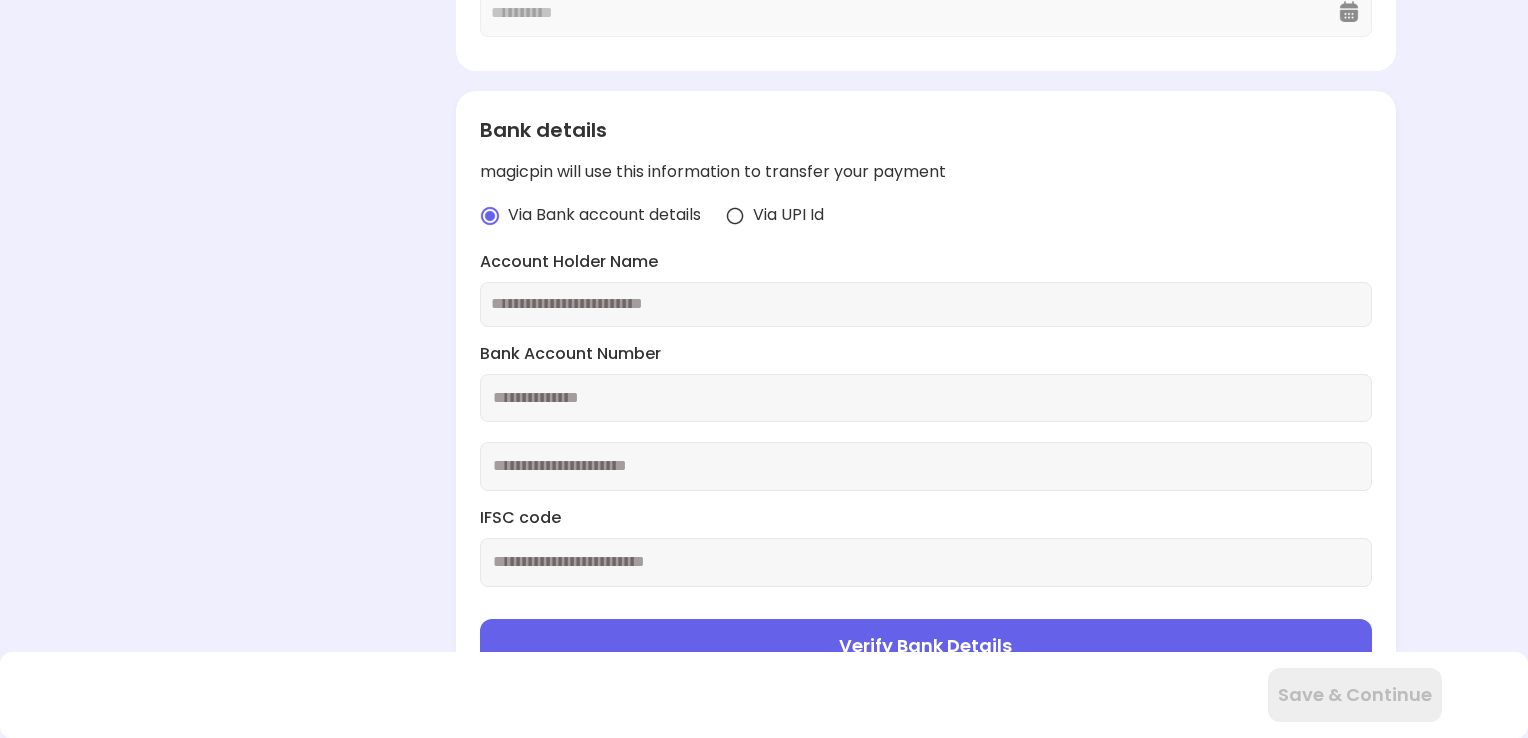 scroll, scrollTop: 511, scrollLeft: 0, axis: vertical 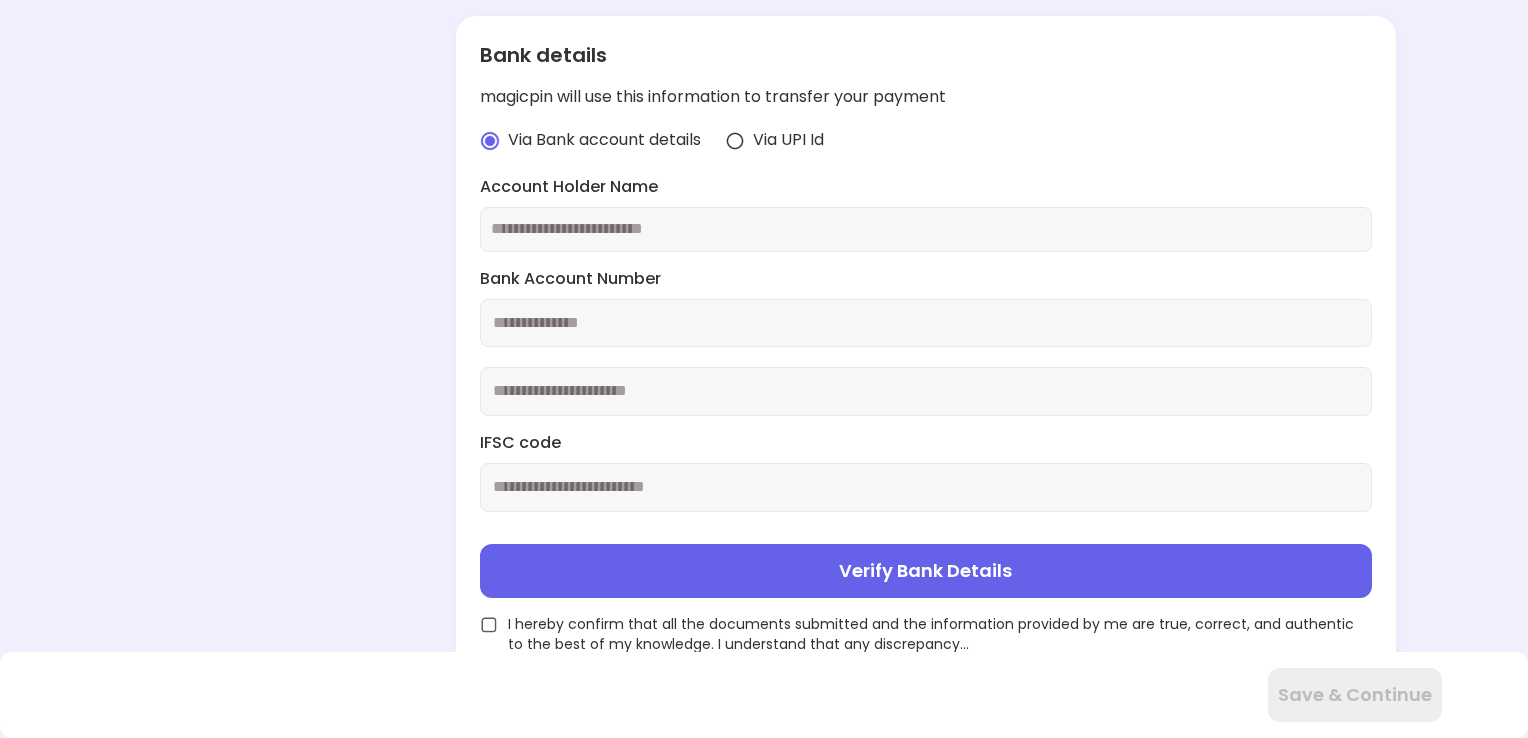 click at bounding box center (926, 229) 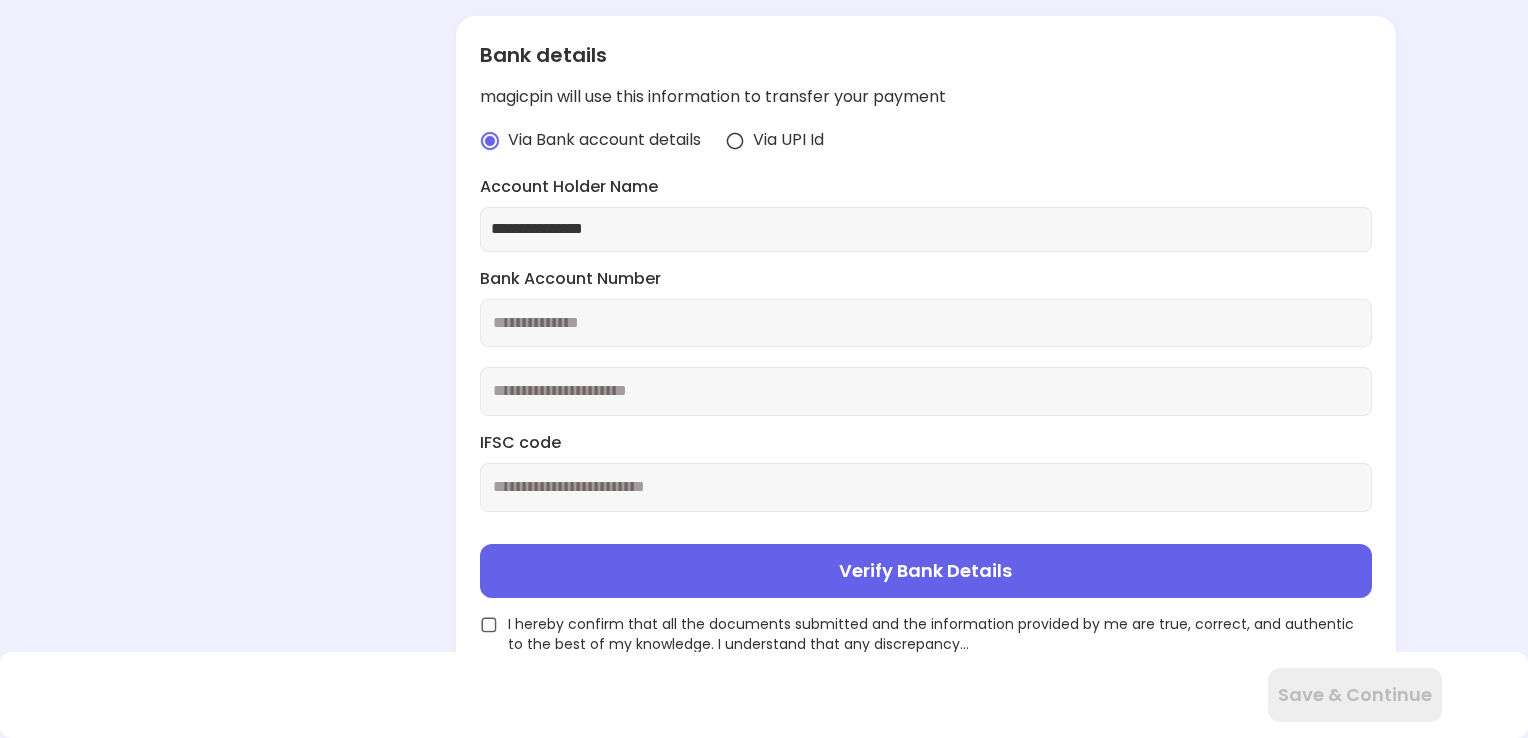 type on "**********" 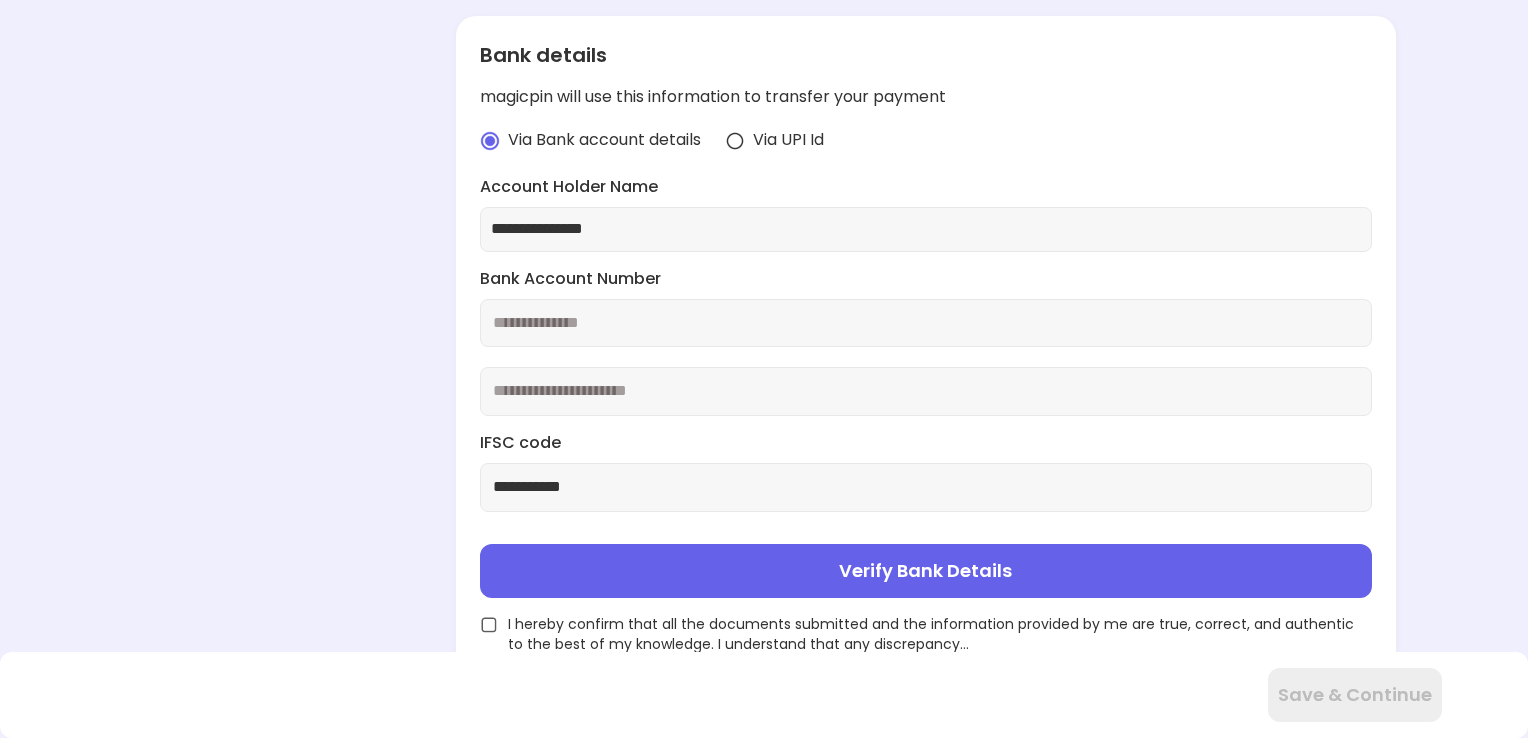 type on "**********" 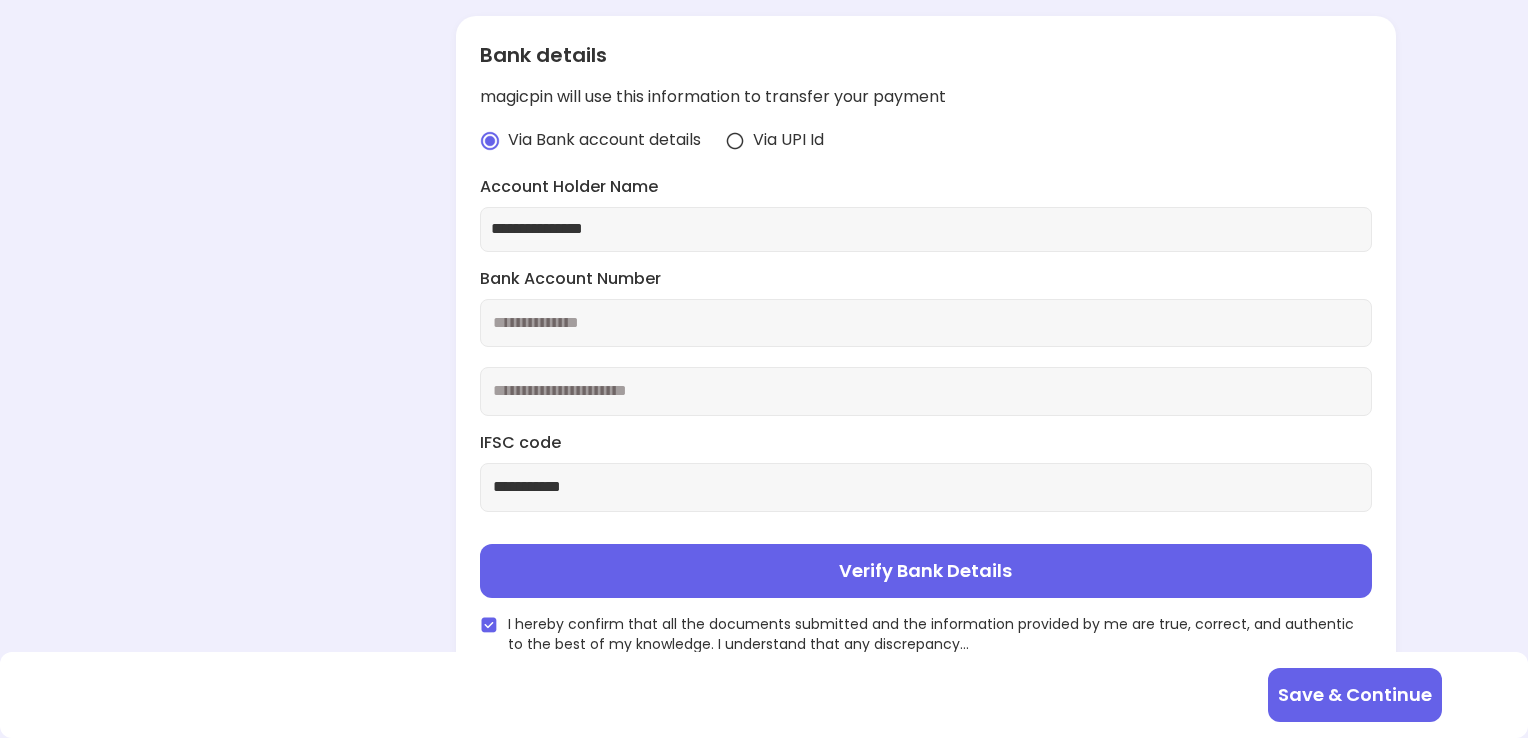 click on "Verify Bank Details" at bounding box center (926, 571) 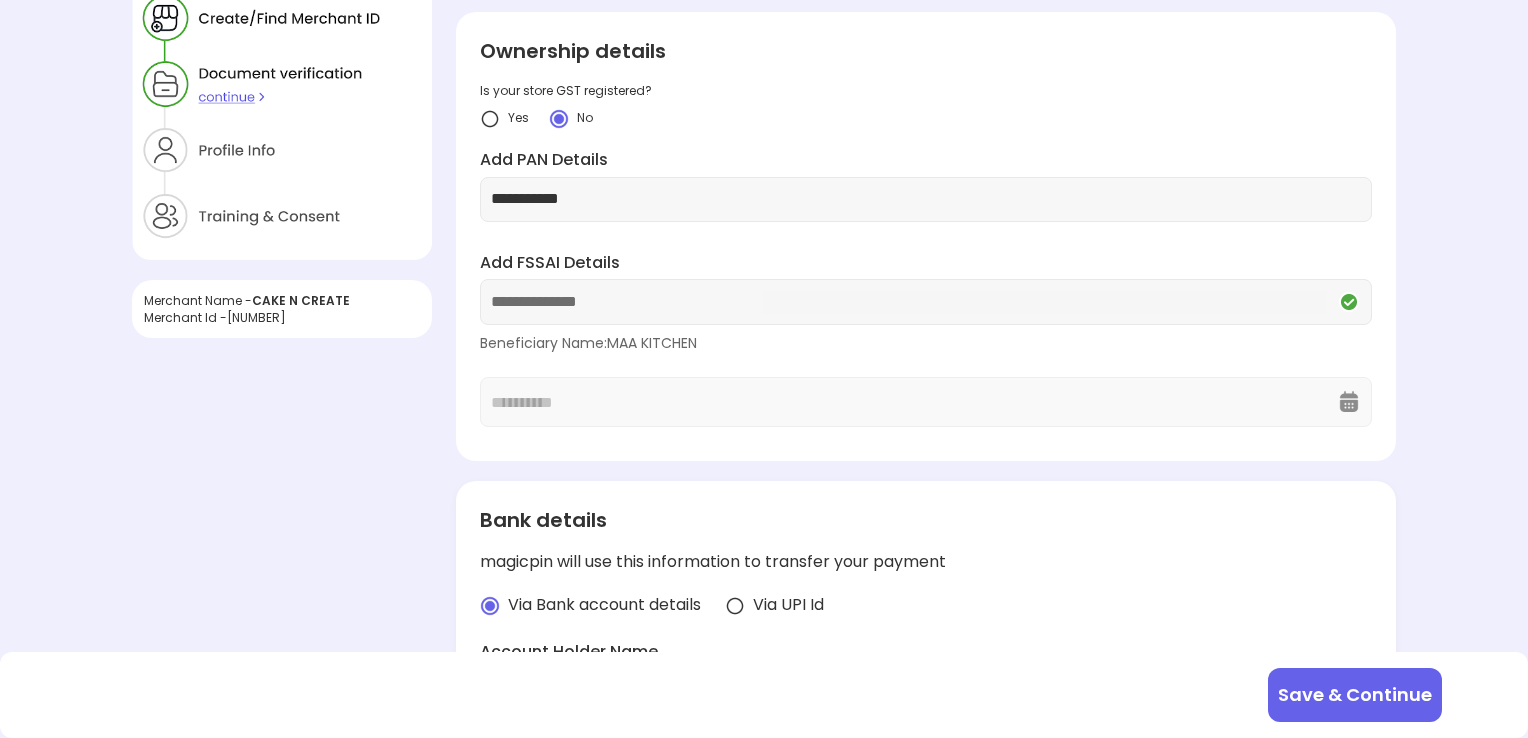scroll, scrollTop: 0, scrollLeft: 0, axis: both 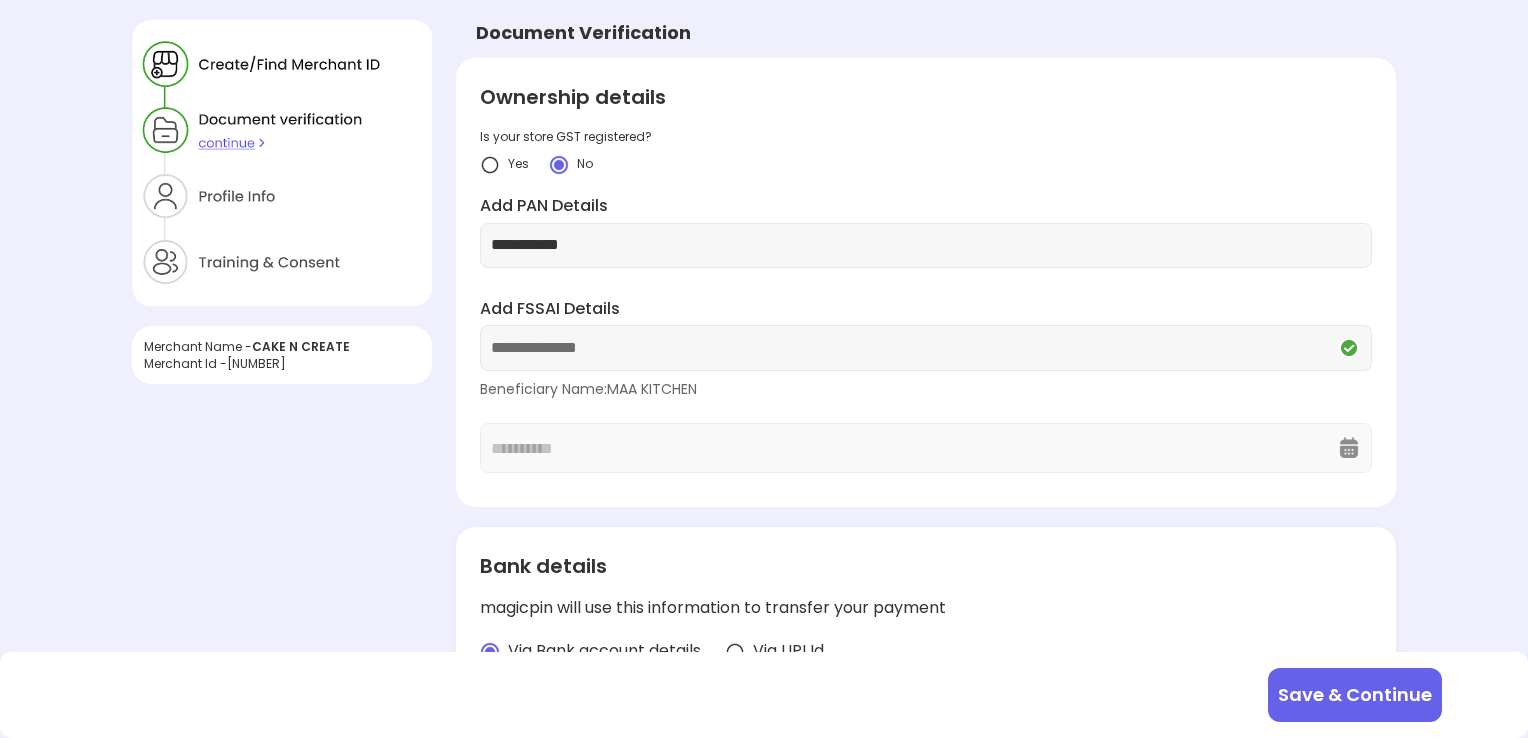type on "**********" 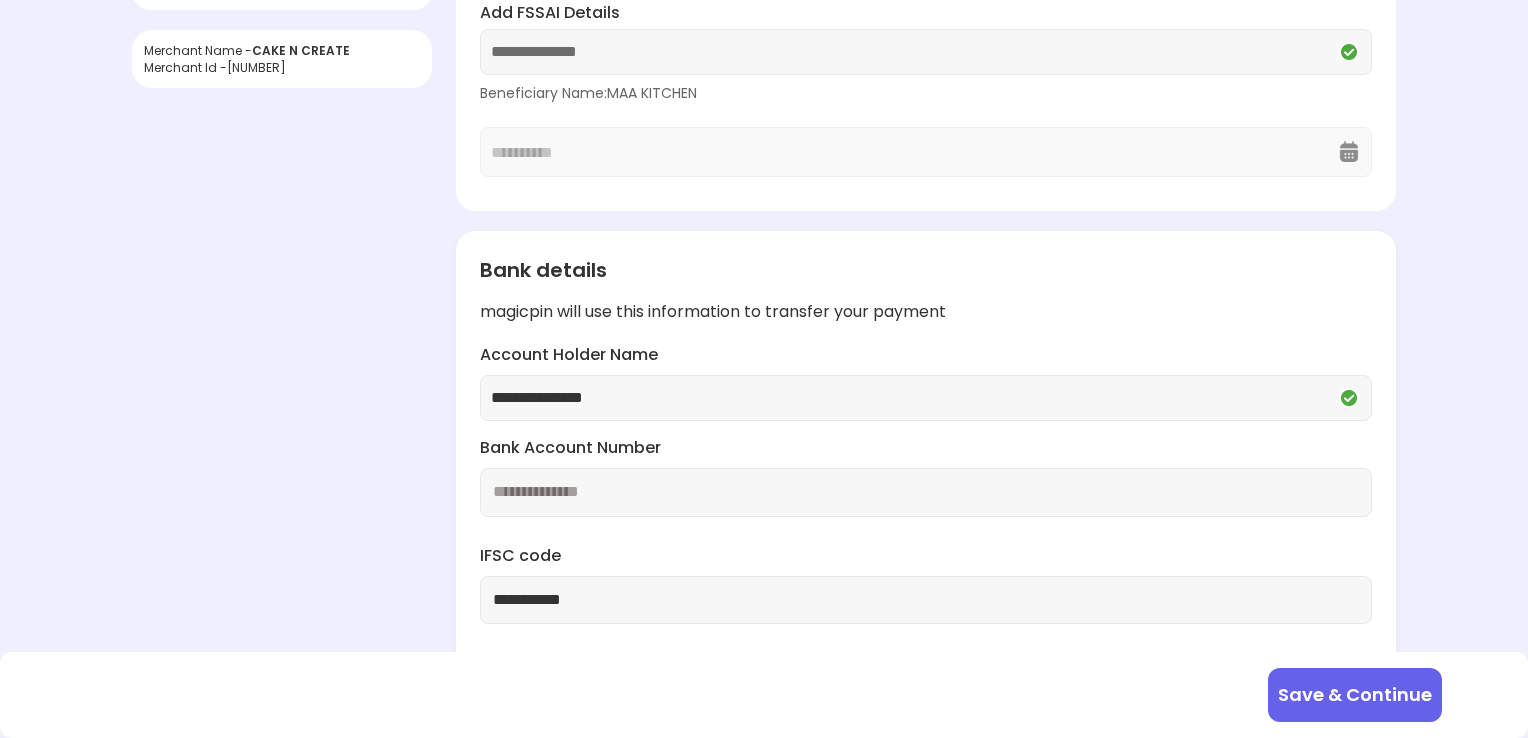 scroll, scrollTop: 340, scrollLeft: 0, axis: vertical 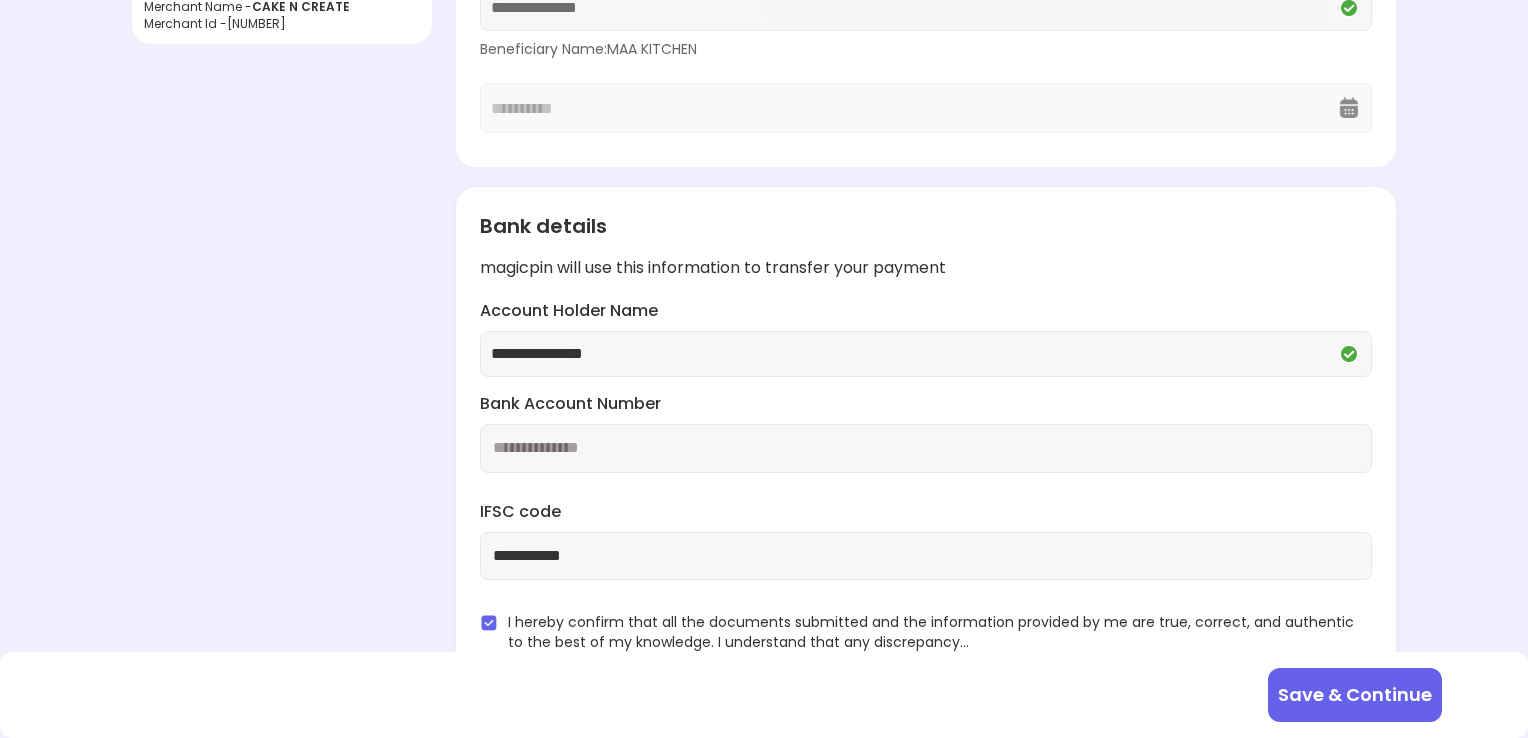 click on "Save & Continue" at bounding box center [1355, 695] 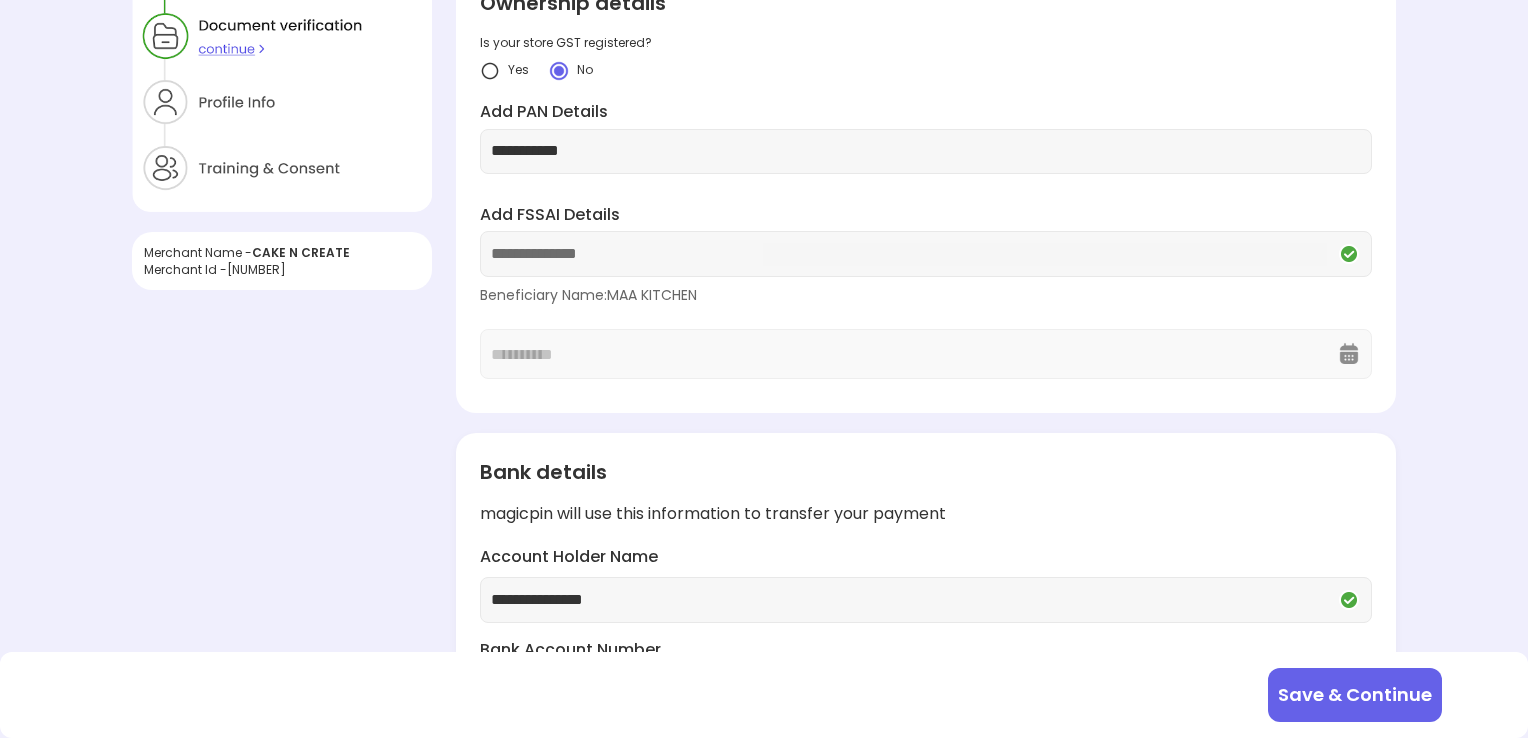 scroll, scrollTop: 96, scrollLeft: 0, axis: vertical 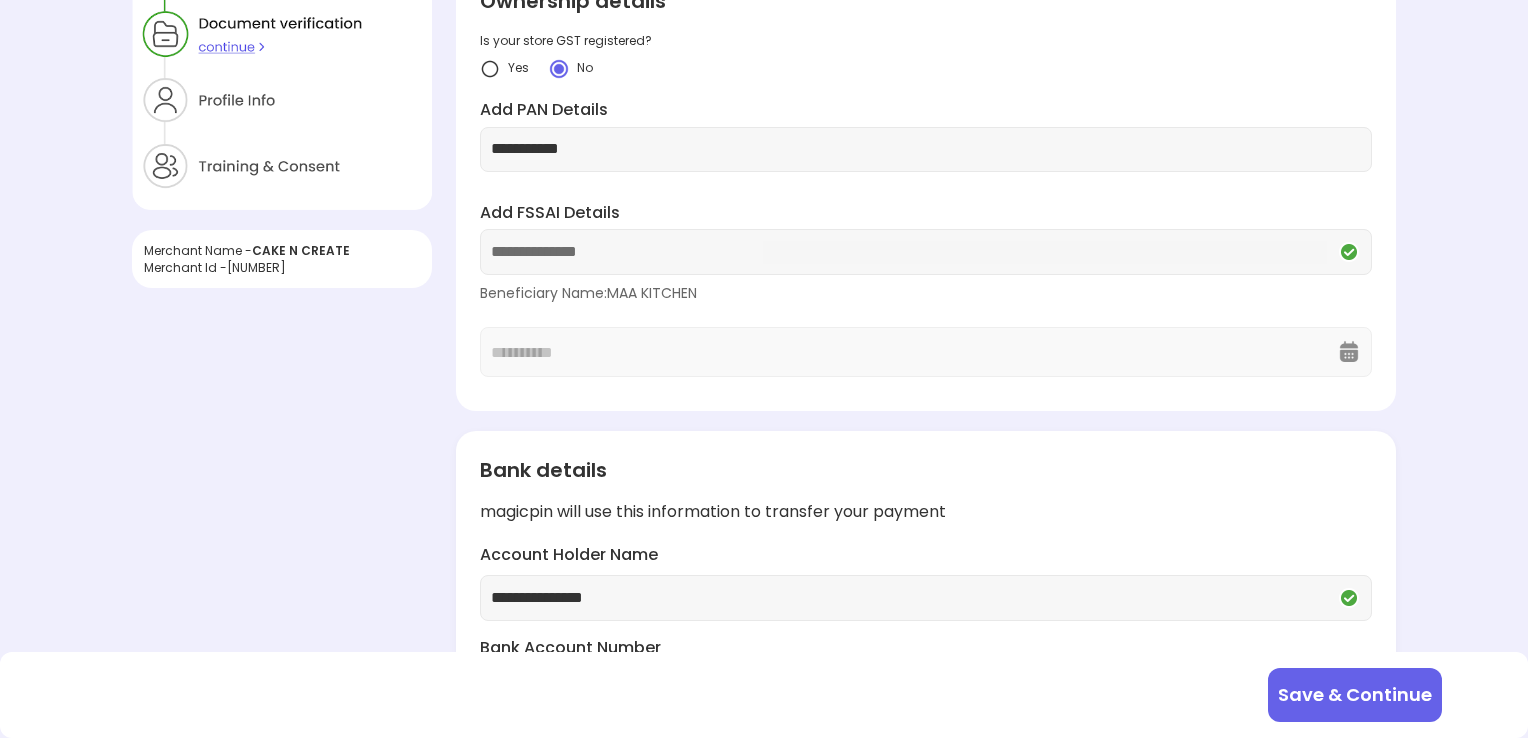 click on "**********" at bounding box center [926, 290] 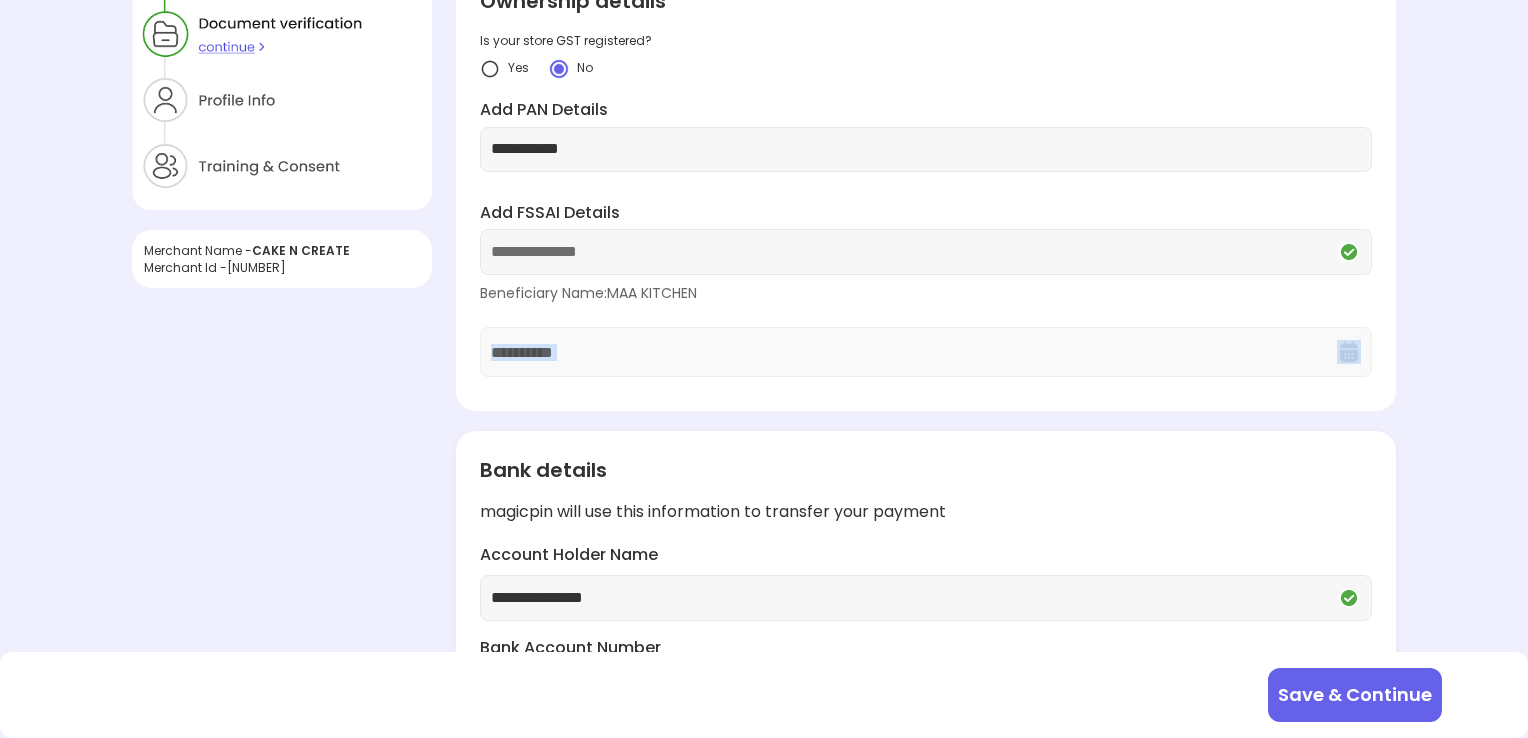 click on "**********" at bounding box center (926, 290) 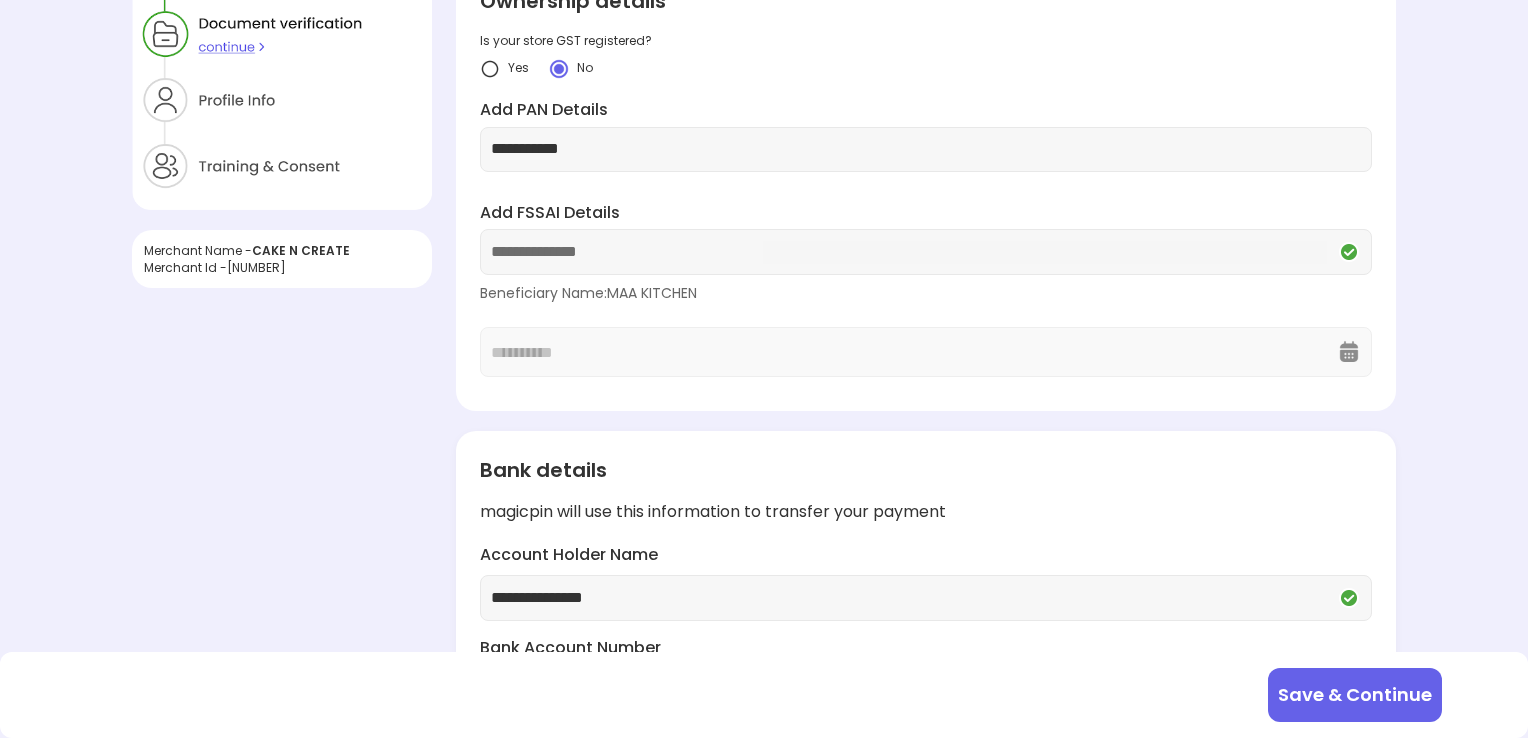 click on "**********" at bounding box center (926, 290) 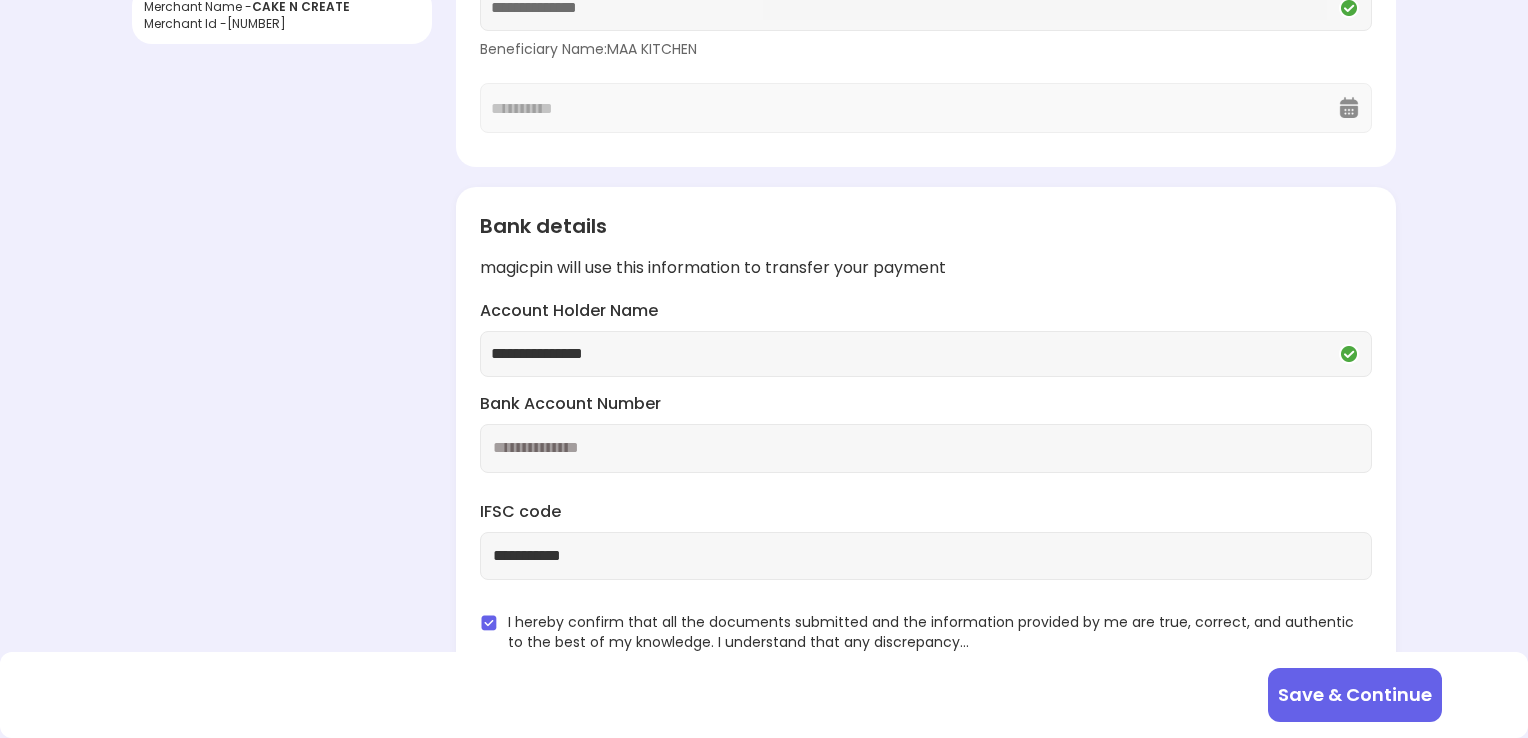 scroll, scrollTop: 0, scrollLeft: 0, axis: both 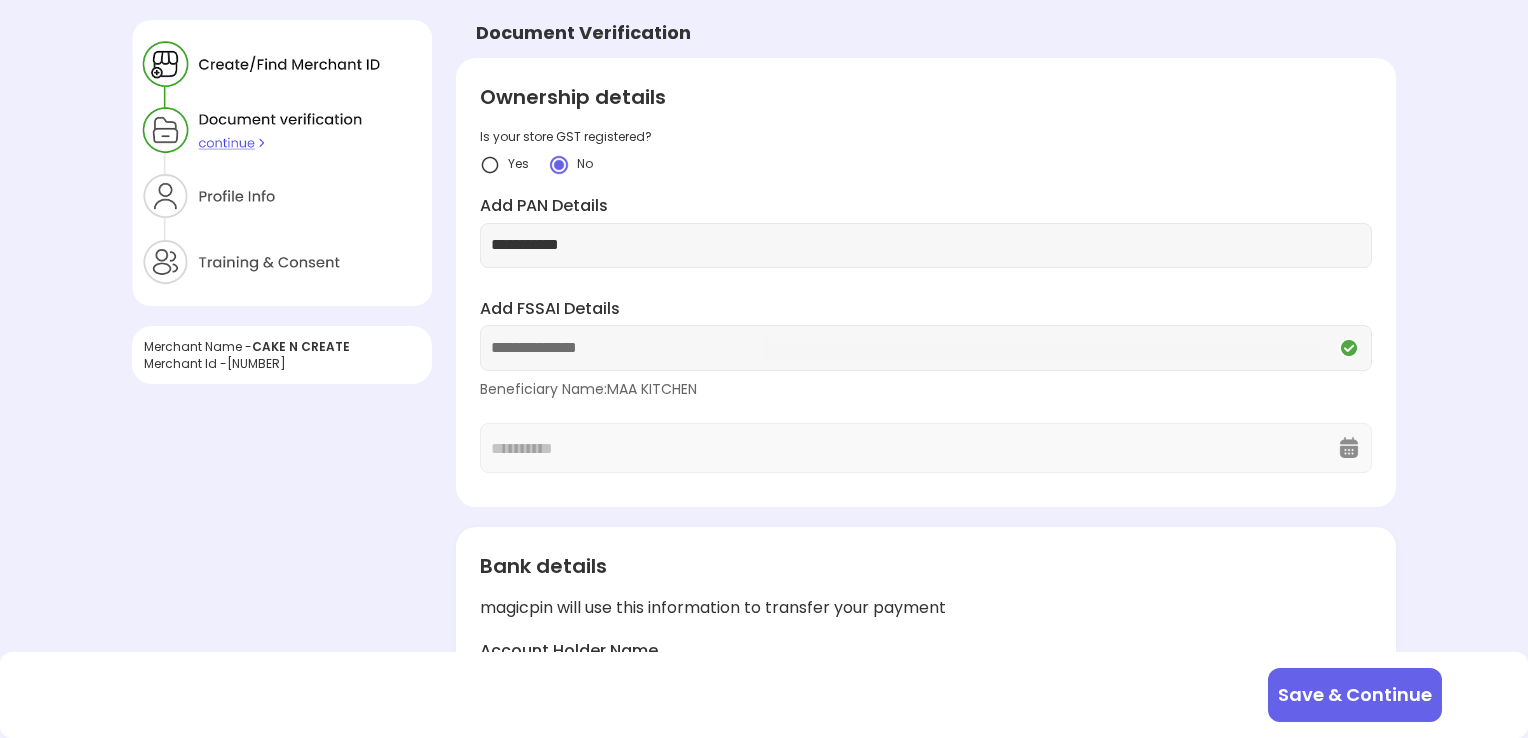 click at bounding box center (559, 165) 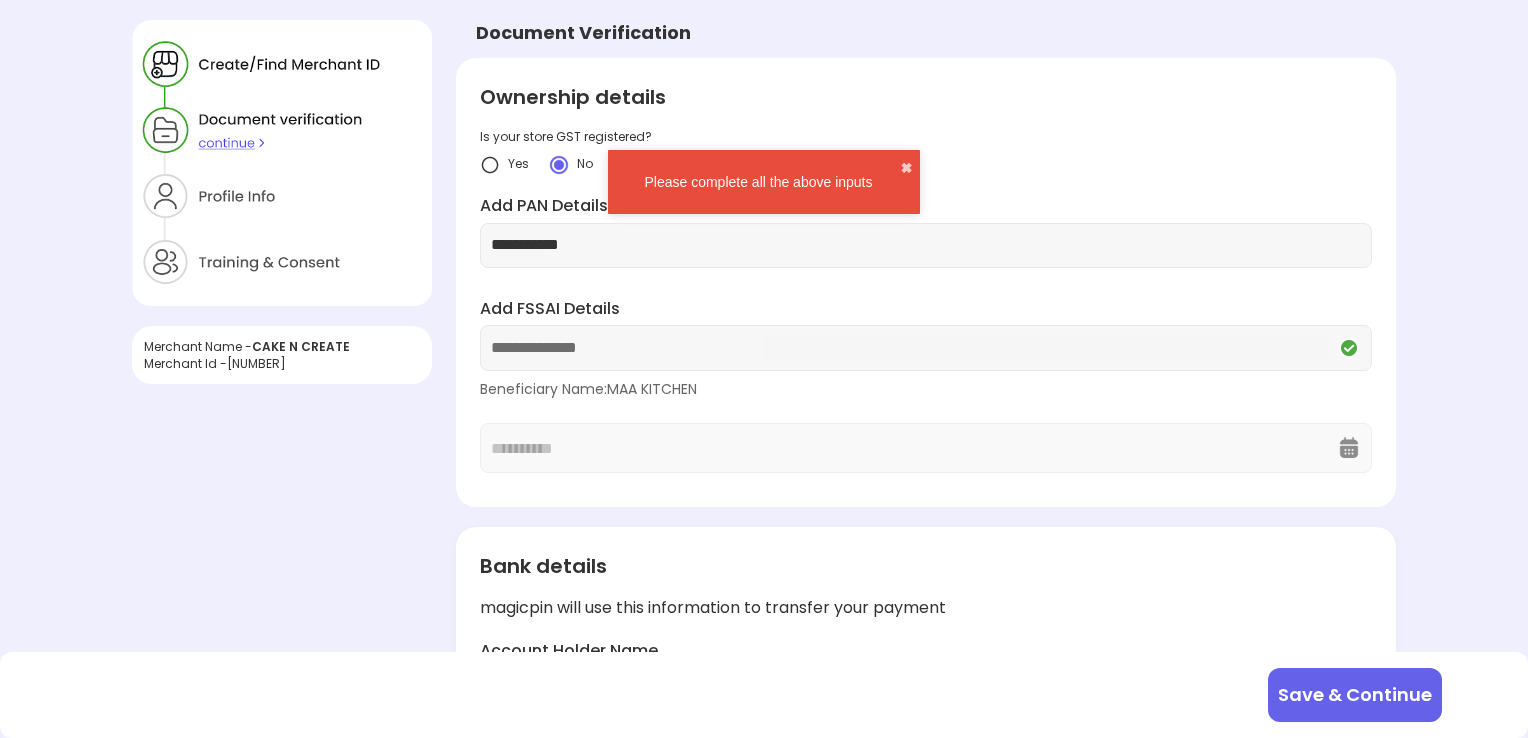 click on "**********" at bounding box center (926, 386) 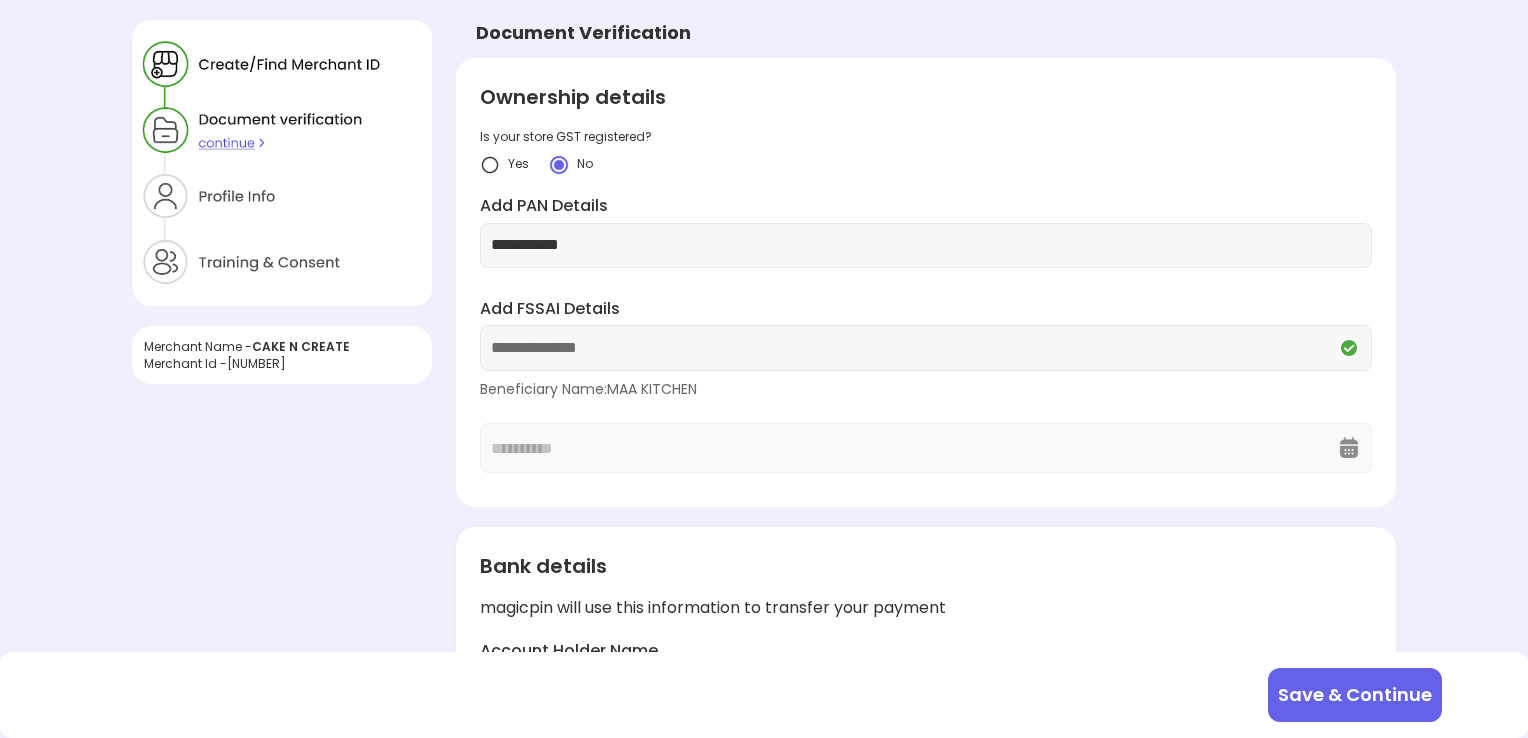 click on "**********" at bounding box center (926, 386) 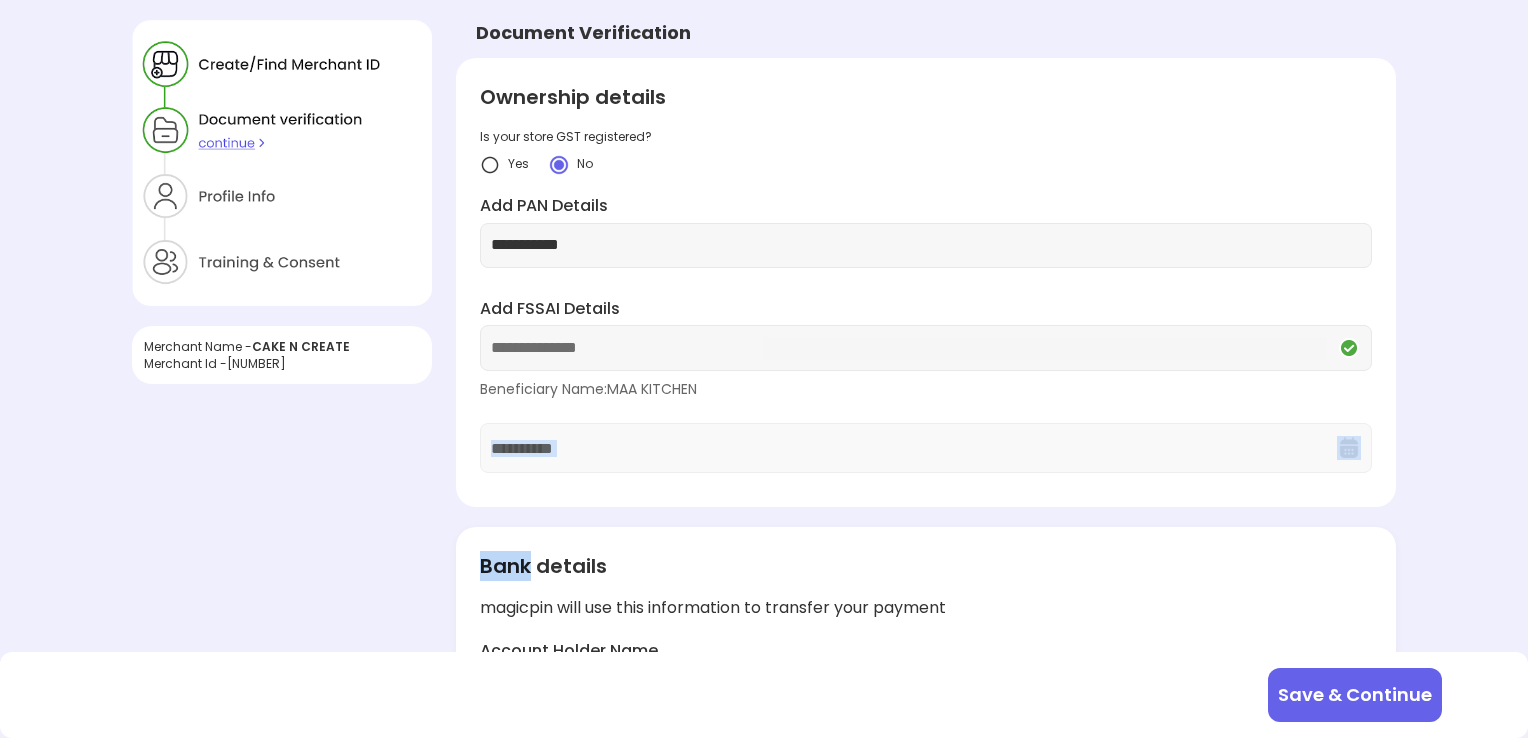 drag, startPoint x: 1343, startPoint y: 449, endPoint x: 988, endPoint y: 458, distance: 355.11407 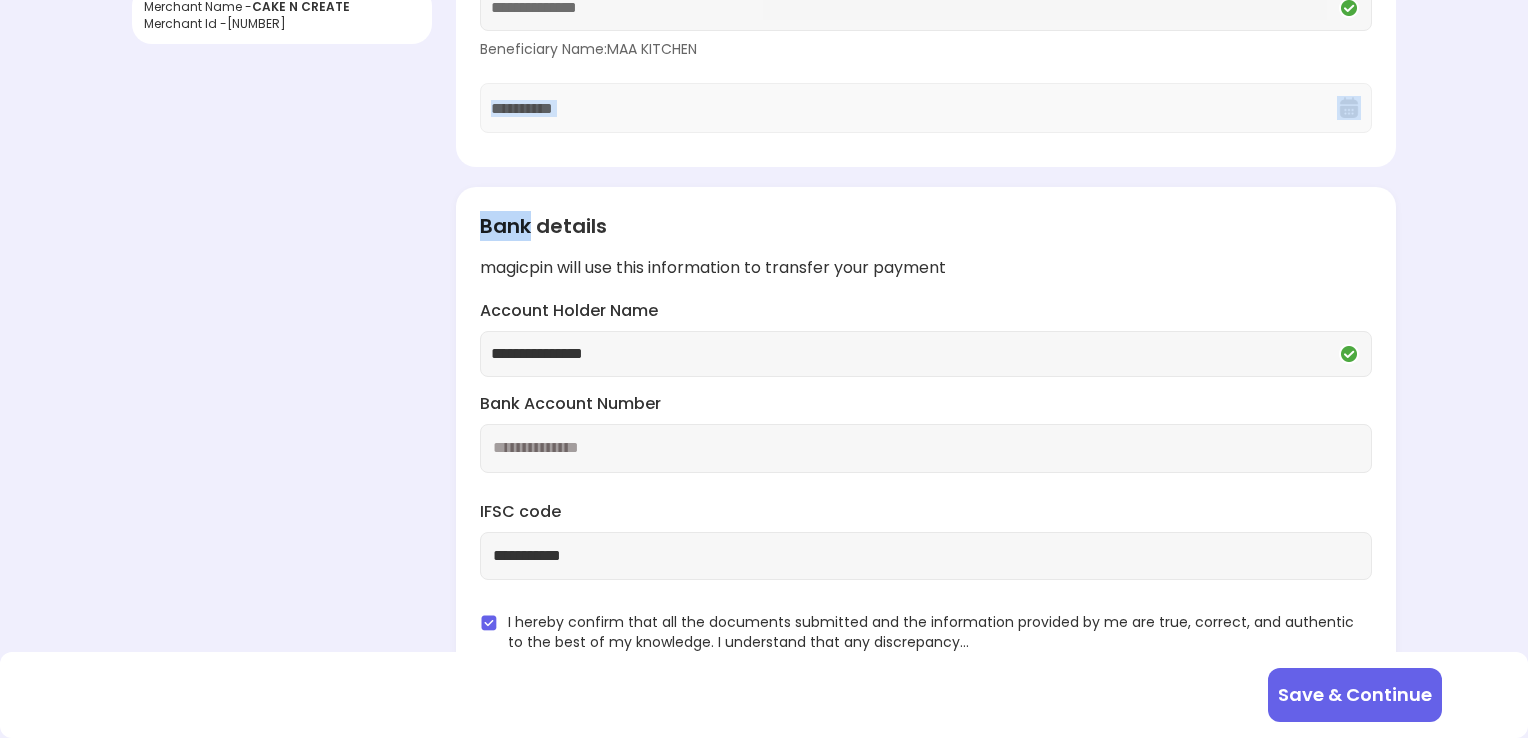 scroll, scrollTop: 0, scrollLeft: 0, axis: both 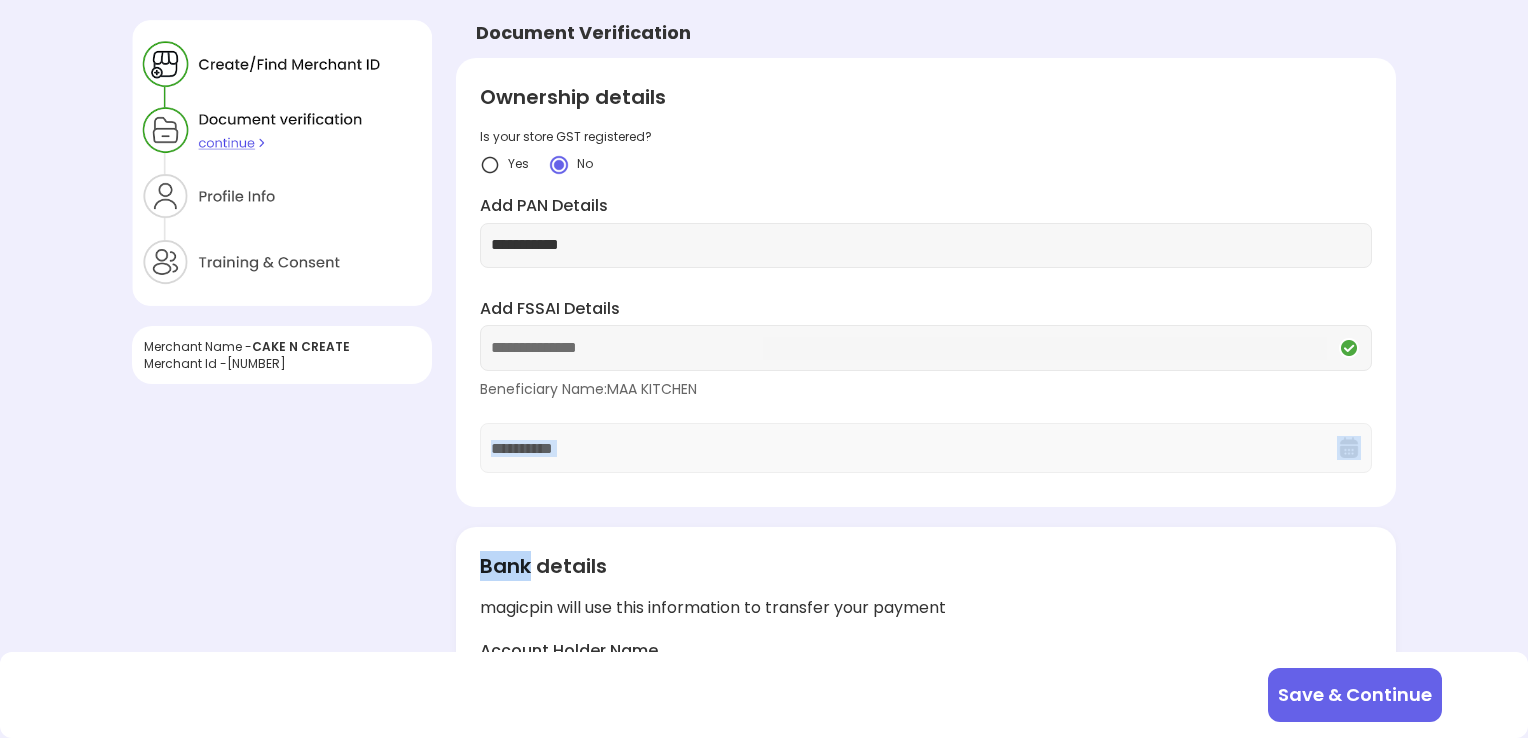 click at bounding box center (282, 163) 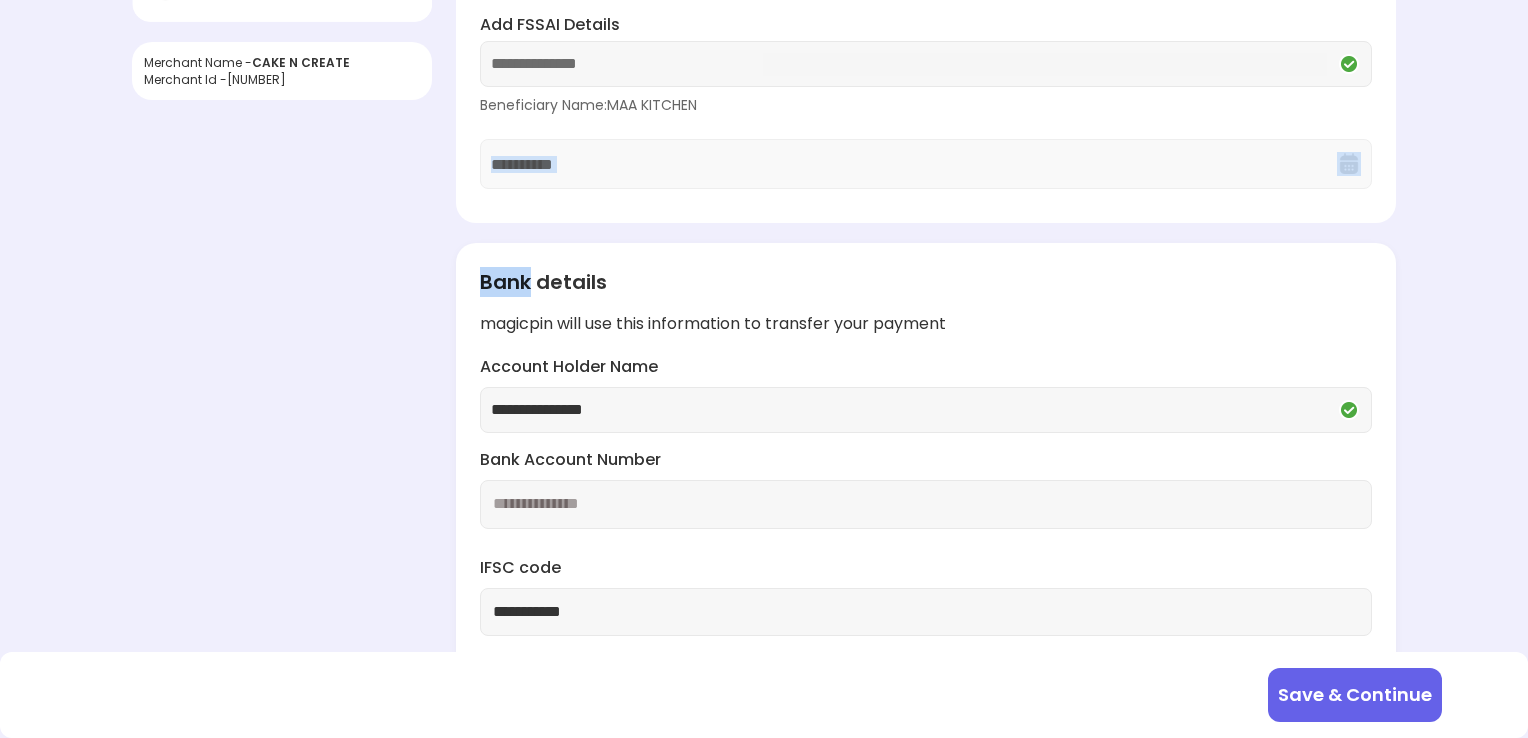 scroll, scrollTop: 340, scrollLeft: 0, axis: vertical 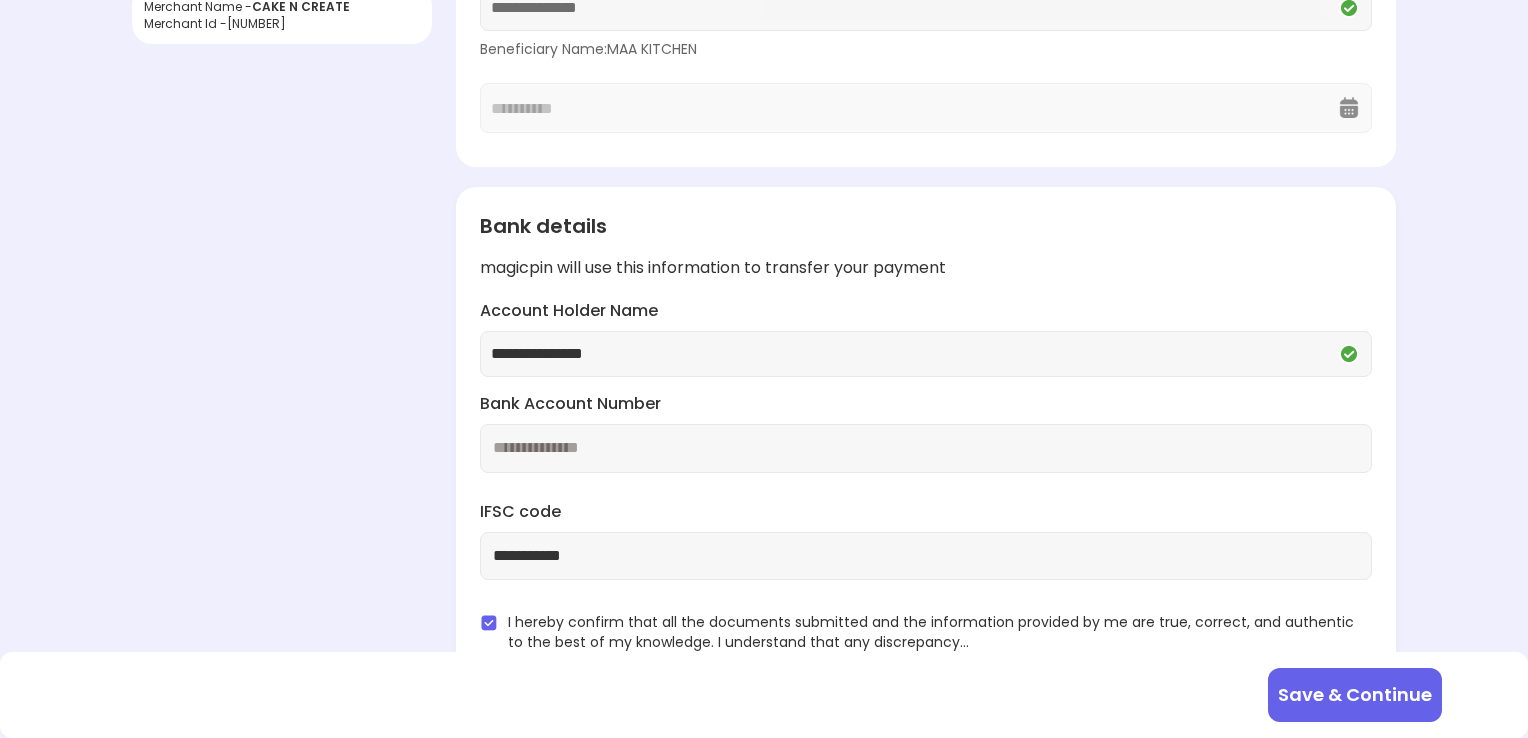 click on "Save & Continue" at bounding box center [1355, 695] 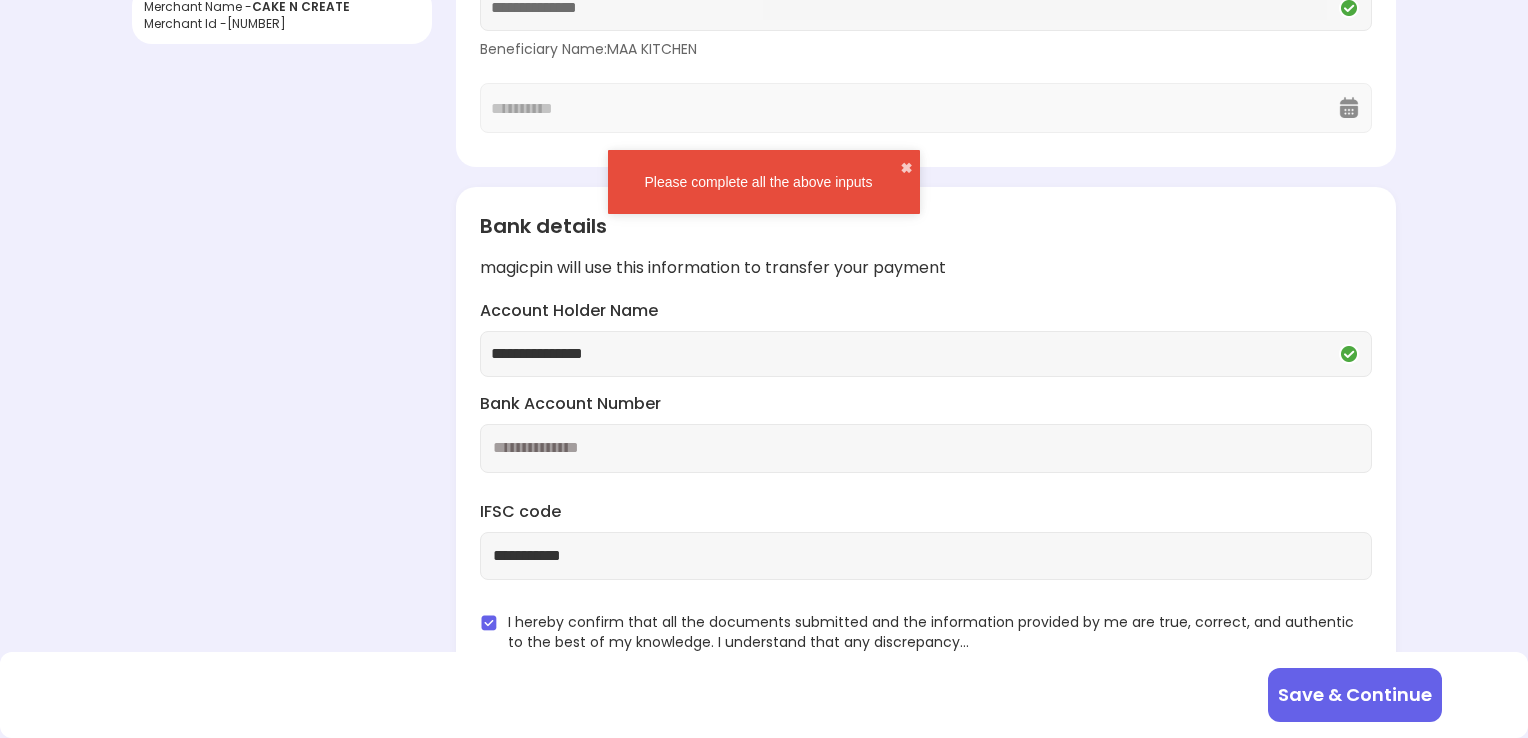 scroll, scrollTop: 0, scrollLeft: 0, axis: both 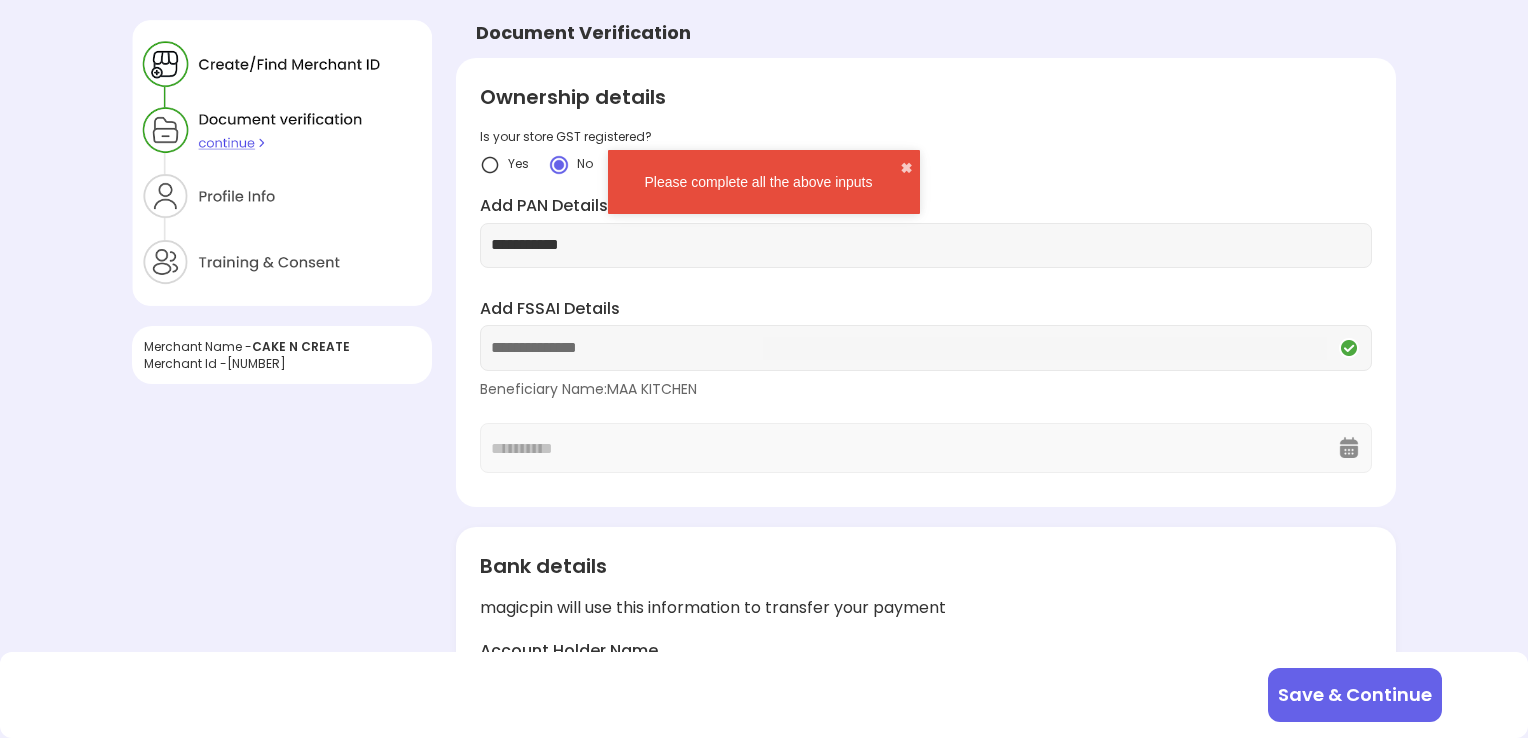 click at bounding box center (282, 163) 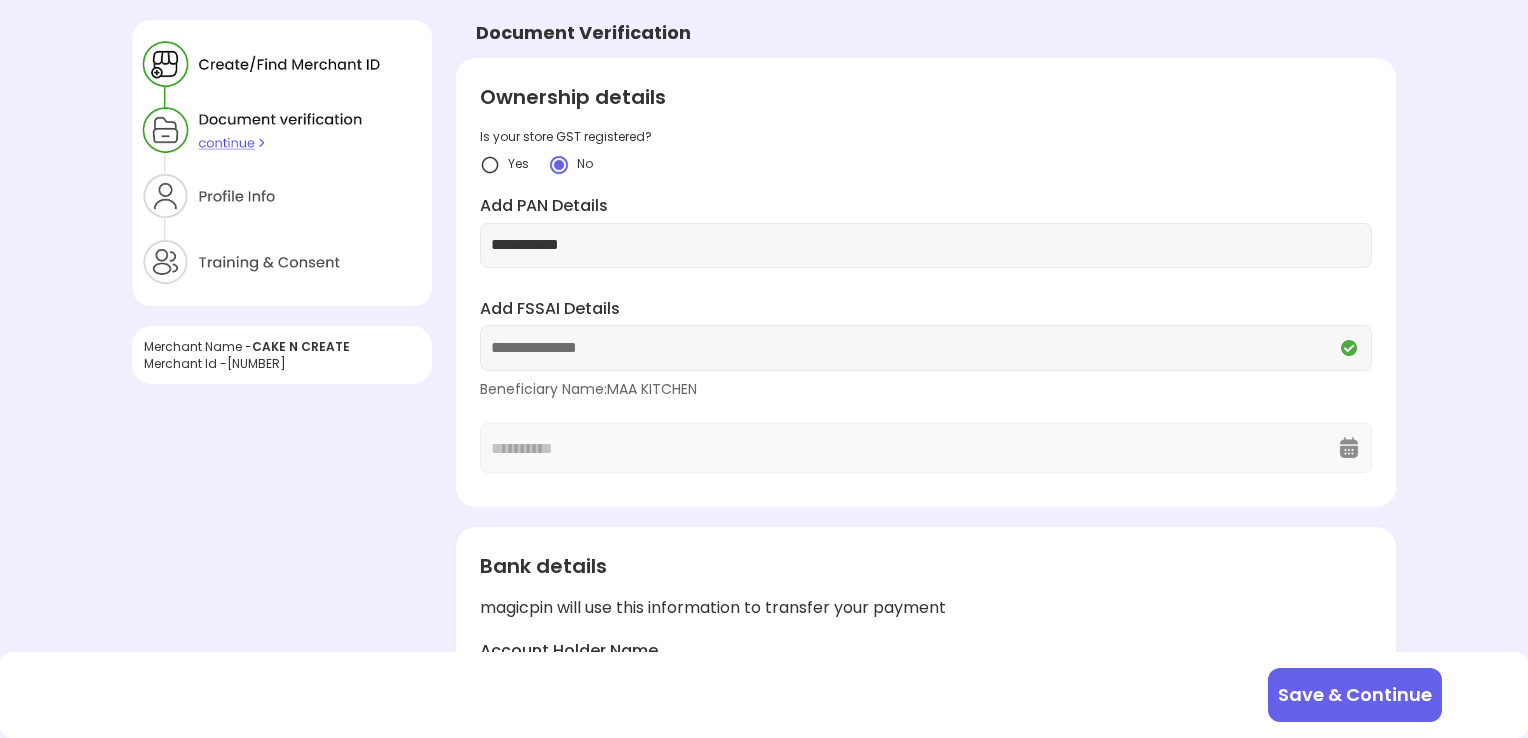 click at bounding box center (282, 163) 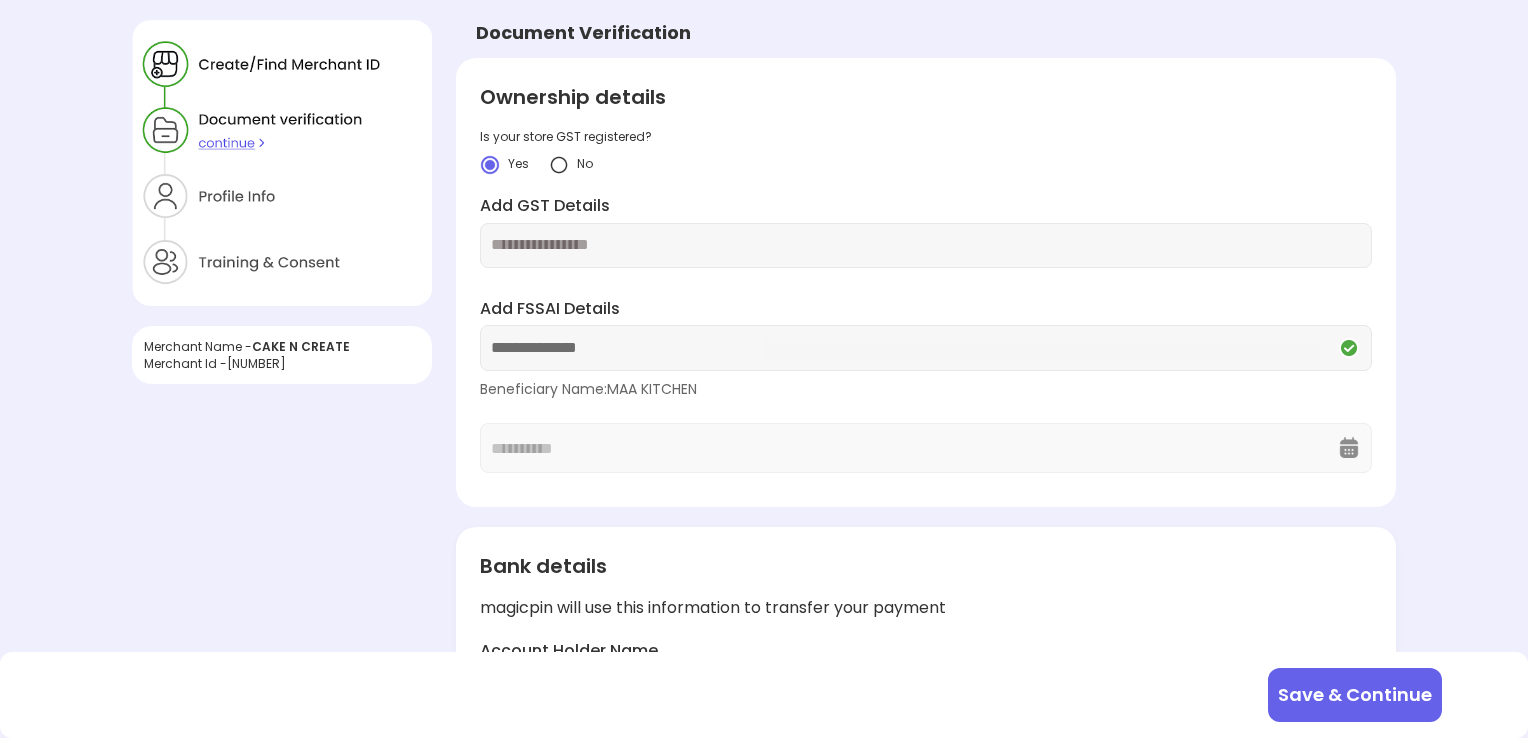 click at bounding box center [559, 165] 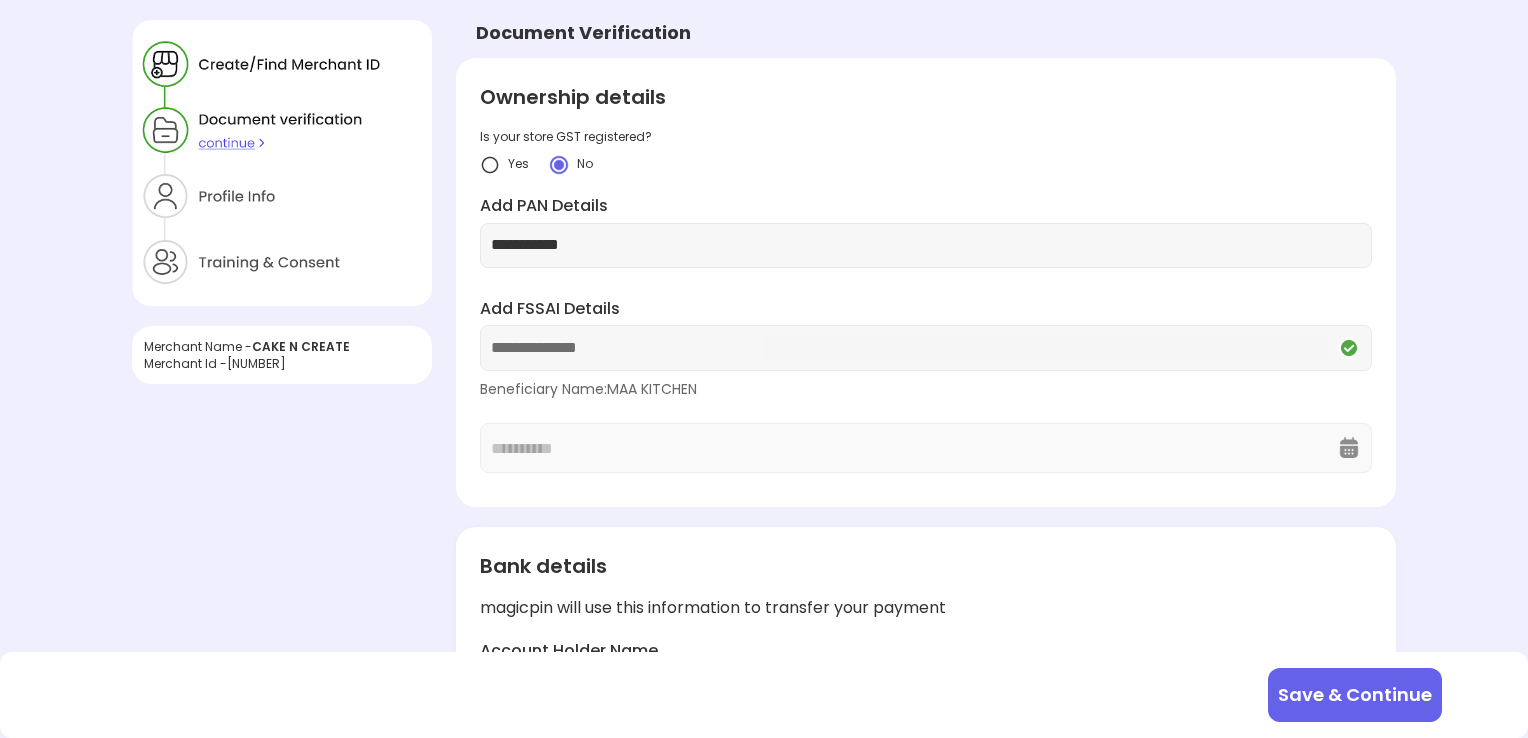 click on "Save & Continue" at bounding box center (1355, 695) 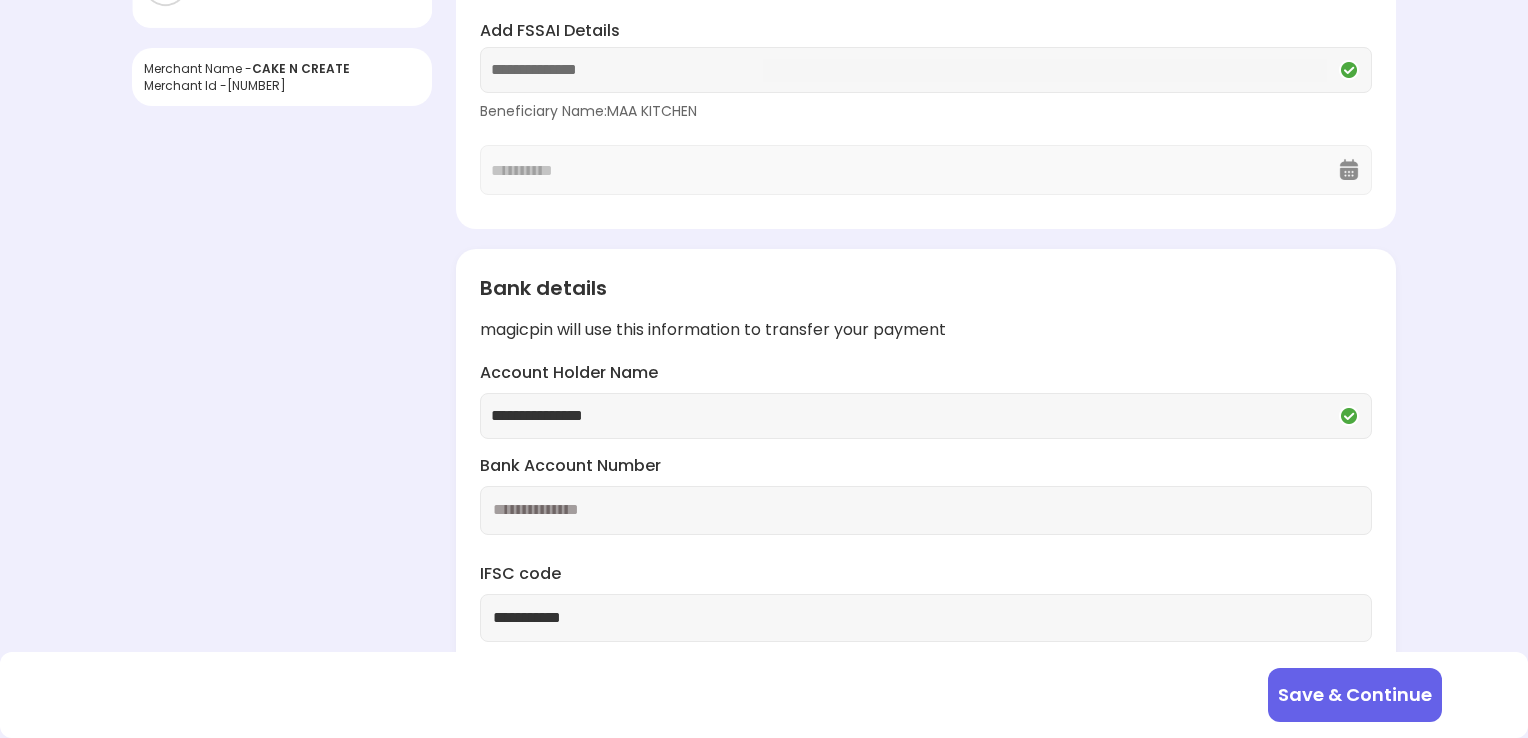 scroll, scrollTop: 340, scrollLeft: 0, axis: vertical 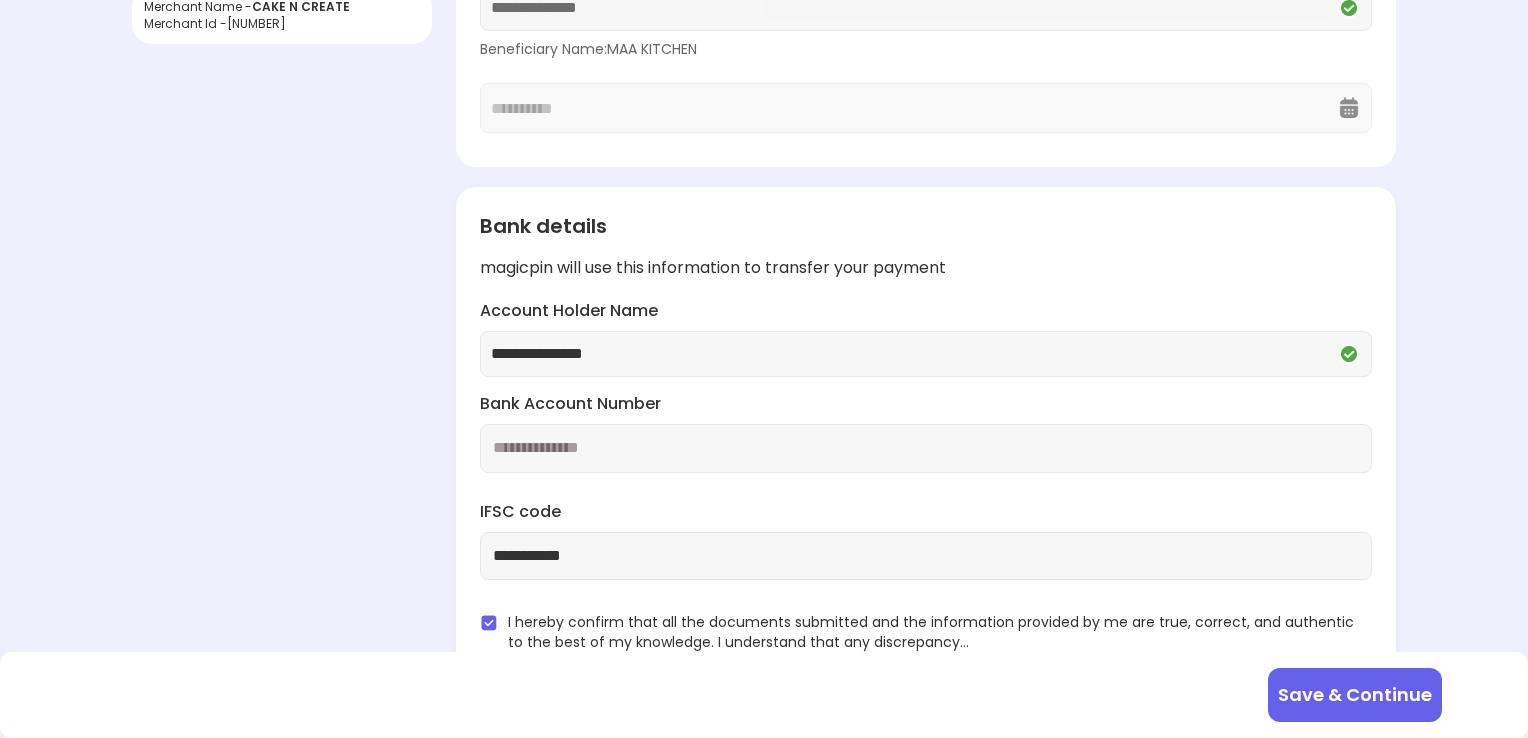 click at bounding box center [489, 623] 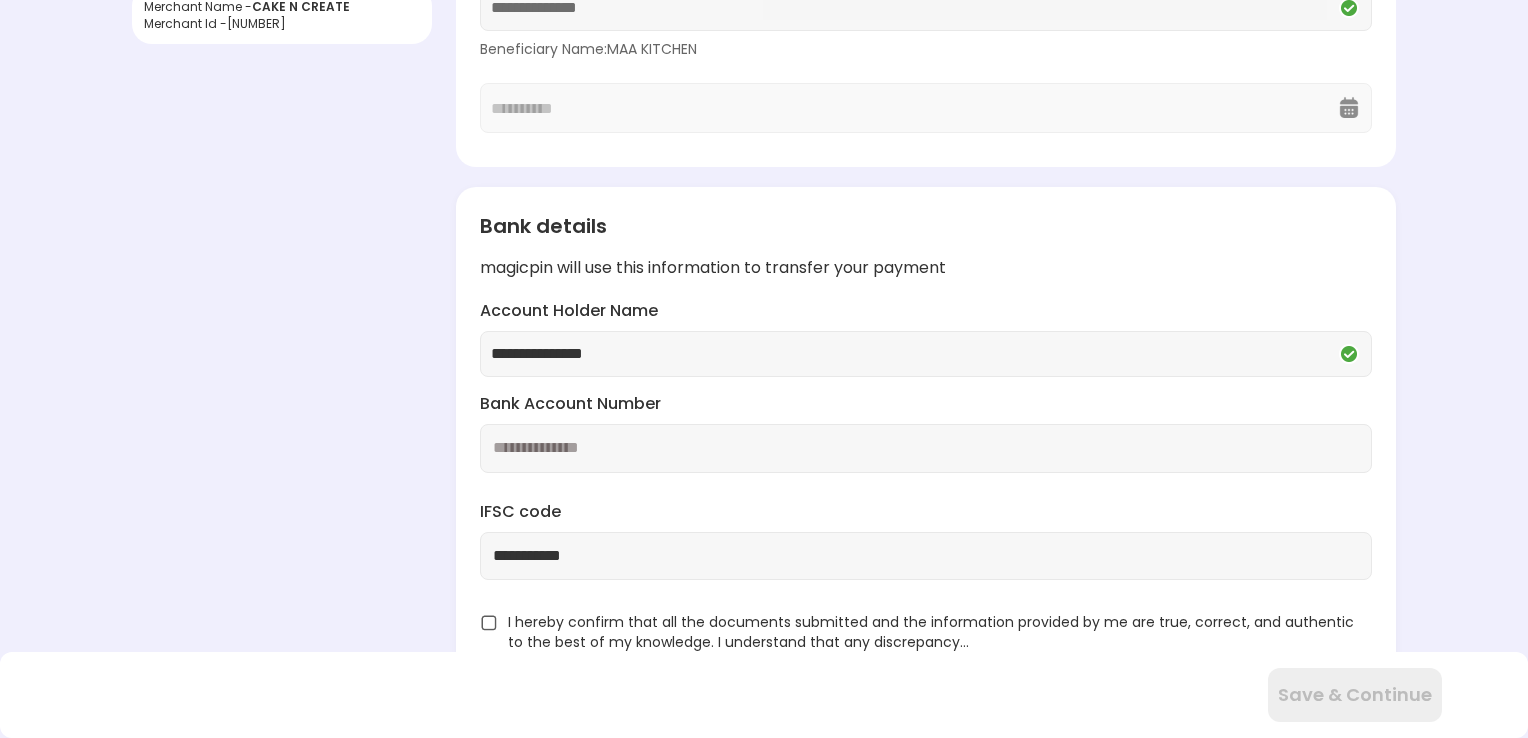click at bounding box center [489, 623] 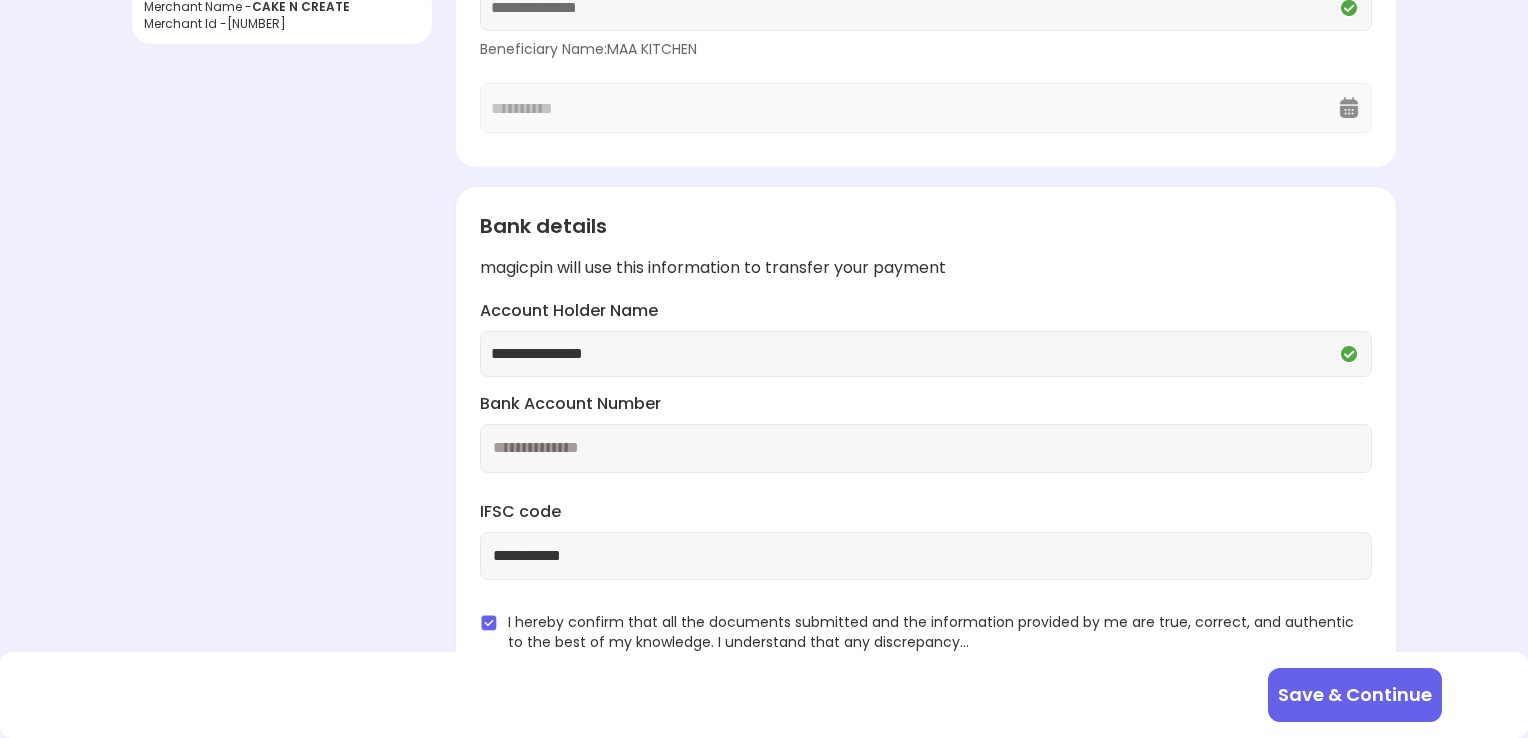 click on "Save & Continue" at bounding box center [1355, 695] 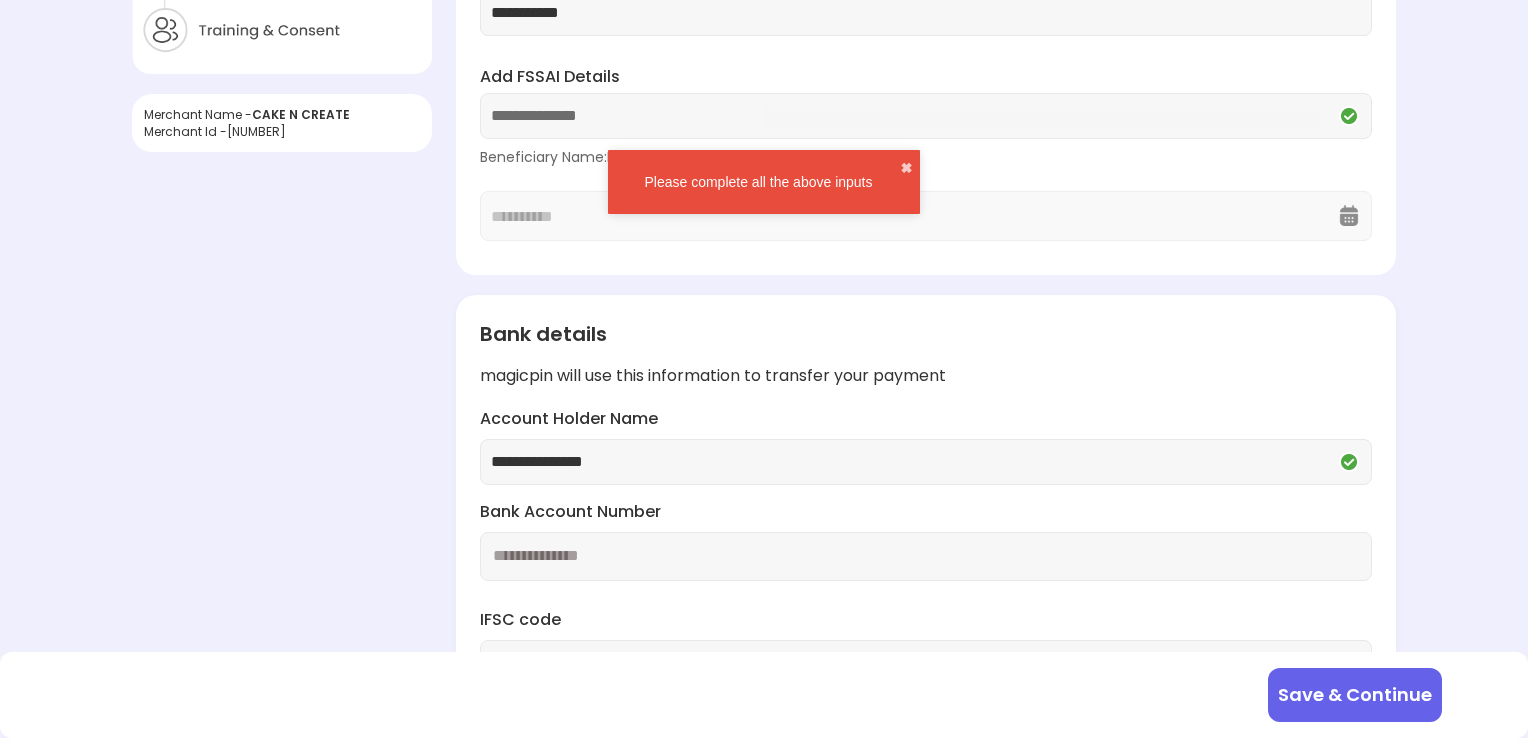 scroll, scrollTop: 224, scrollLeft: 0, axis: vertical 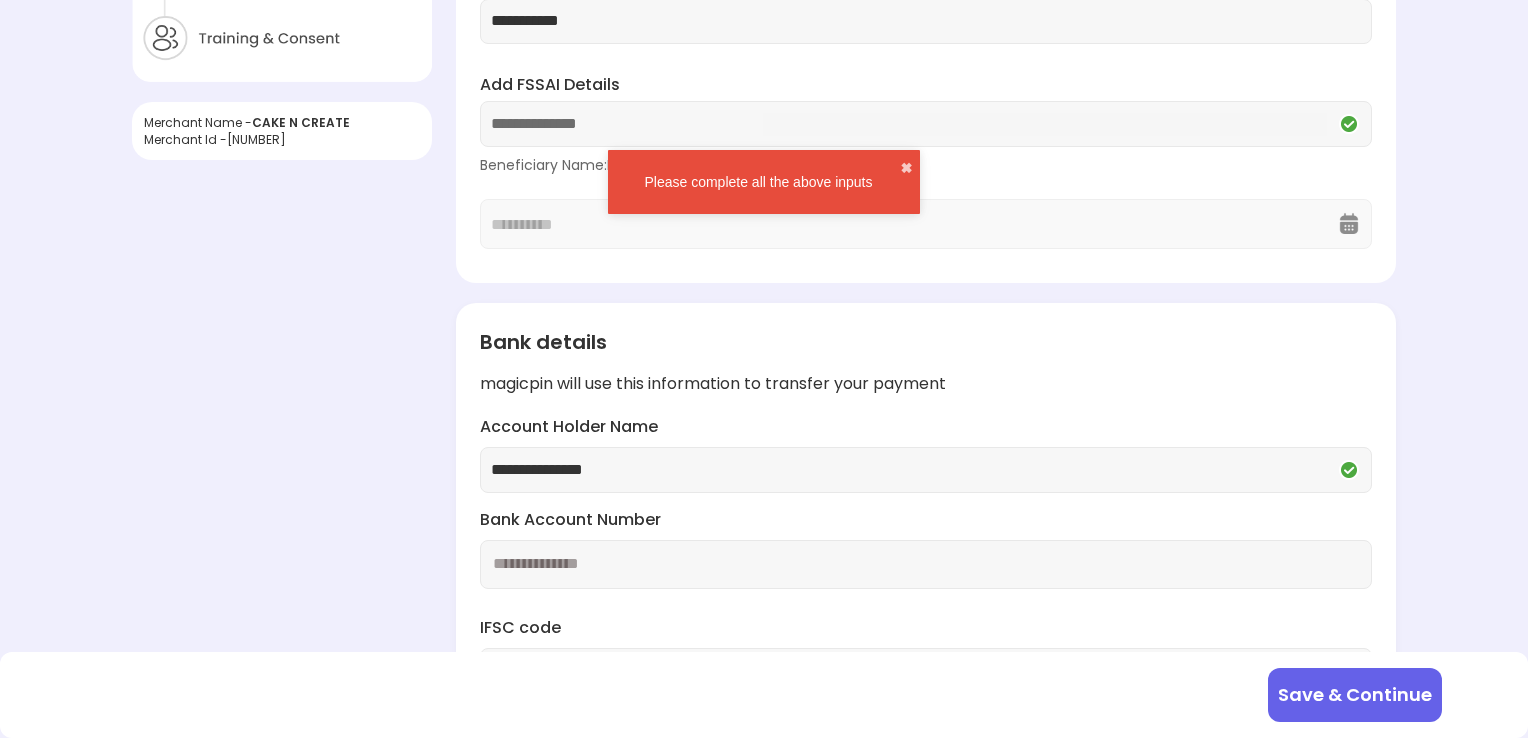 click on "Bank details" at bounding box center [926, 342] 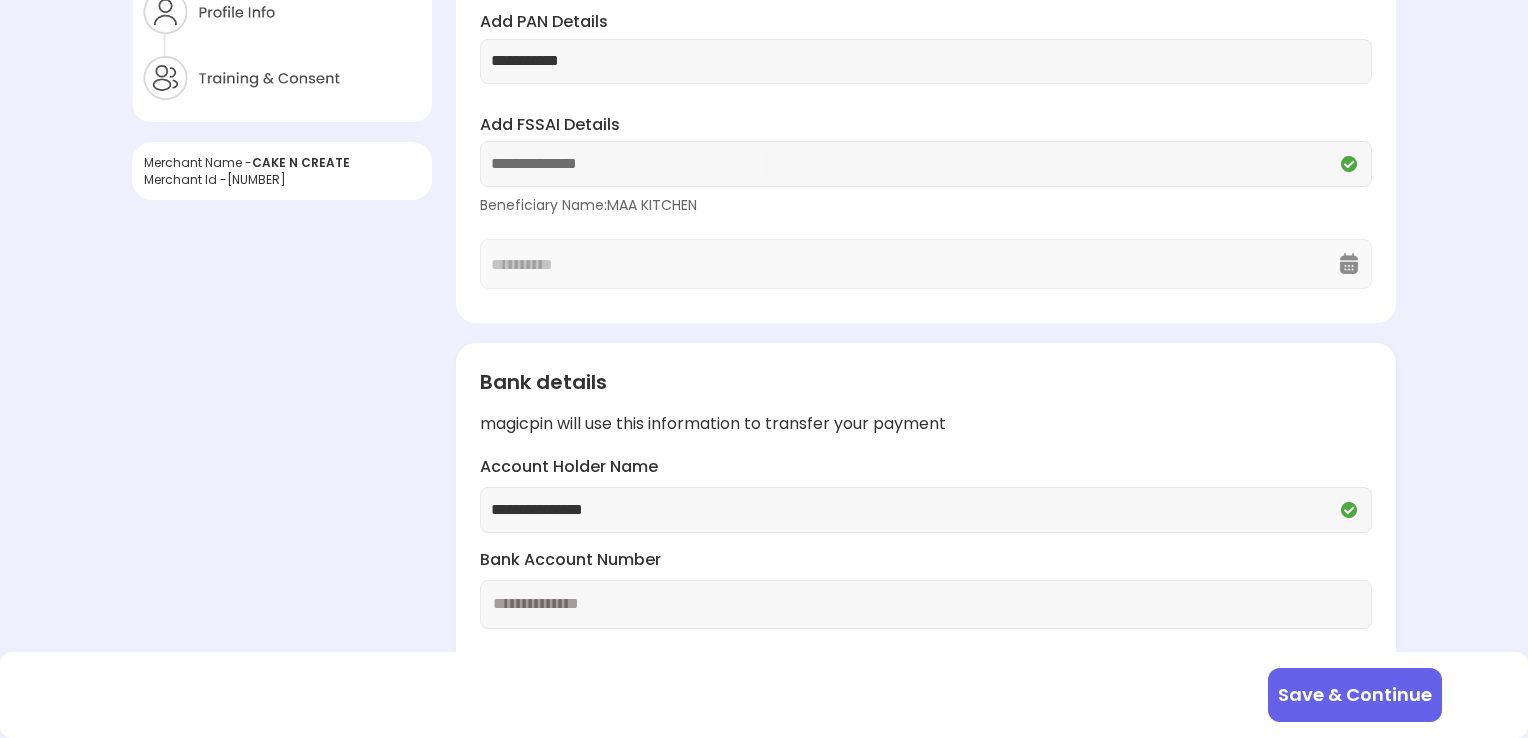 scroll, scrollTop: 0, scrollLeft: 0, axis: both 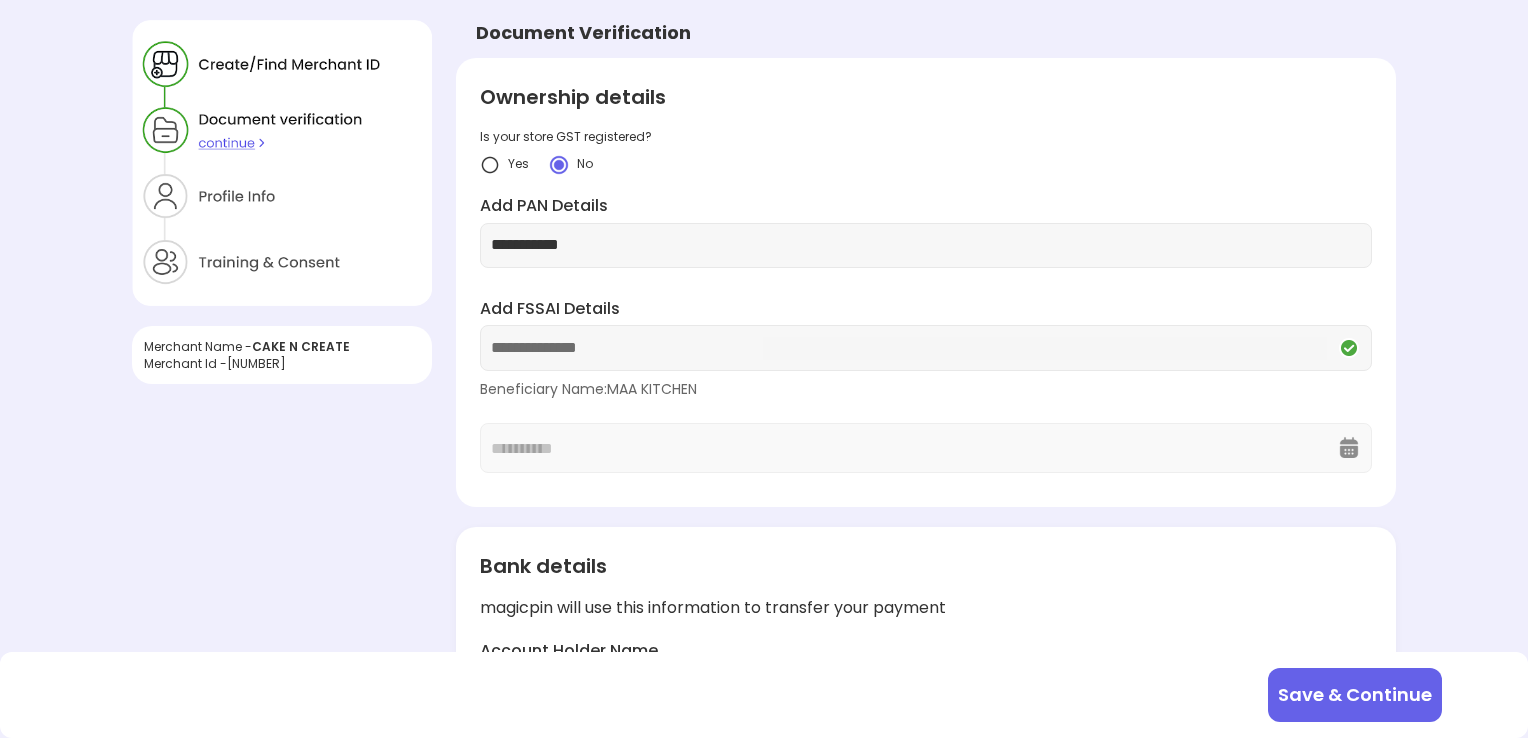 click on "Ownership details" at bounding box center (926, 97) 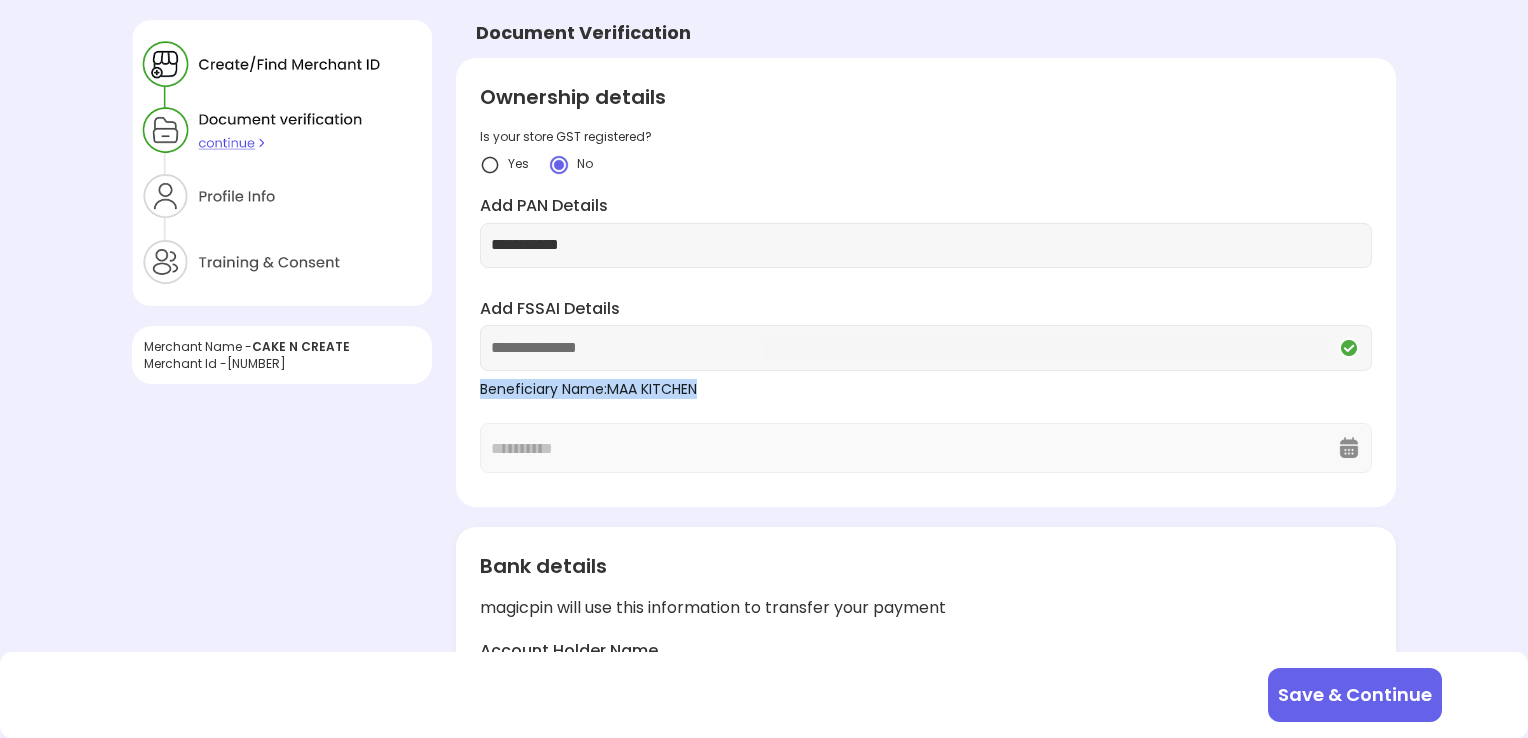 drag, startPoint x: 700, startPoint y: 385, endPoint x: 648, endPoint y: 389, distance: 52.153618 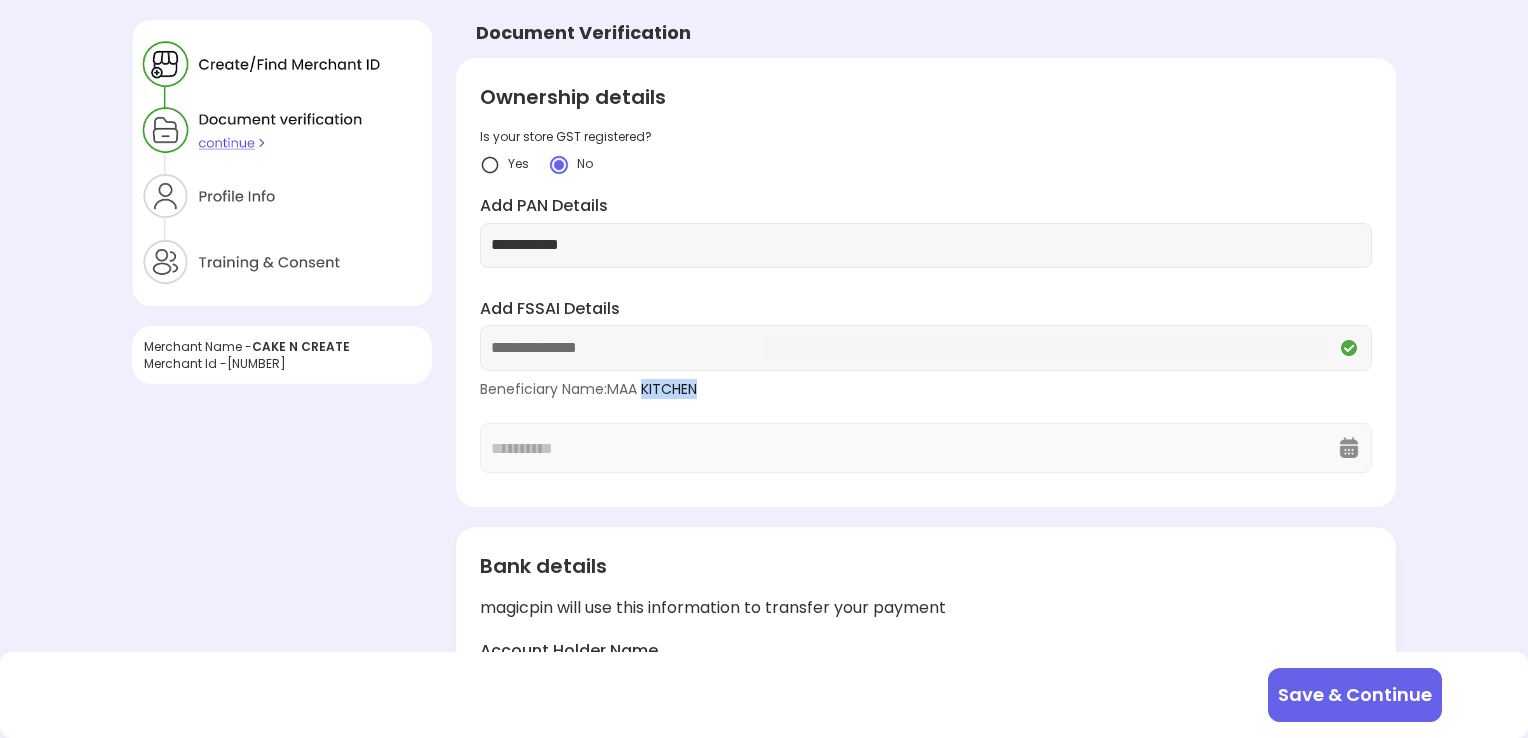 click on "Beneficiary Name:  MAA KITCHEN" at bounding box center [926, 389] 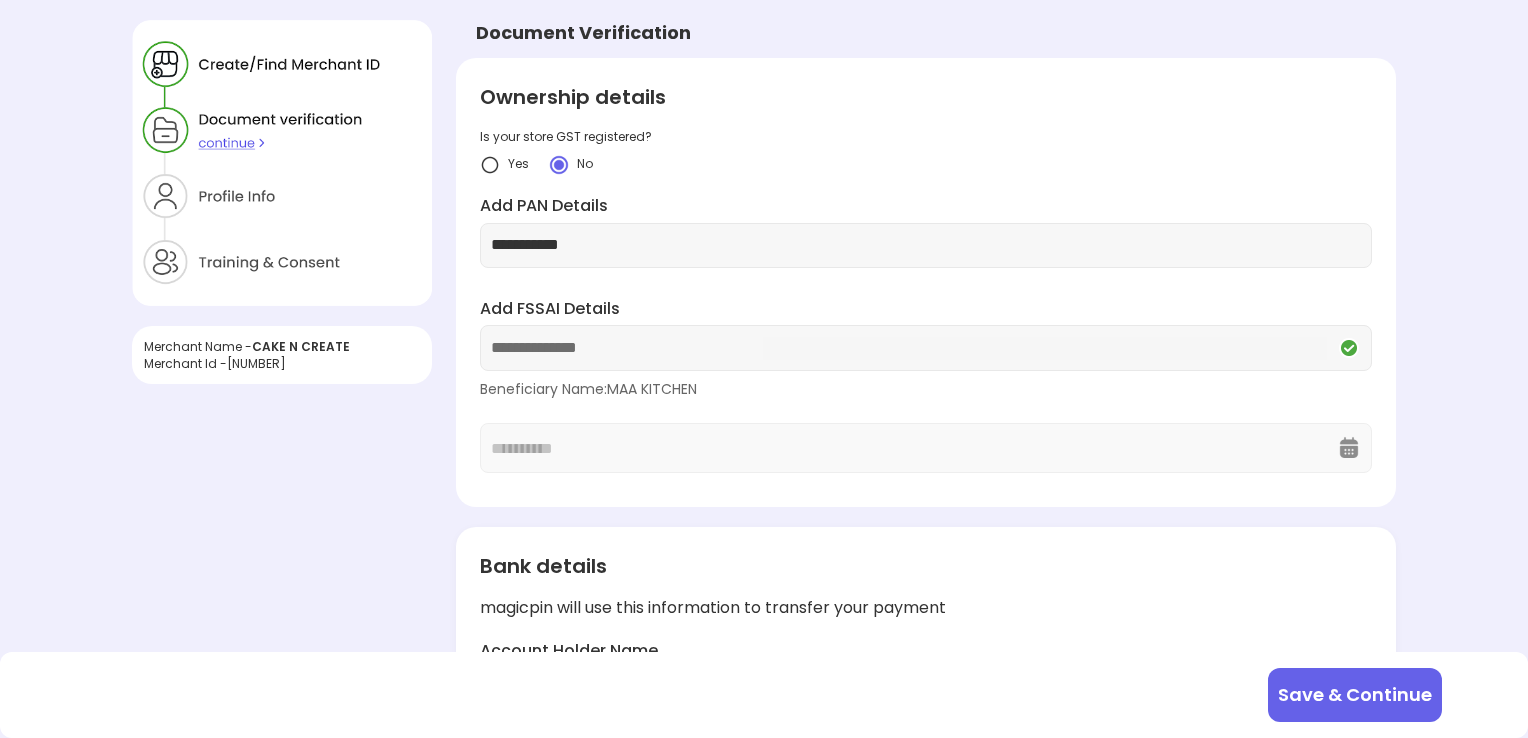 click on "**********" at bounding box center (926, 245) 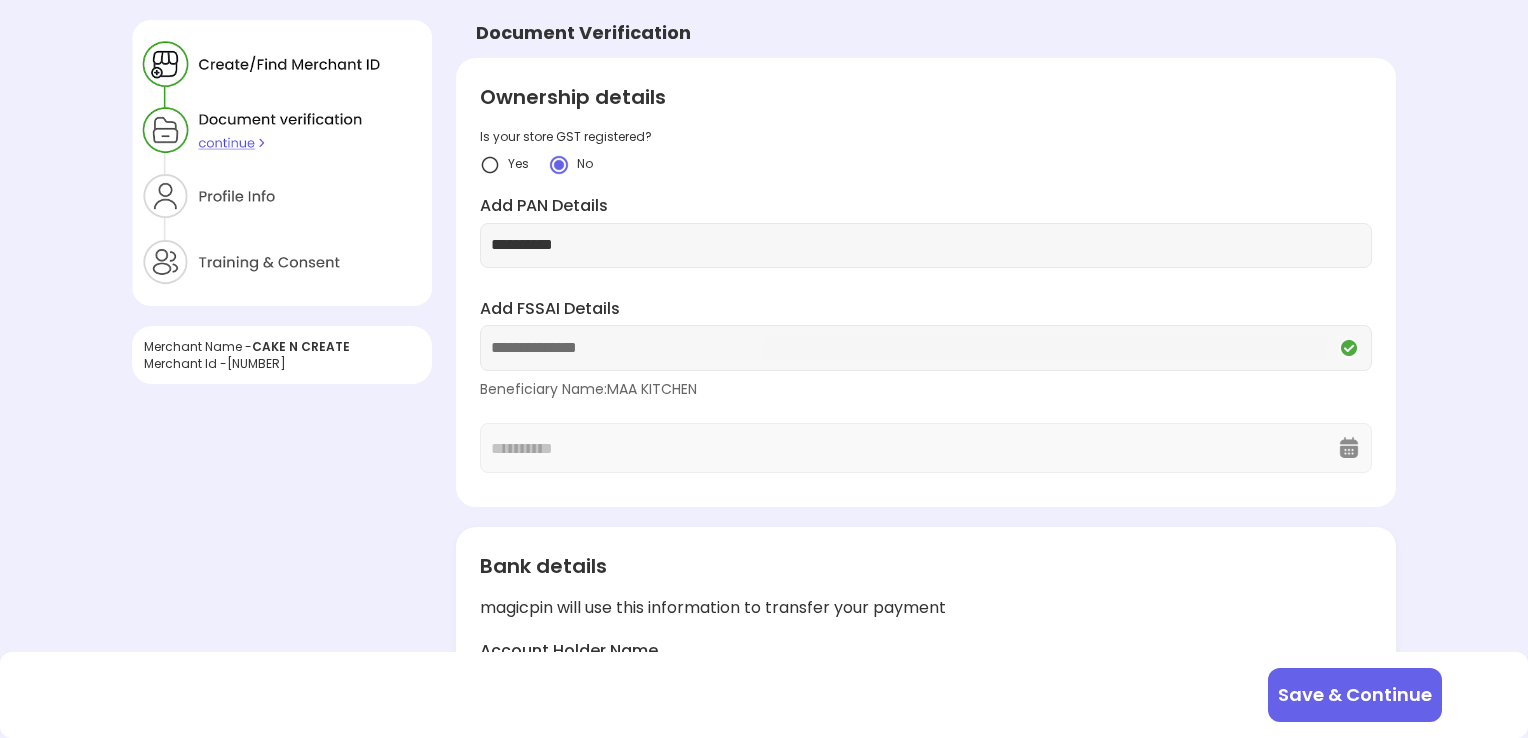 type on "**********" 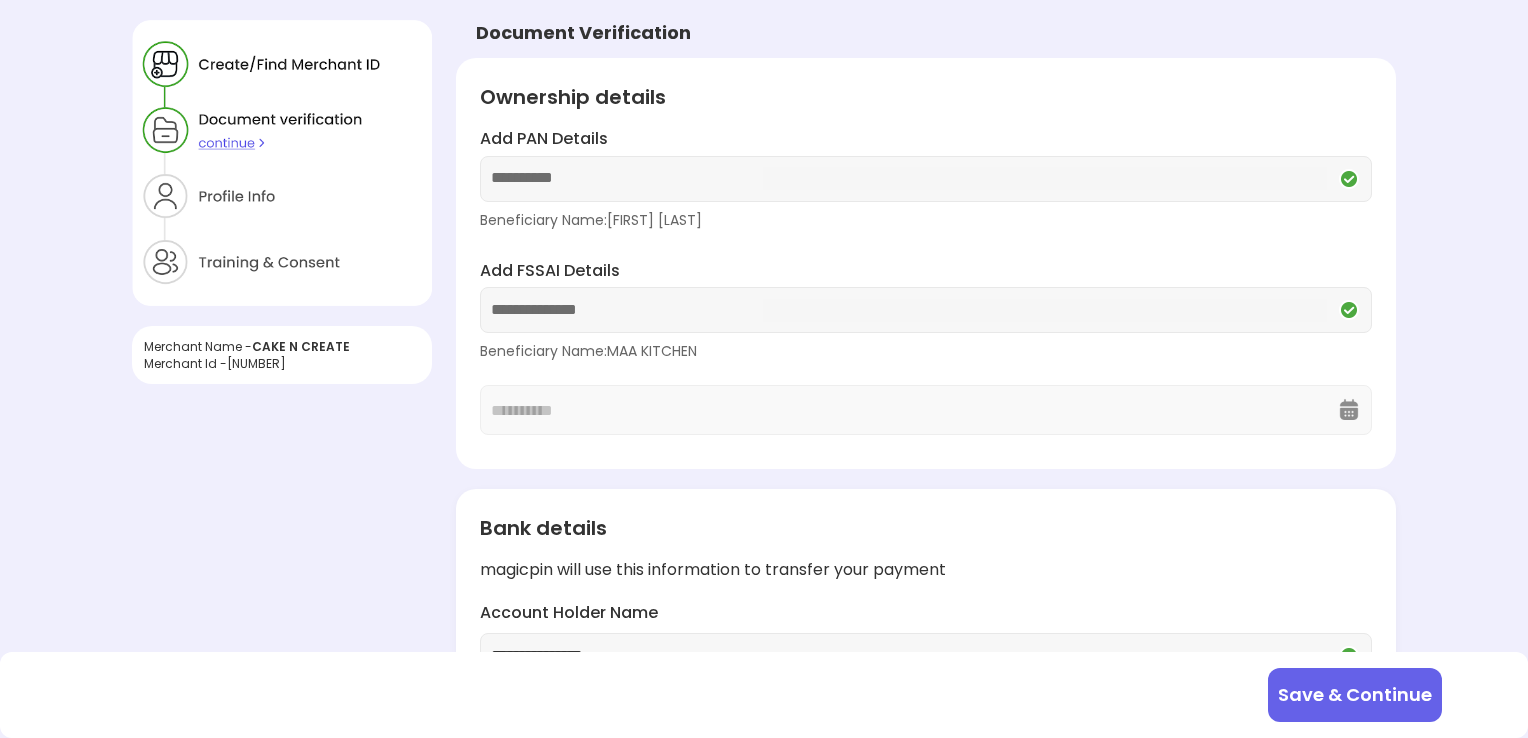 scroll, scrollTop: 301, scrollLeft: 0, axis: vertical 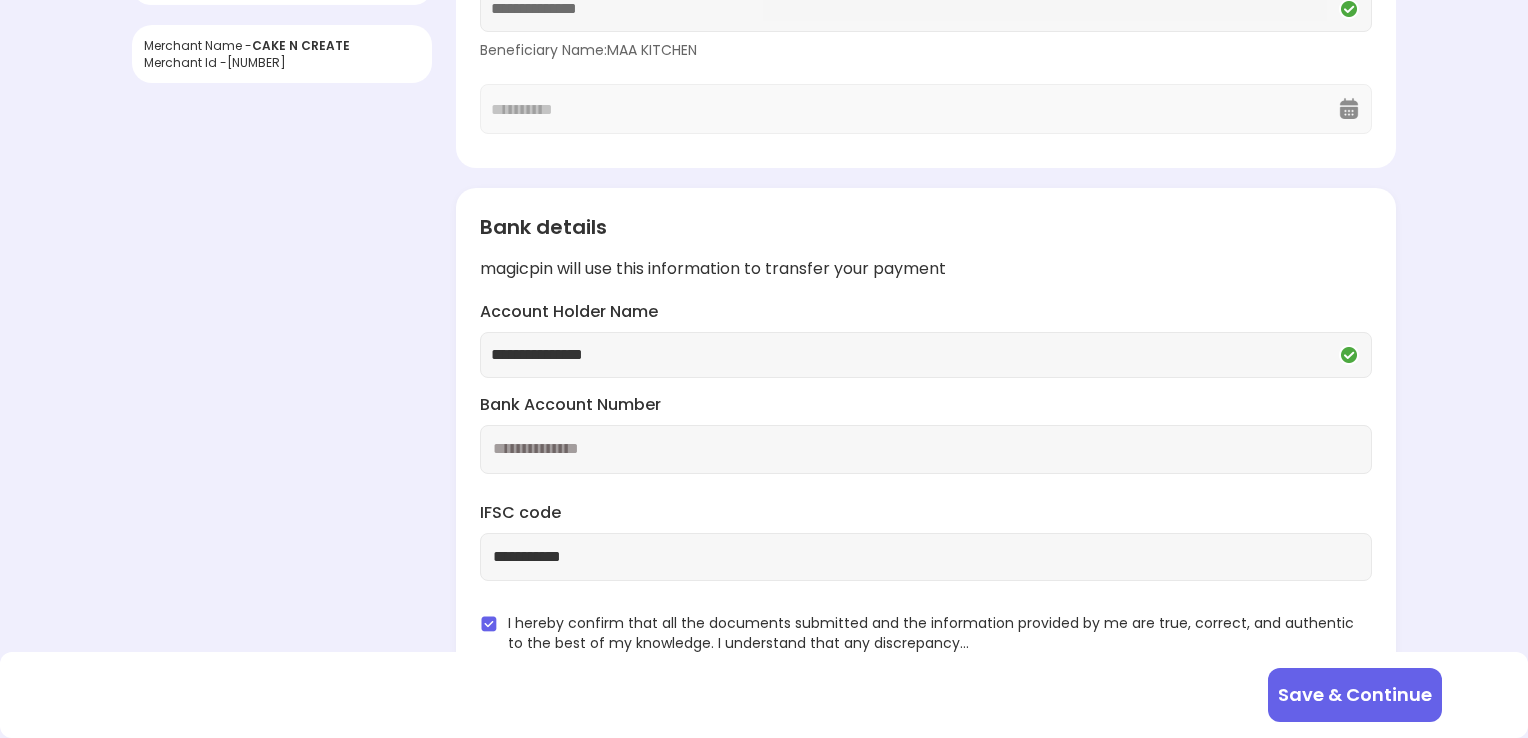 click on "Save & Continue" at bounding box center (1355, 695) 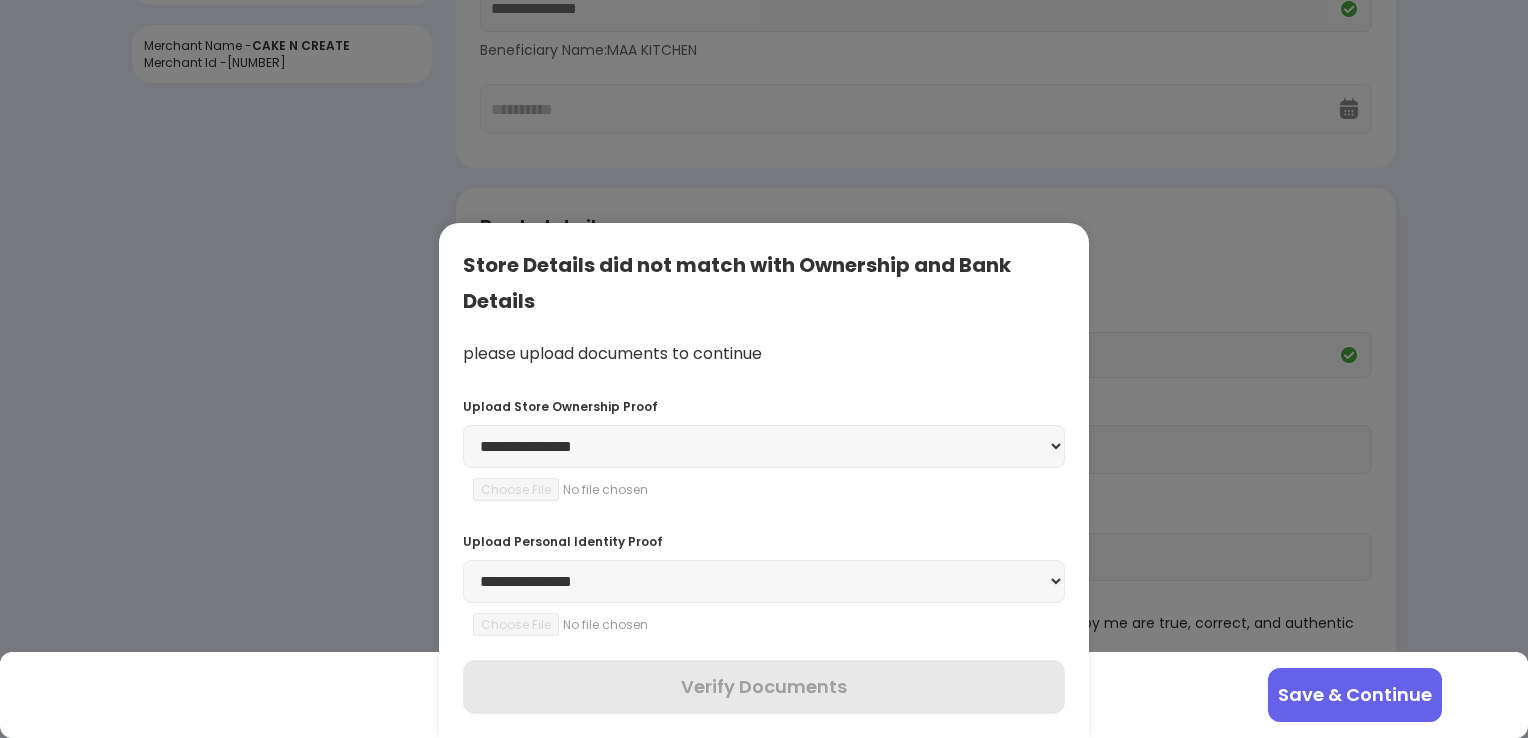 click on "**********" at bounding box center [764, 446] 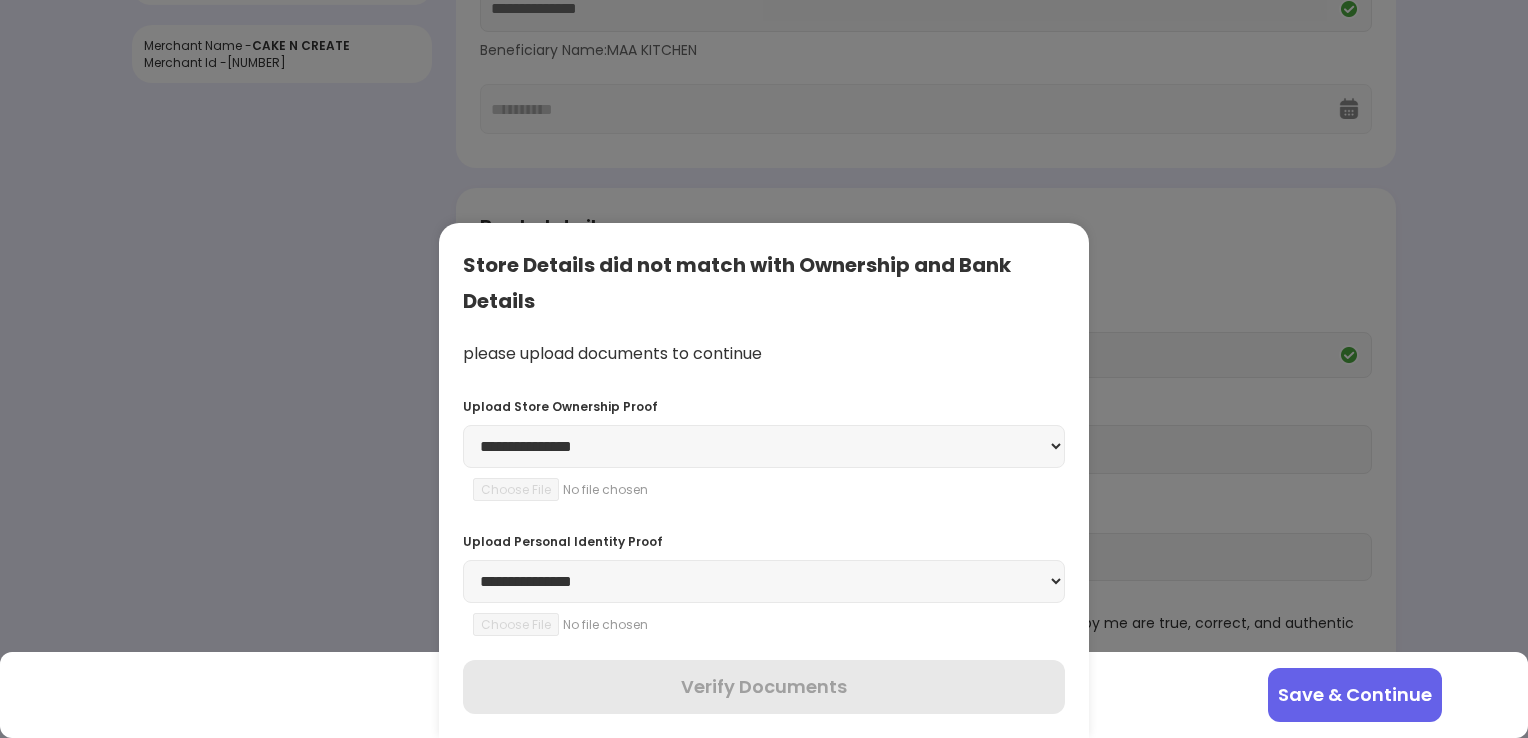 select on "**********" 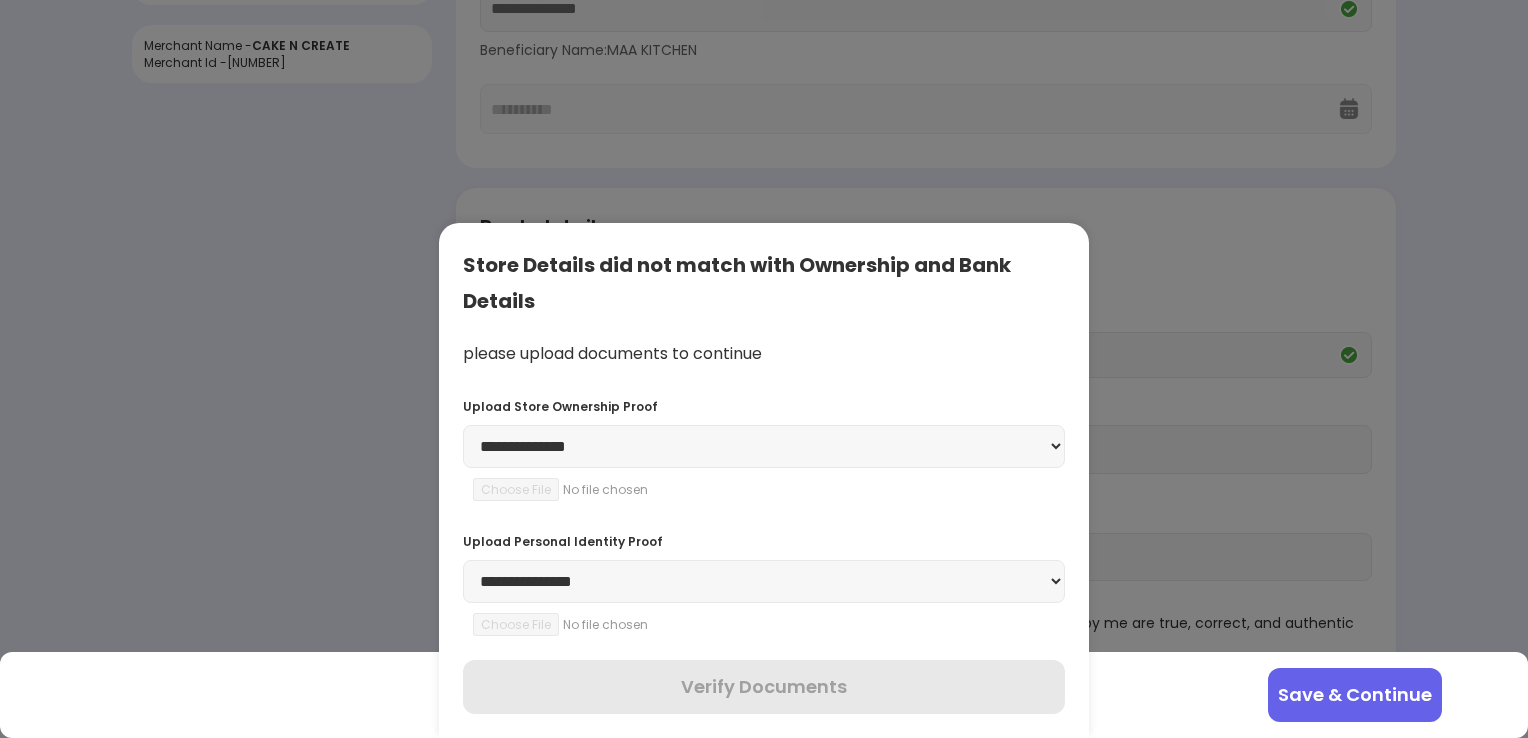 click on "**********" at bounding box center (764, 446) 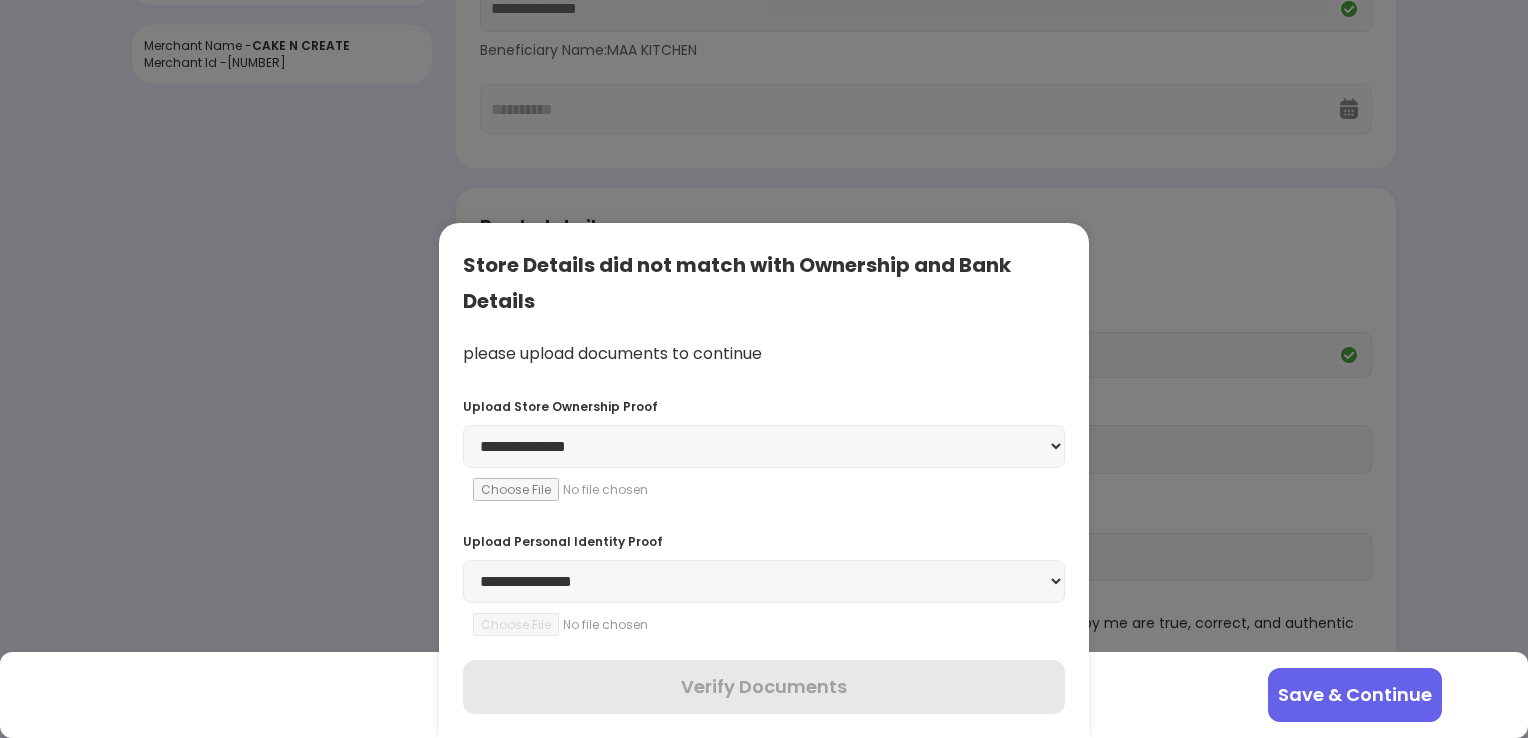 click on "**********" at bounding box center (764, 581) 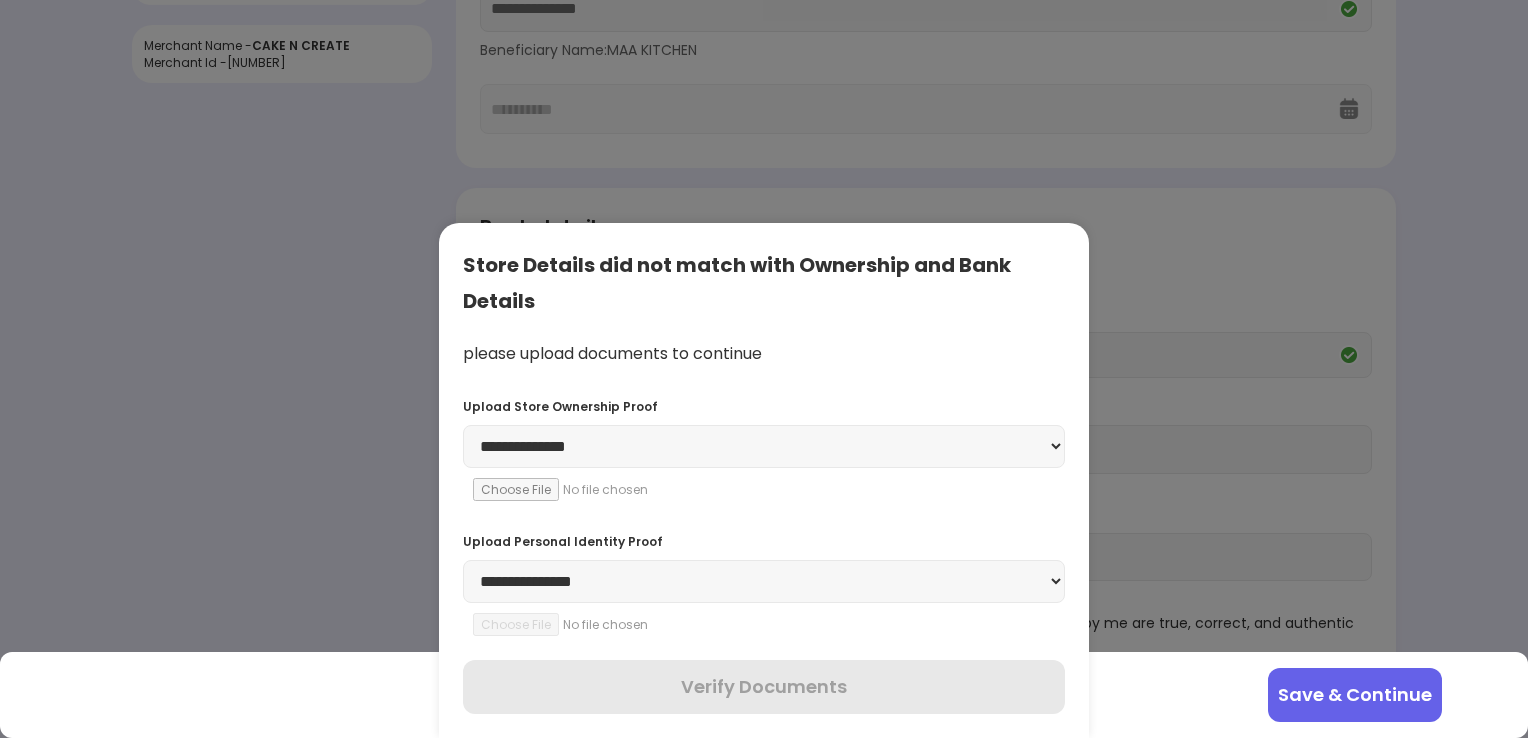 select on "********" 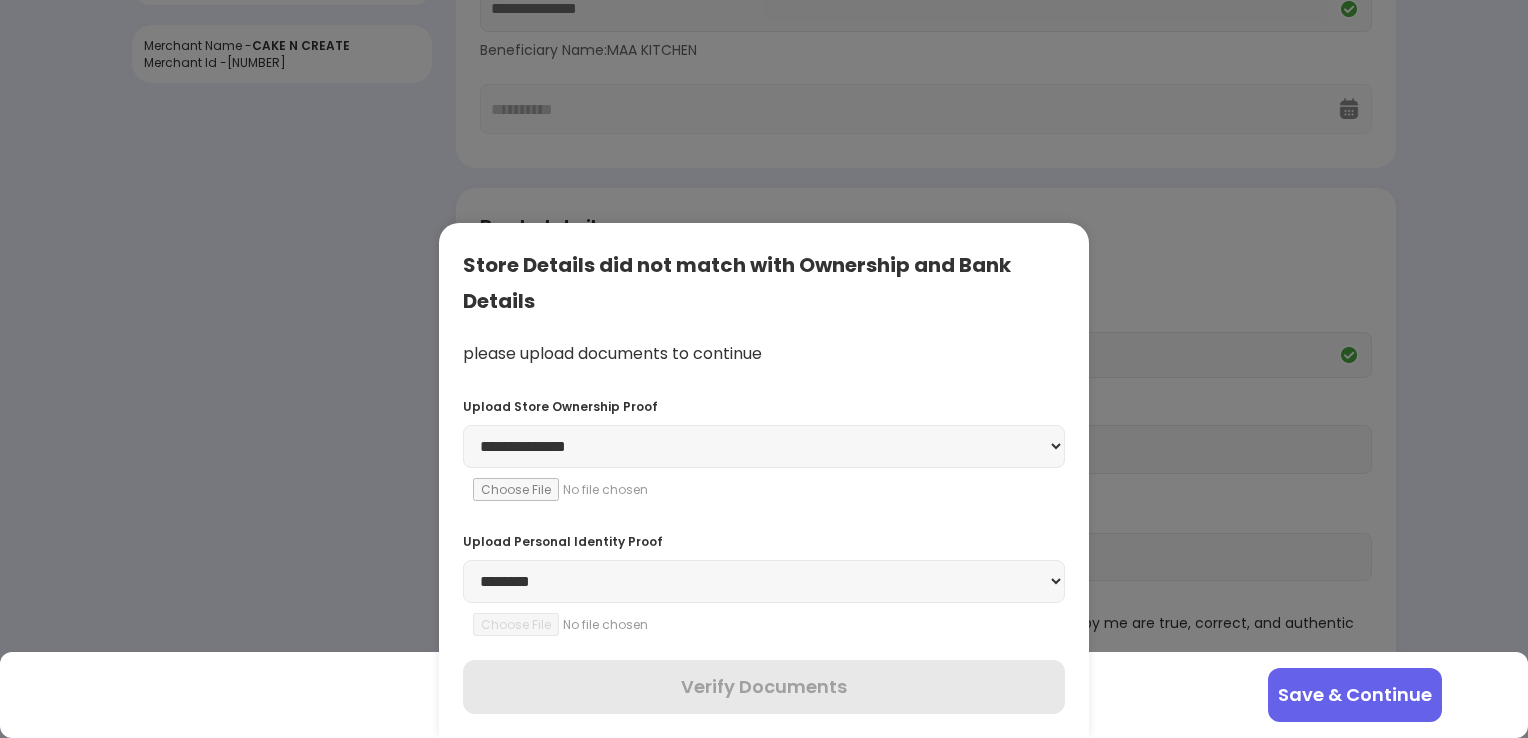 click on "**********" at bounding box center (764, 581) 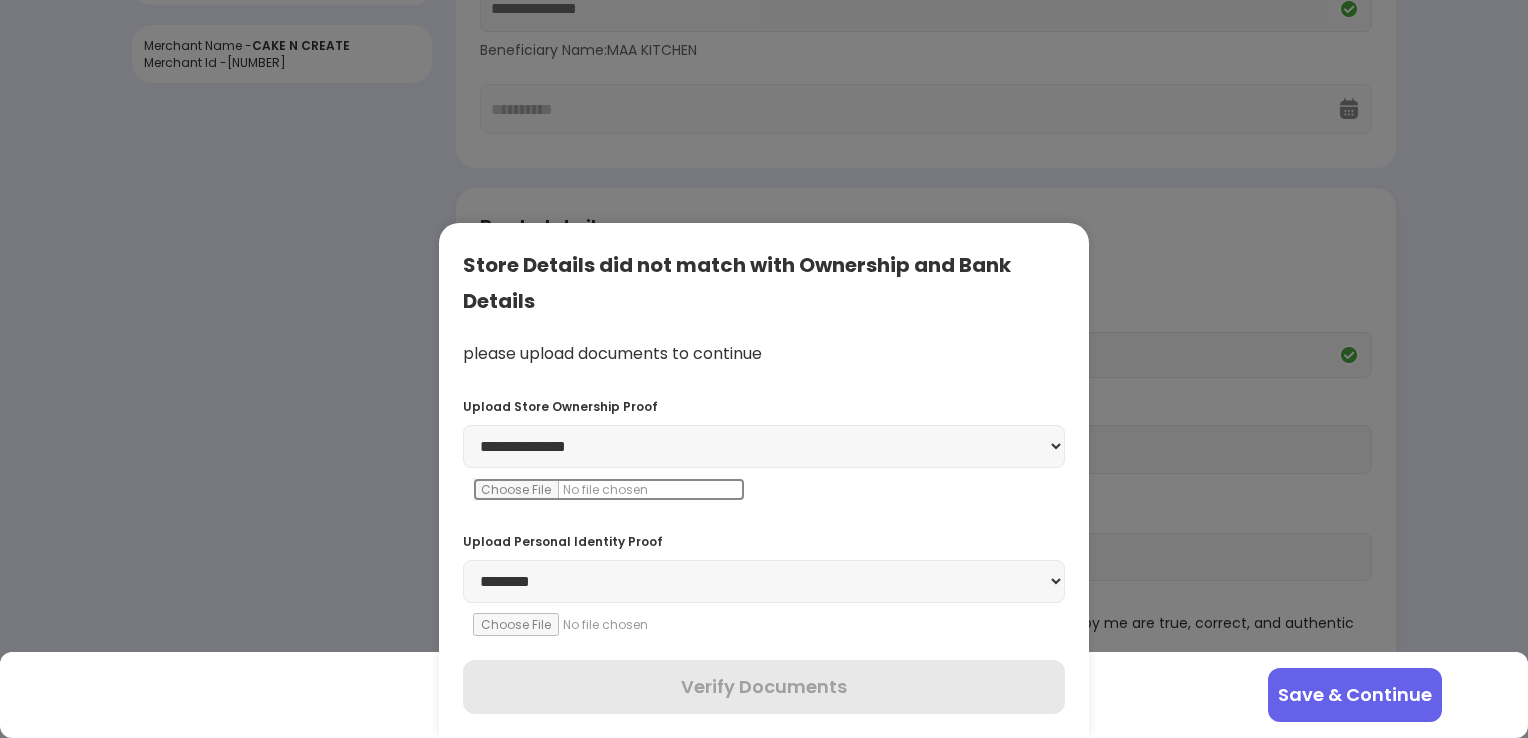 click at bounding box center [609, 489] 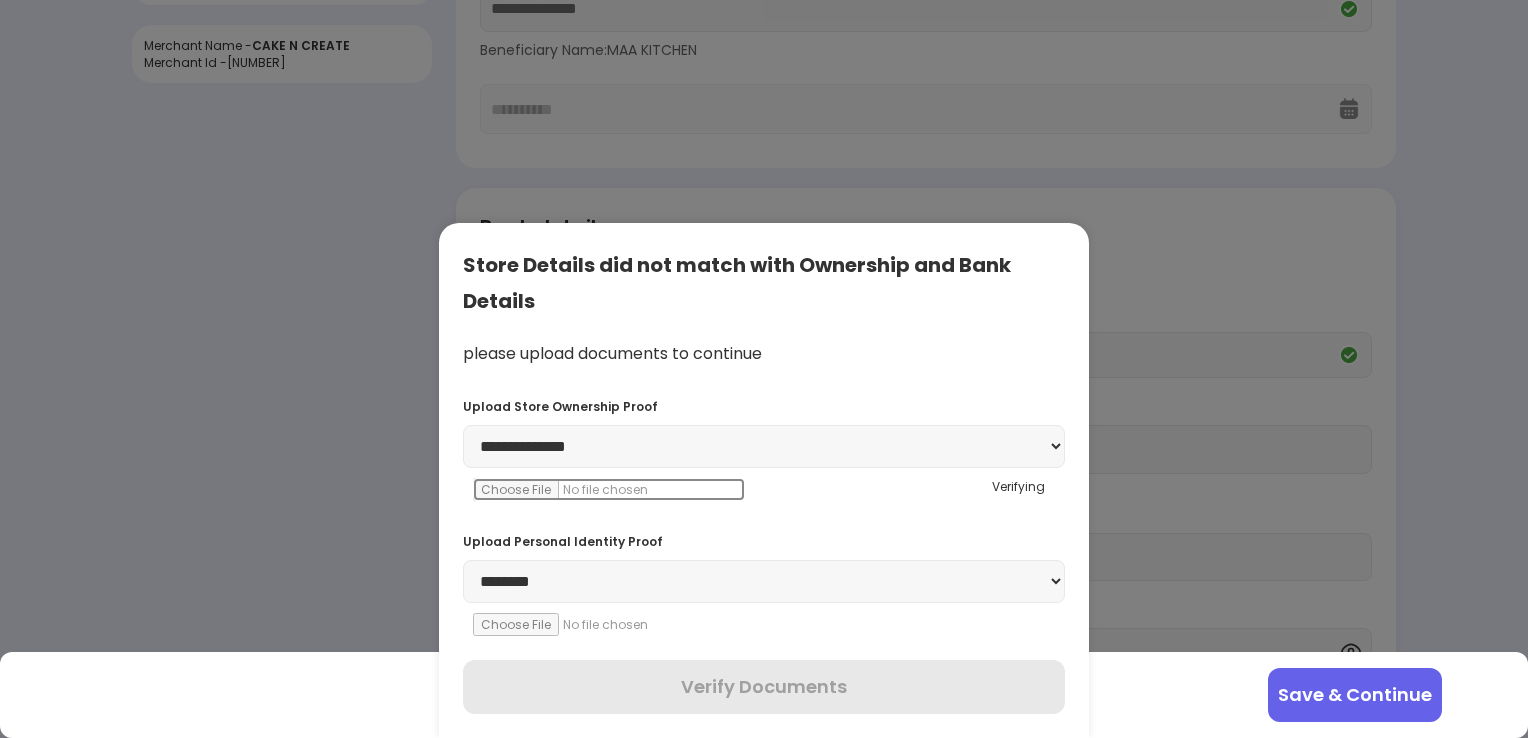 click at bounding box center [609, 489] 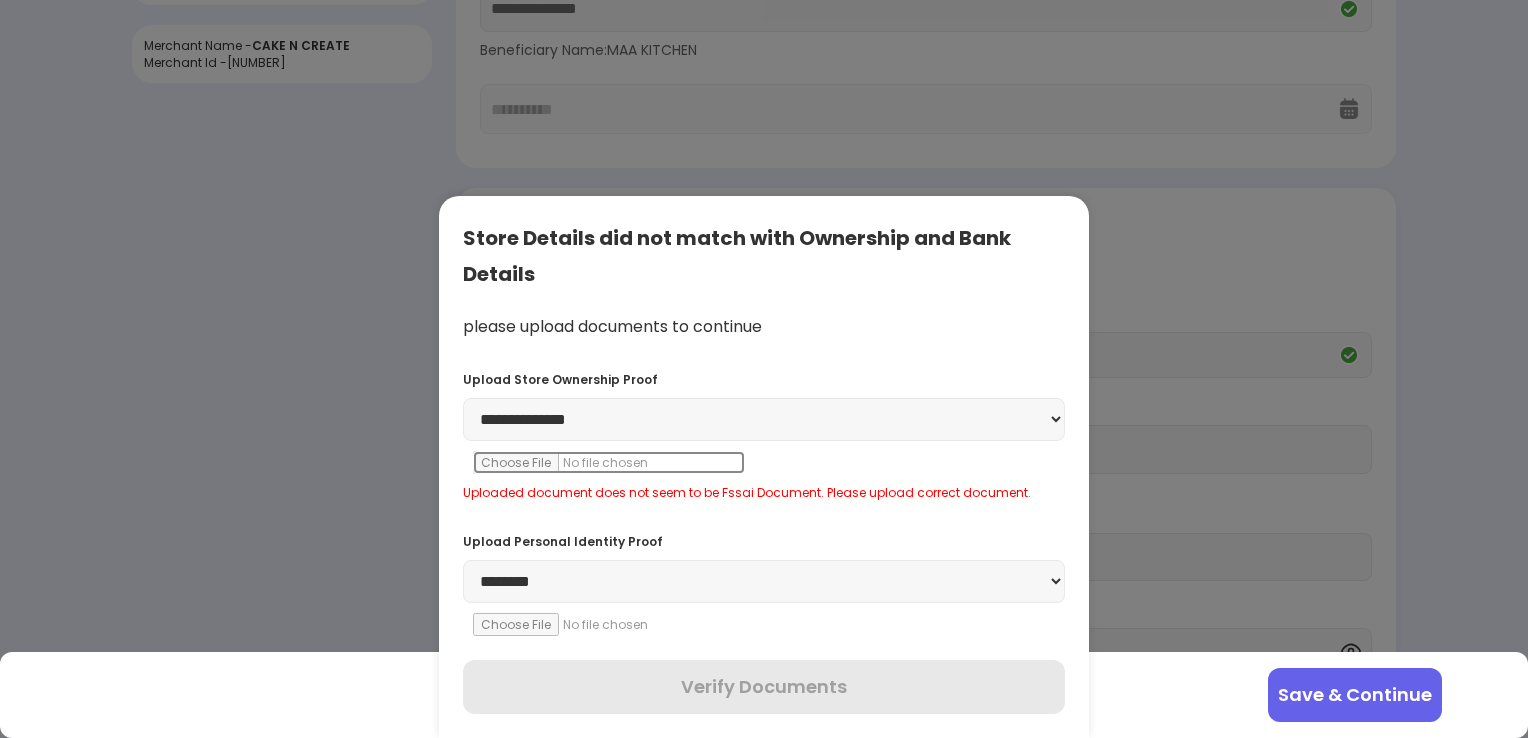 type on "**********" 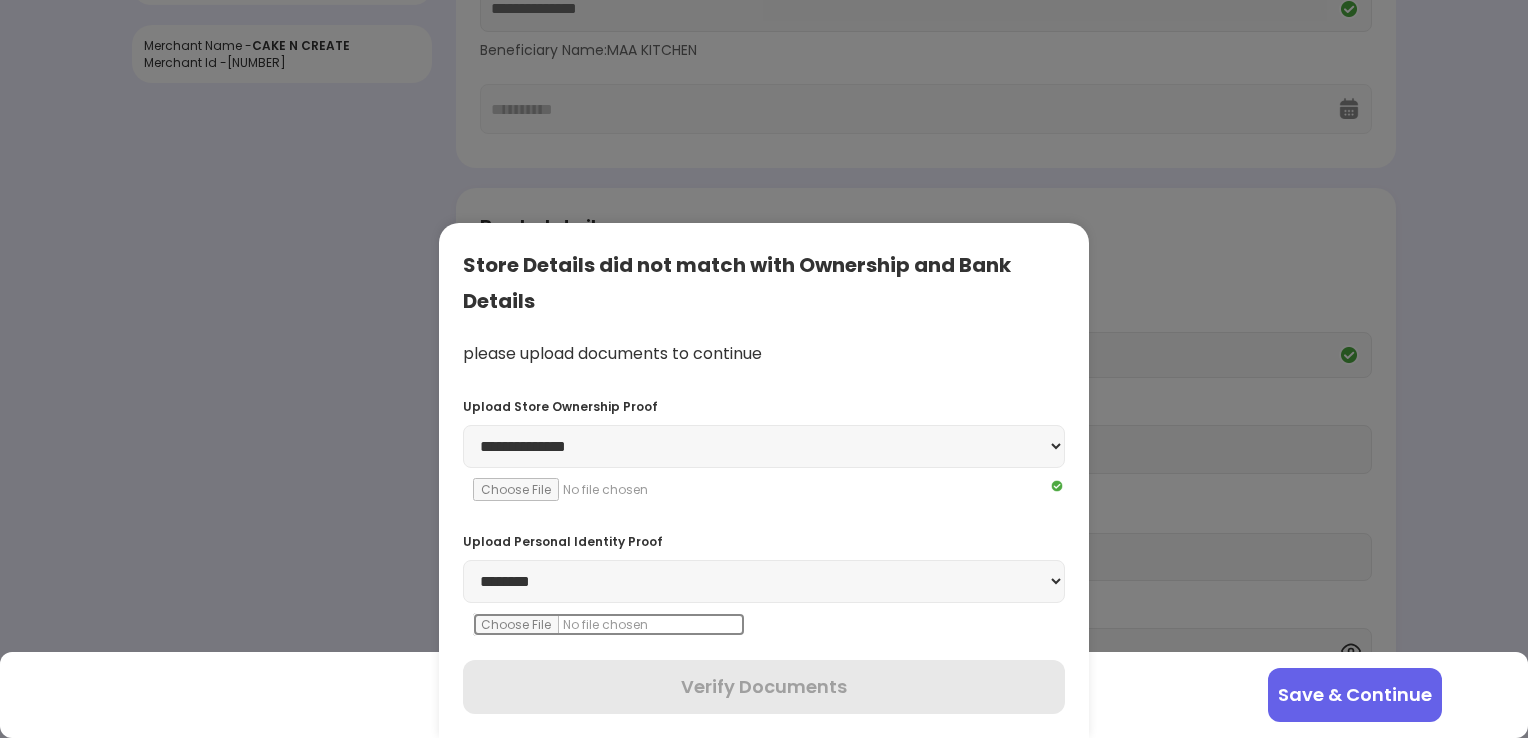 click at bounding box center (609, 624) 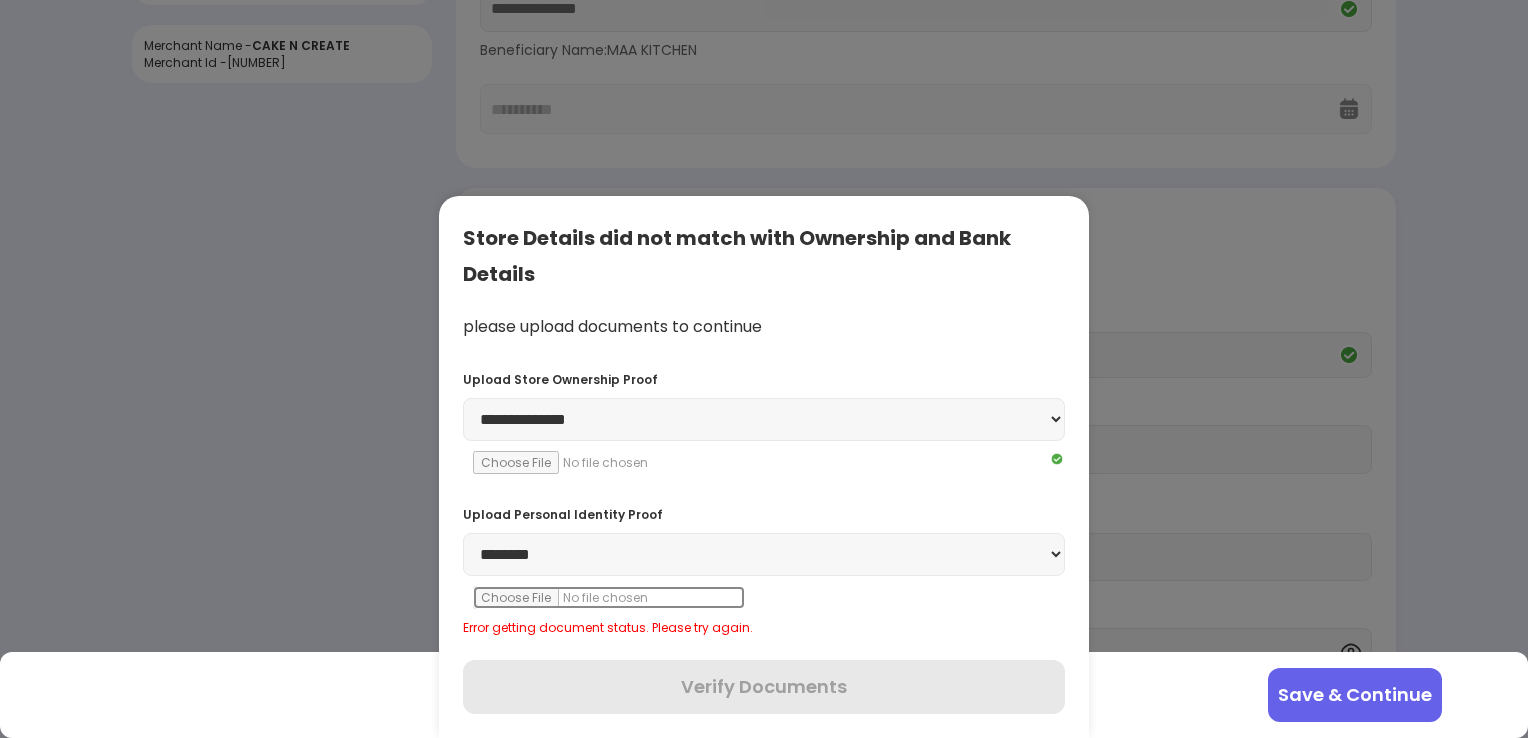 click at bounding box center [609, 597] 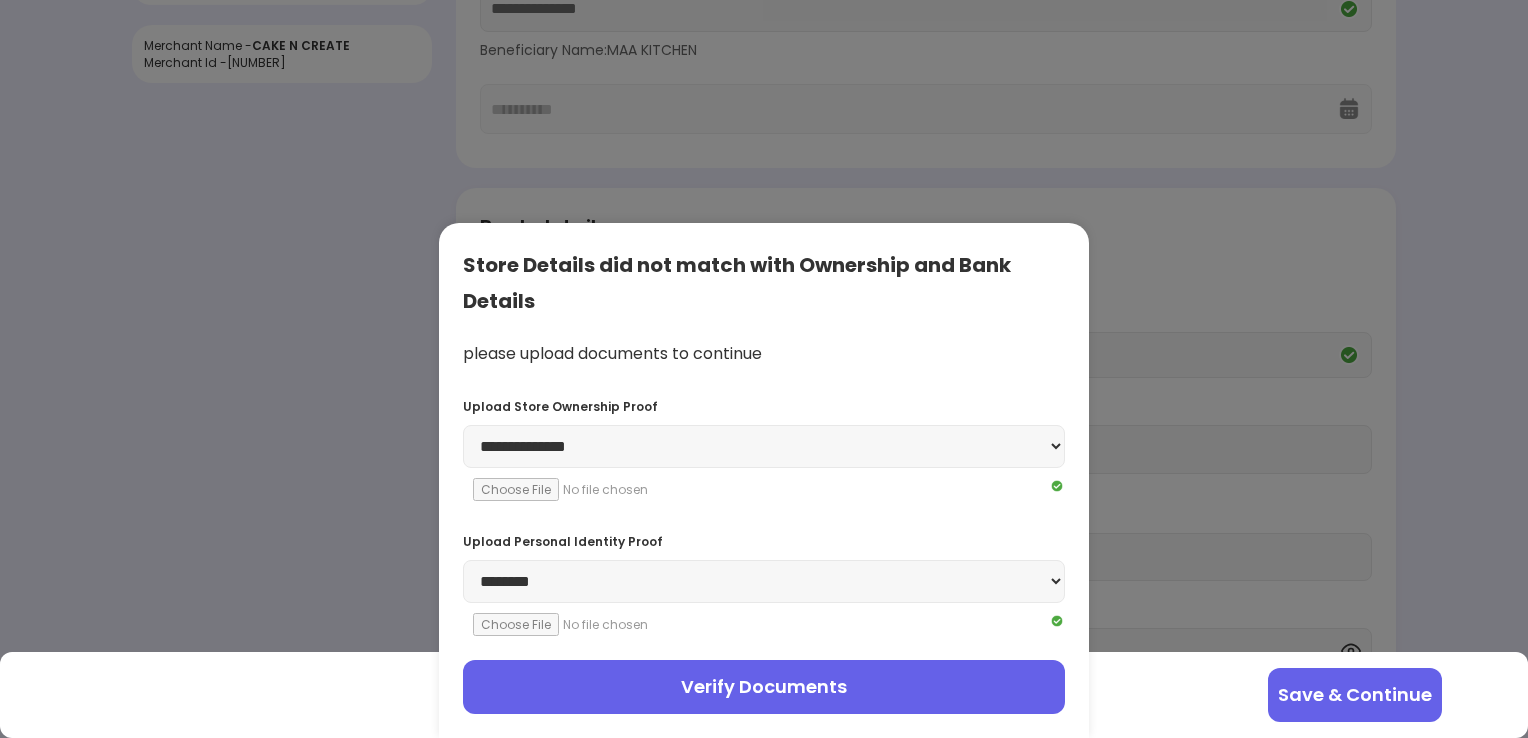 click on "Verify Documents" at bounding box center [764, 687] 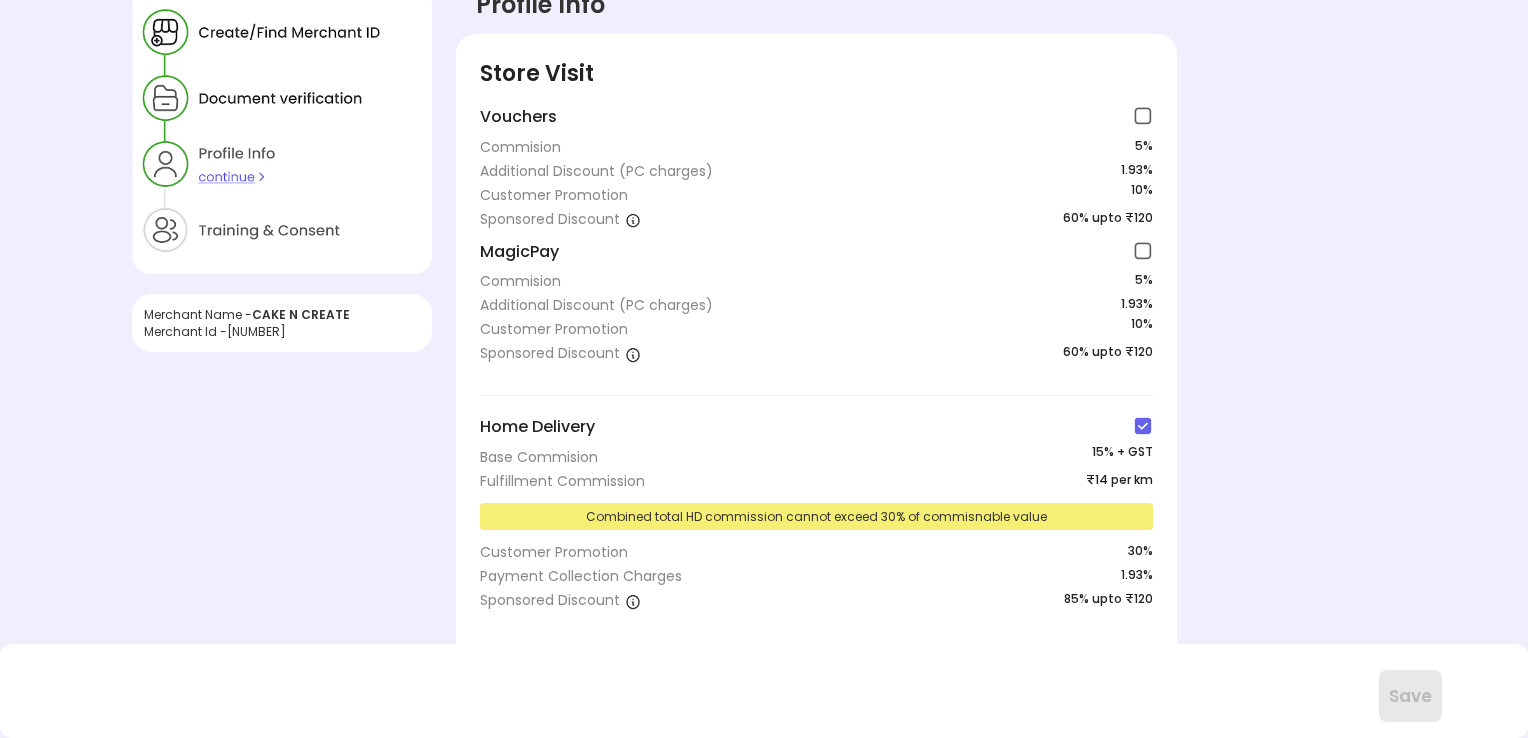 scroll, scrollTop: 0, scrollLeft: 0, axis: both 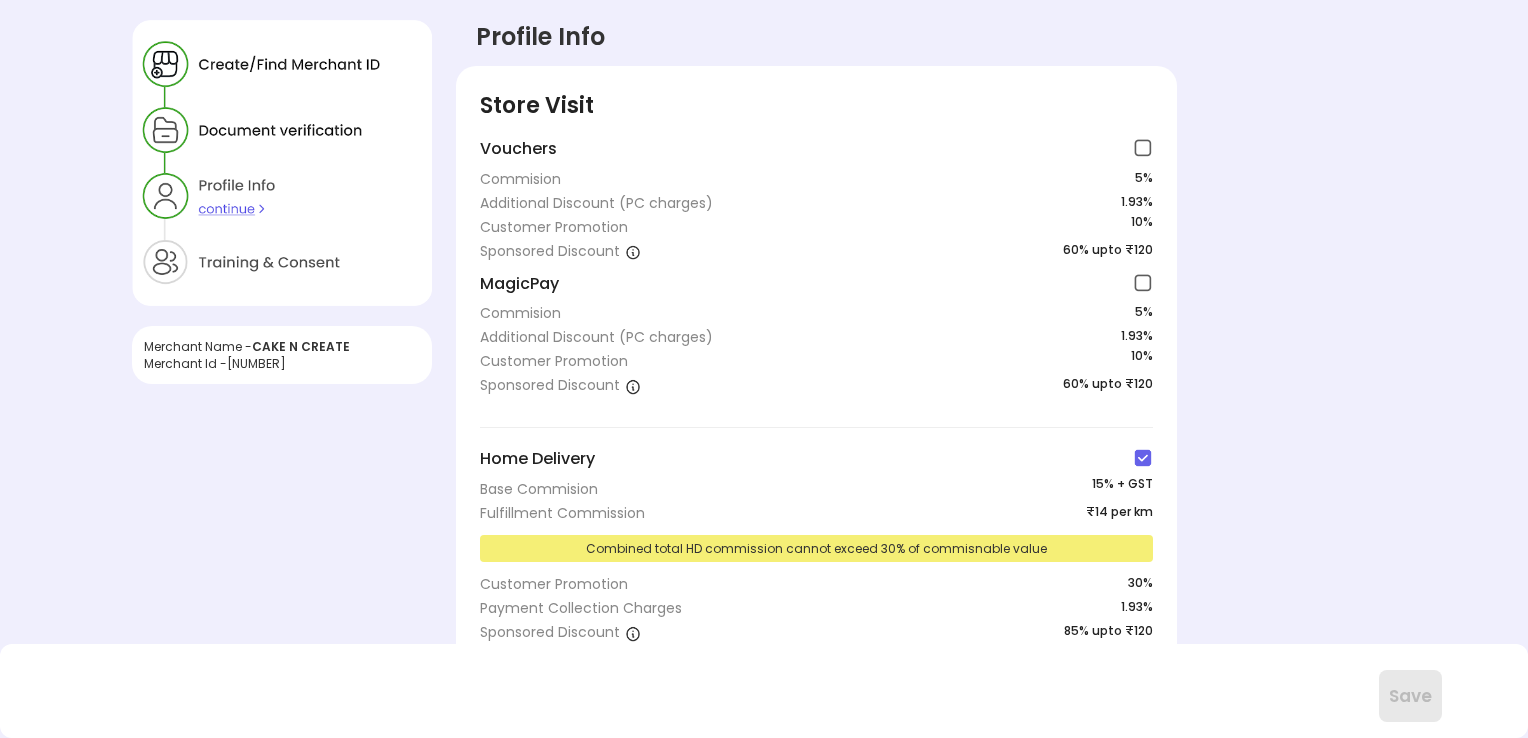 click at bounding box center (1143, 458) 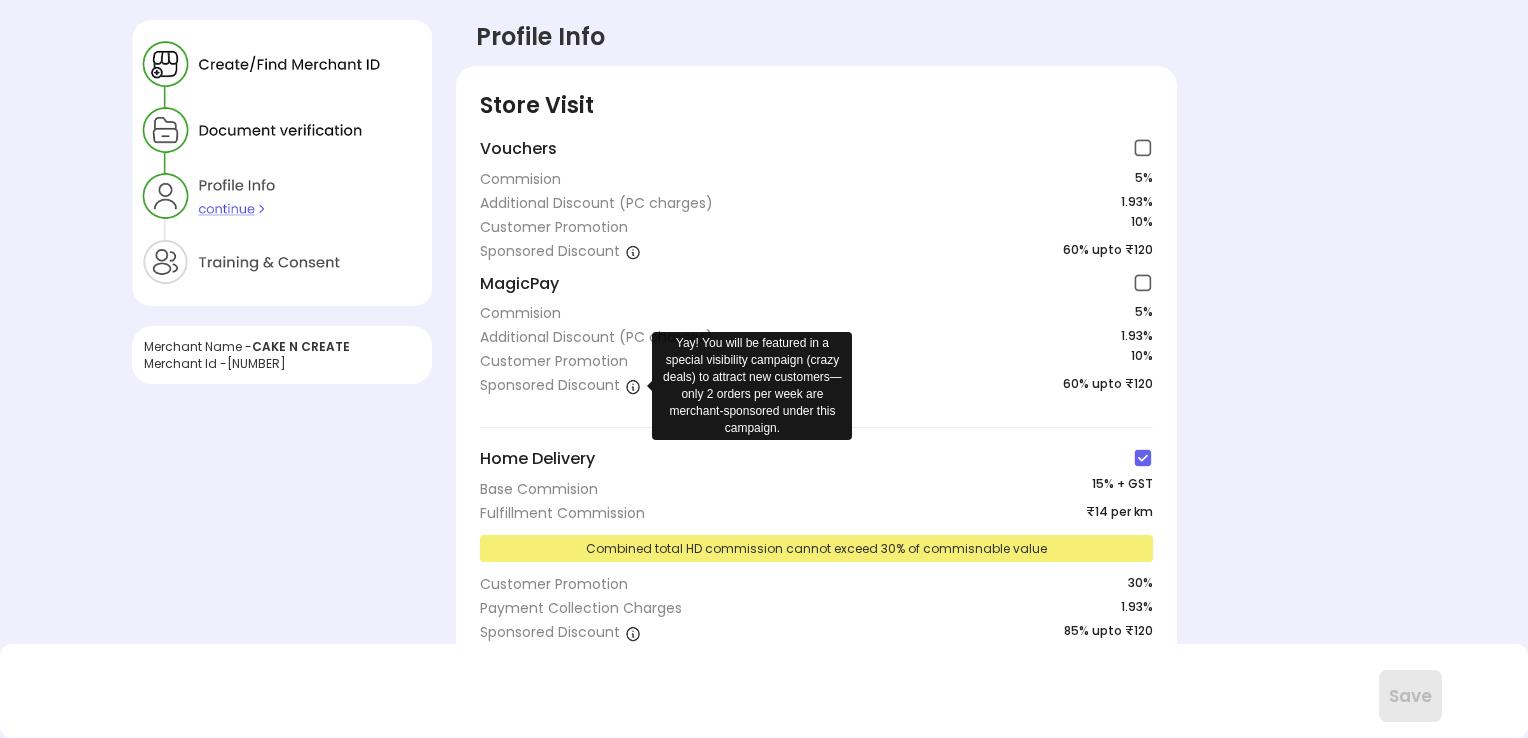 click at bounding box center [633, 386] 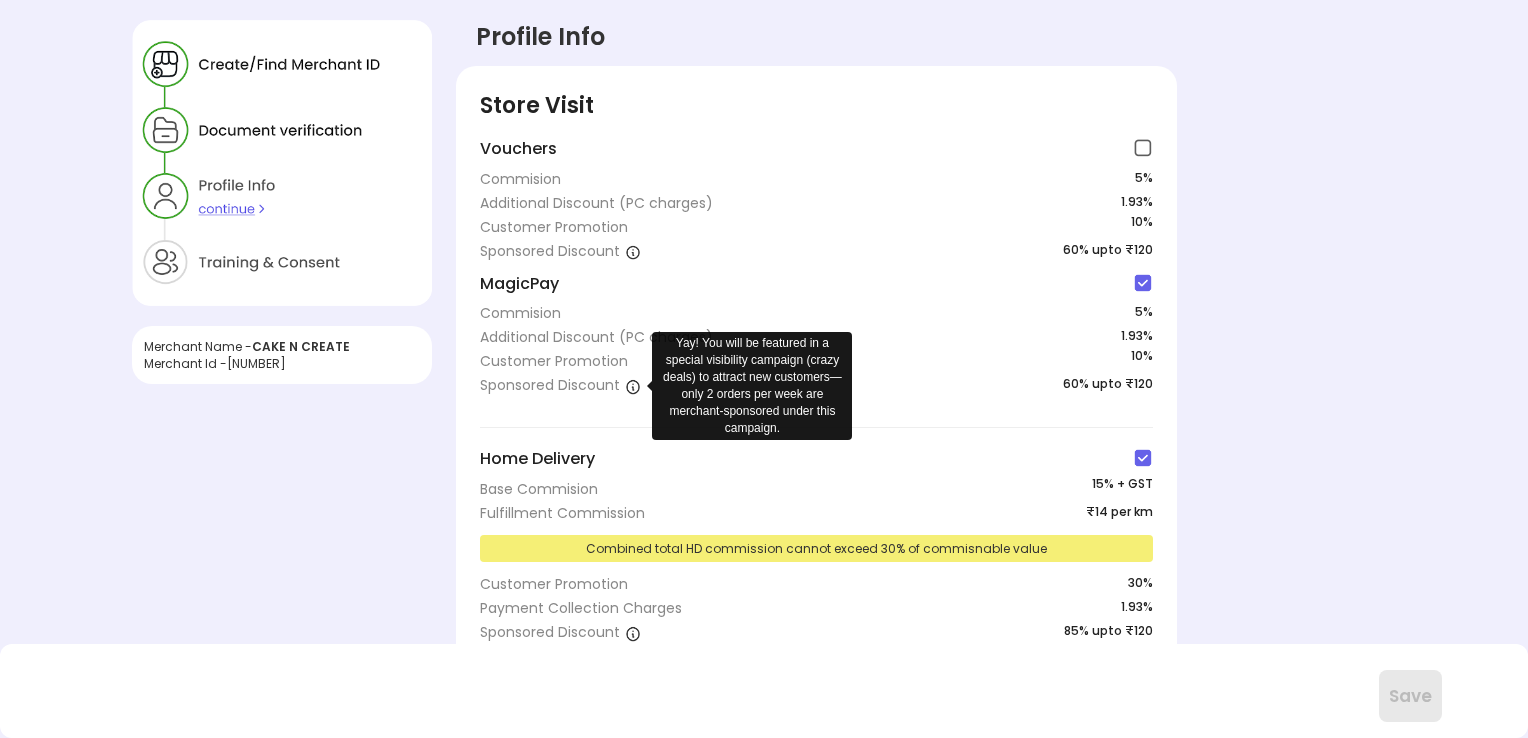 click at bounding box center [633, 386] 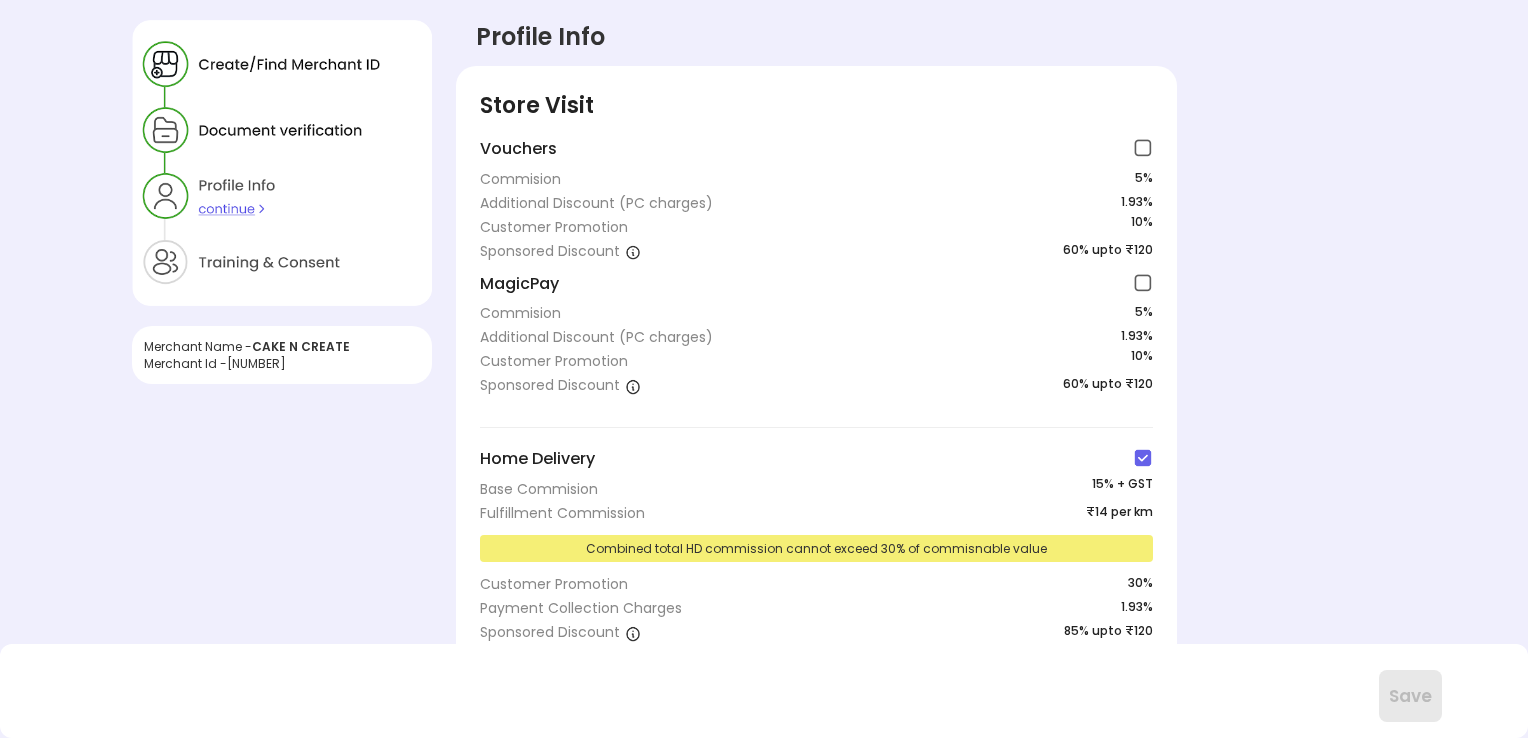 click on "Customer Promotion  10 %" at bounding box center [816, 361] 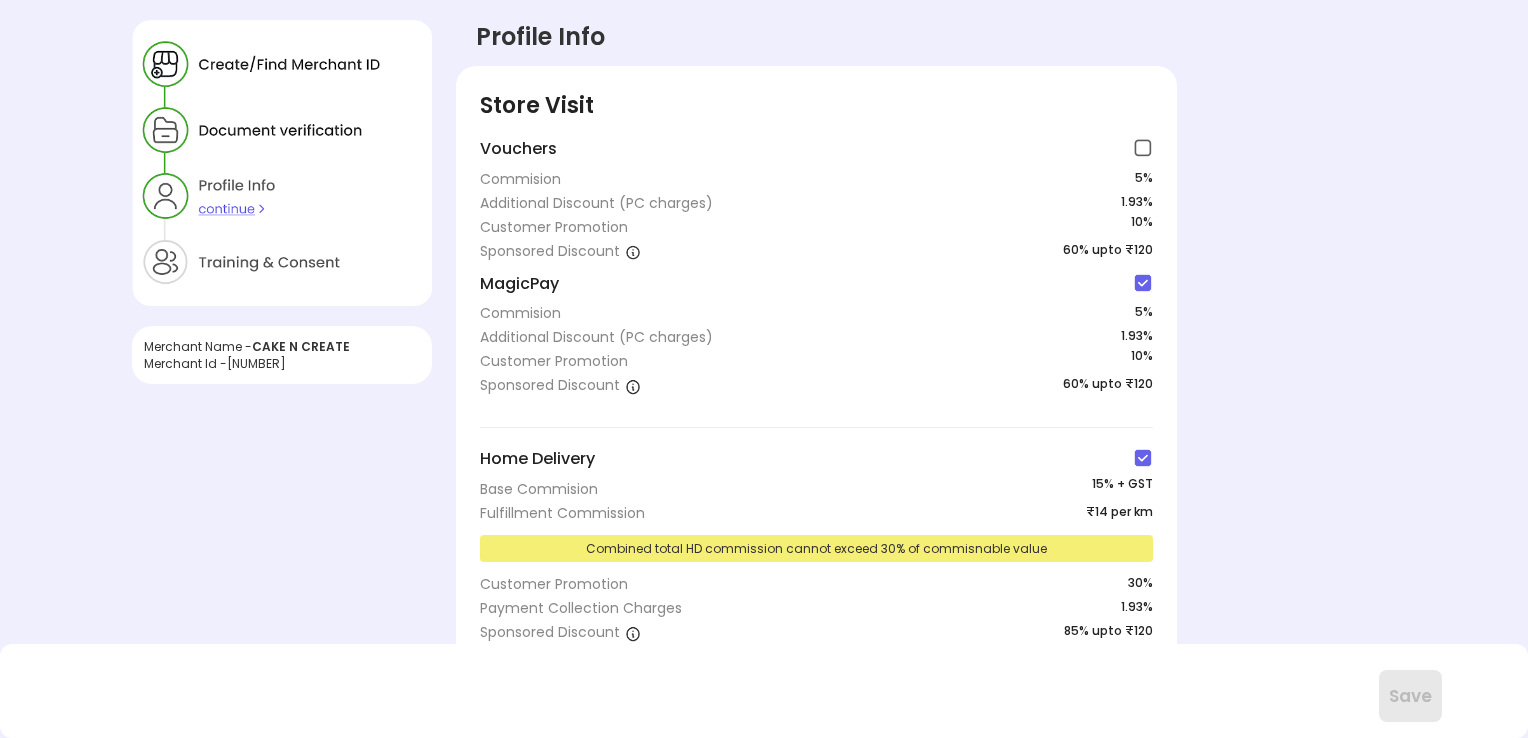 click at bounding box center [1143, 148] 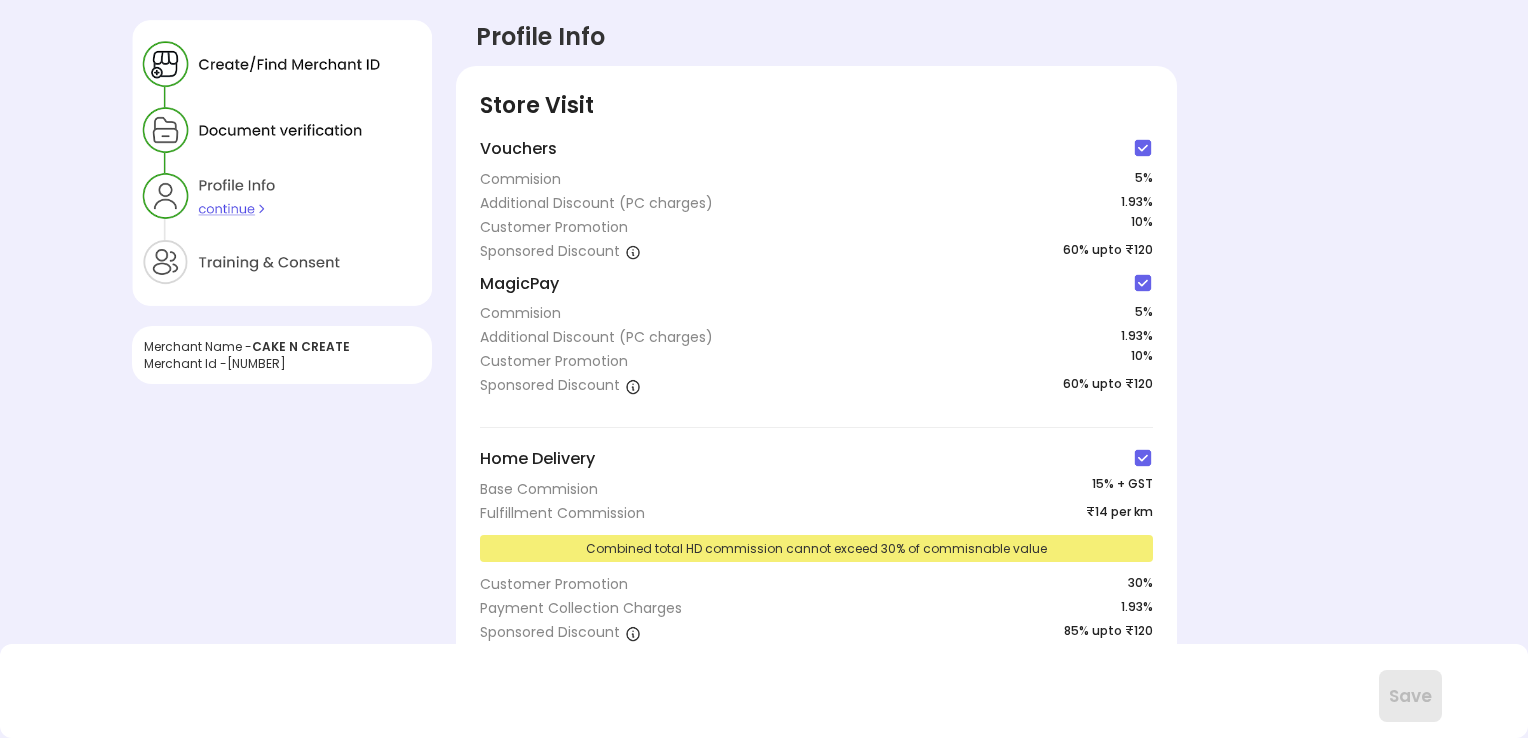 click at bounding box center [1143, 283] 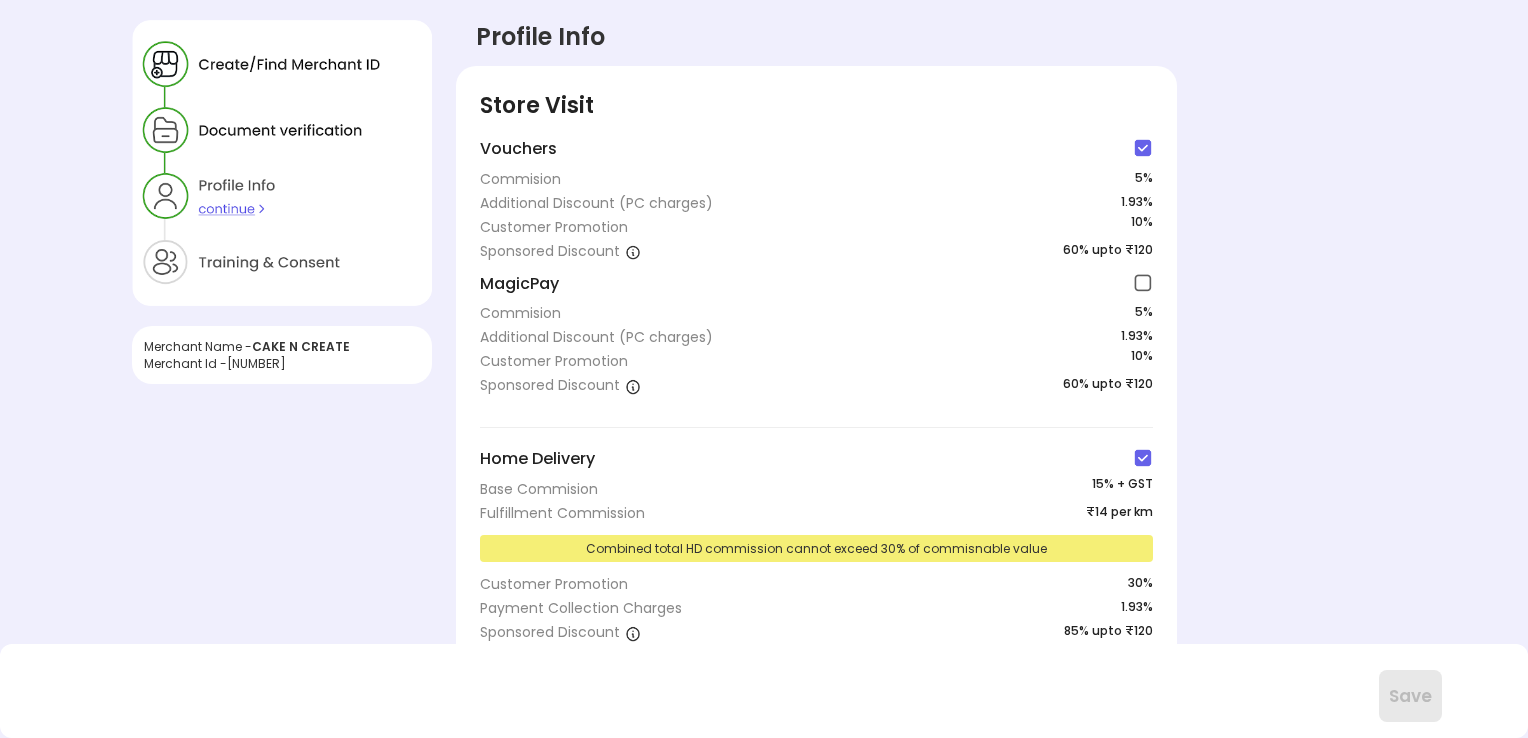 click at bounding box center [1143, 148] 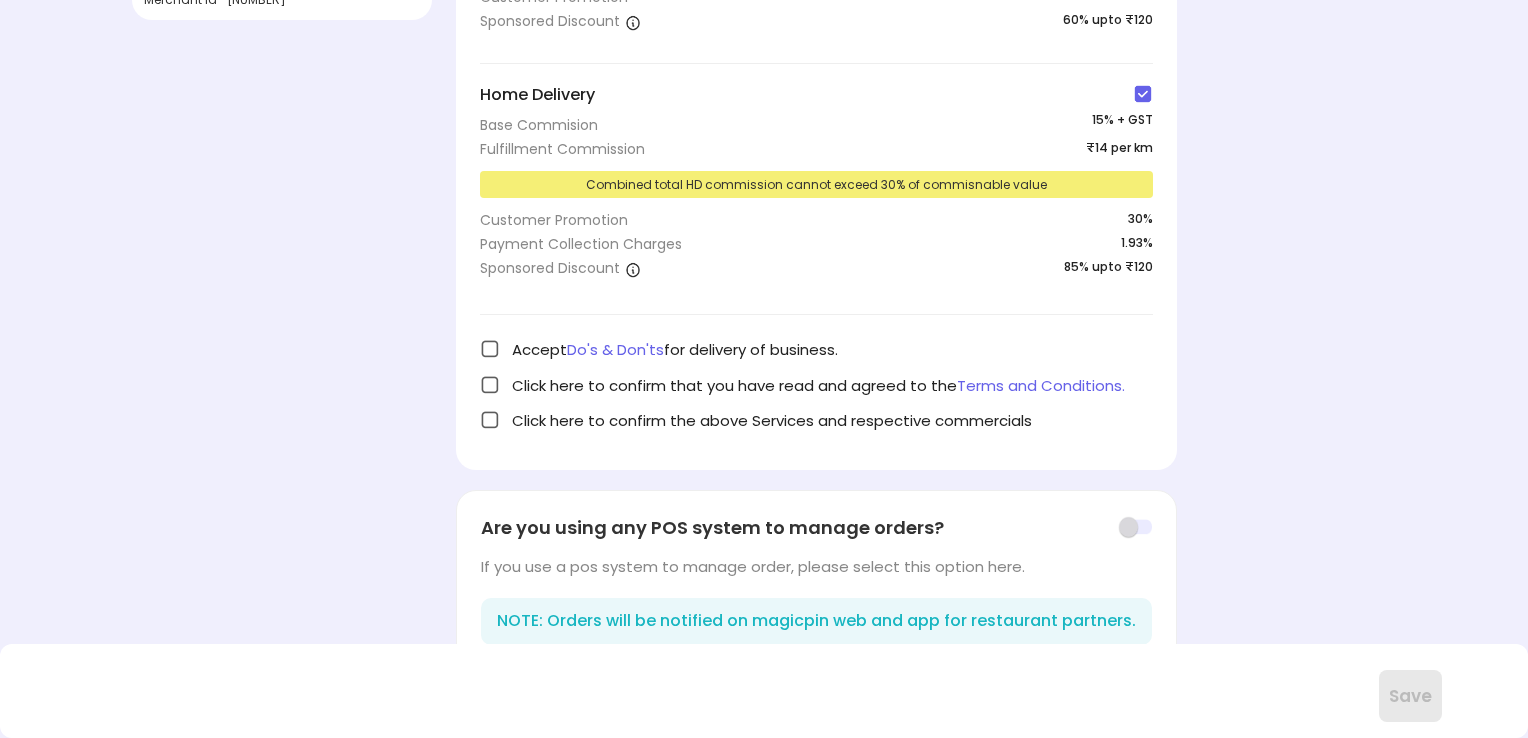 scroll, scrollTop: 404, scrollLeft: 0, axis: vertical 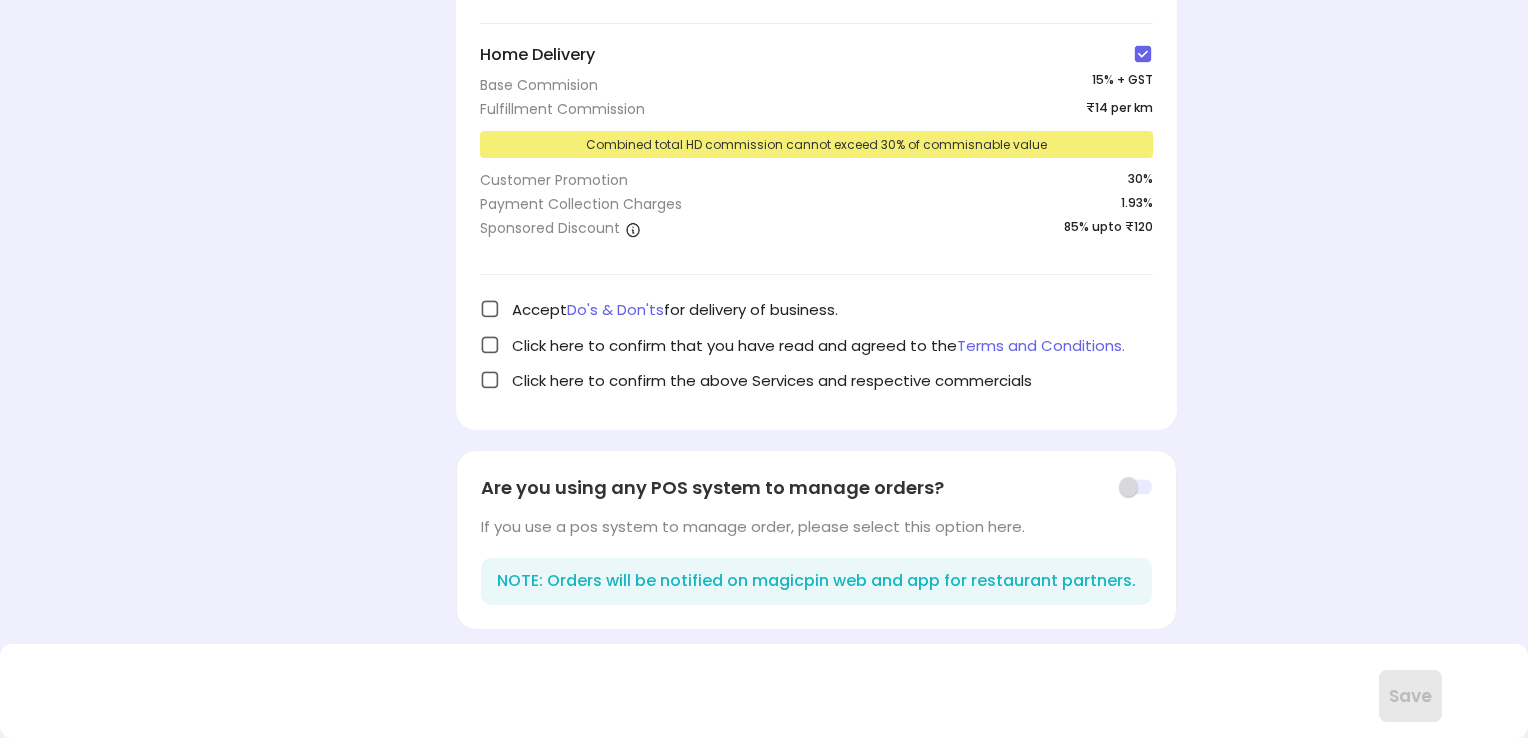 click at bounding box center [490, 309] 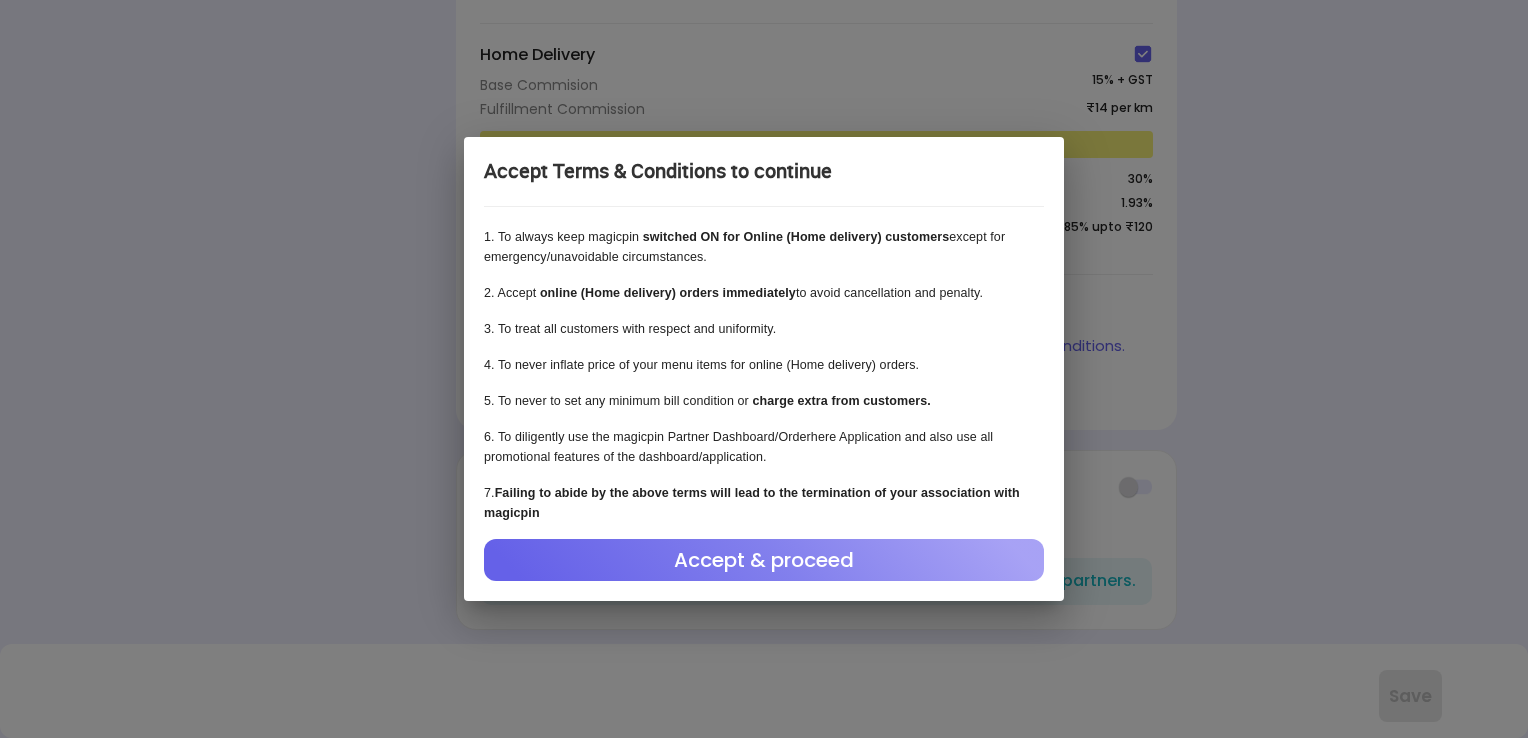 click on "Accept & proceed" at bounding box center (764, 560) 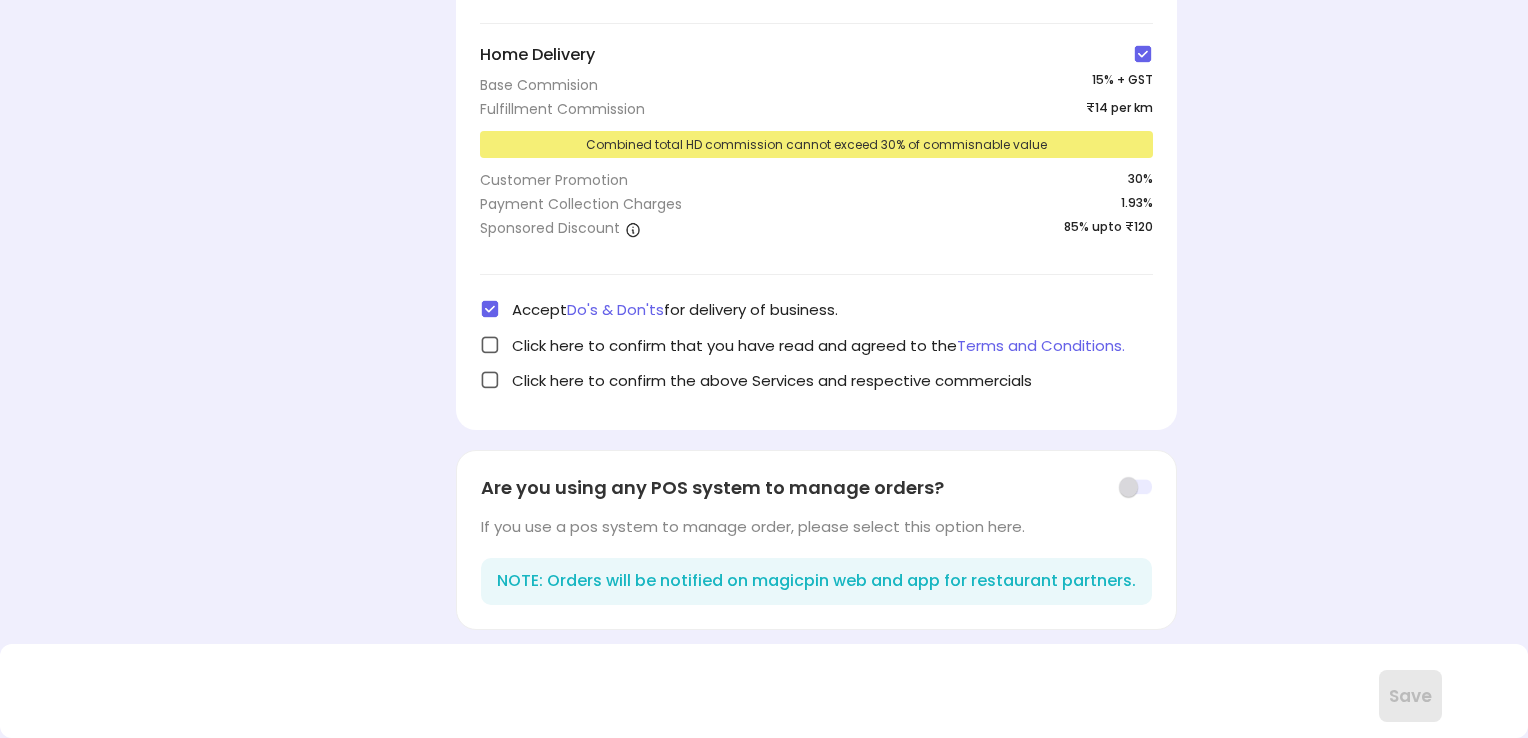 click at bounding box center [490, 345] 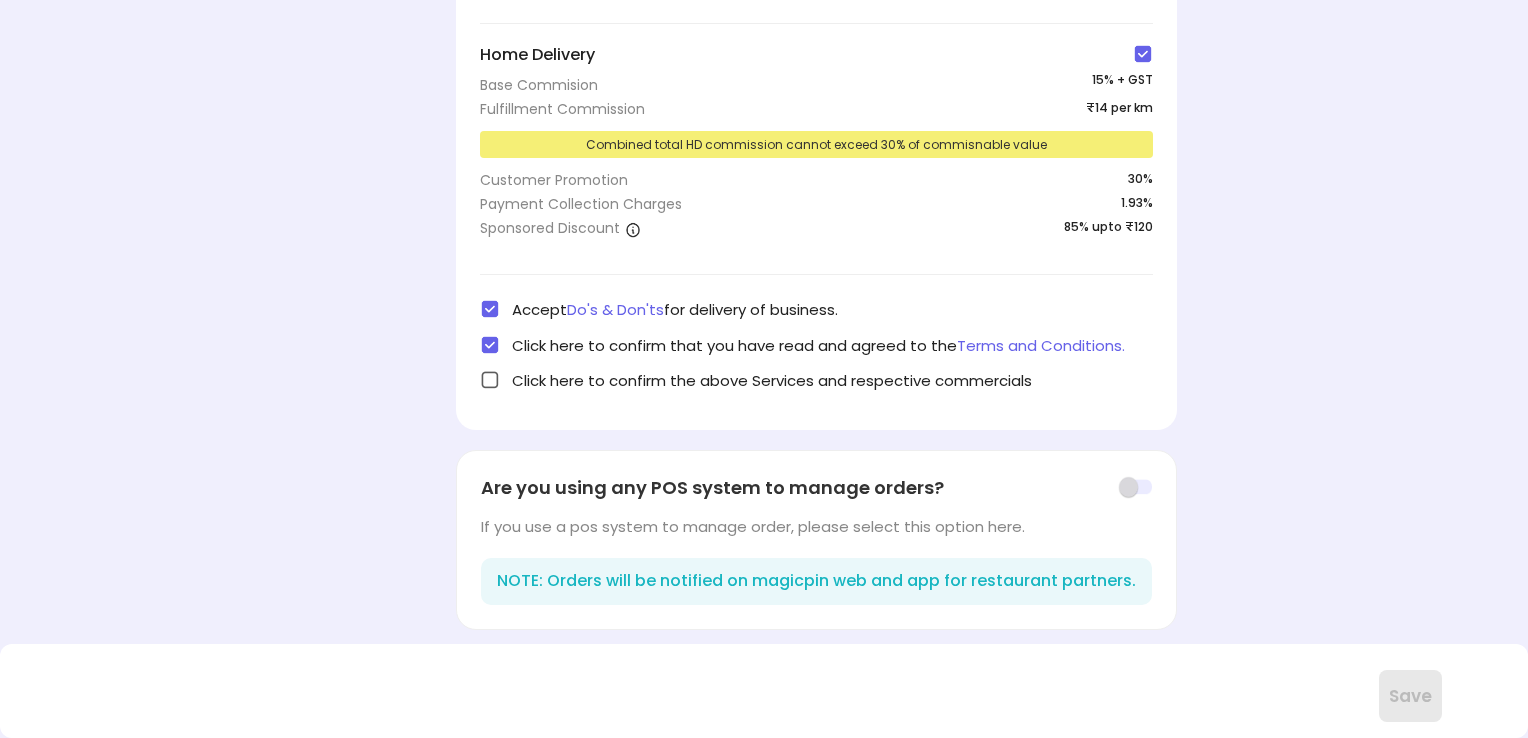click at bounding box center [490, 380] 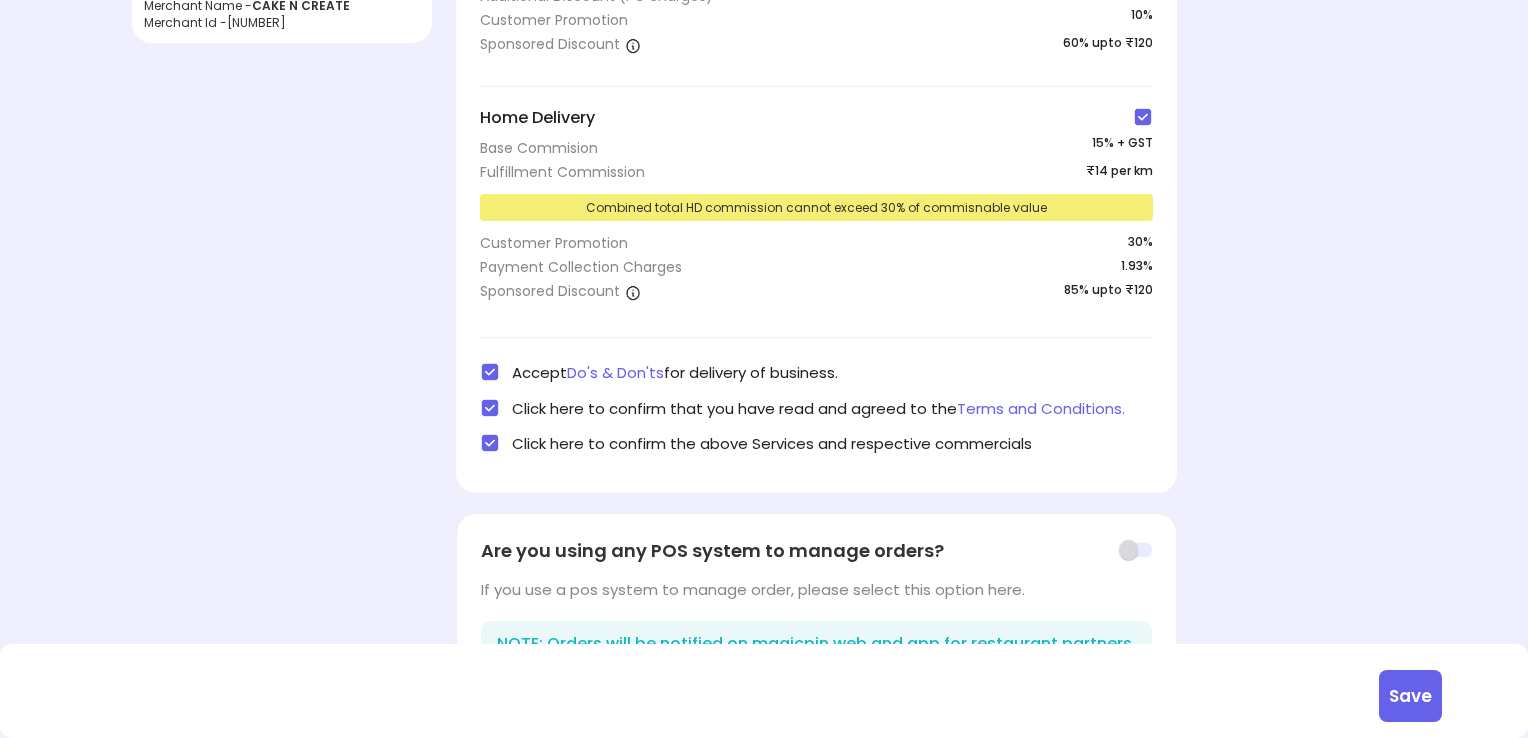 scroll, scrollTop: 339, scrollLeft: 0, axis: vertical 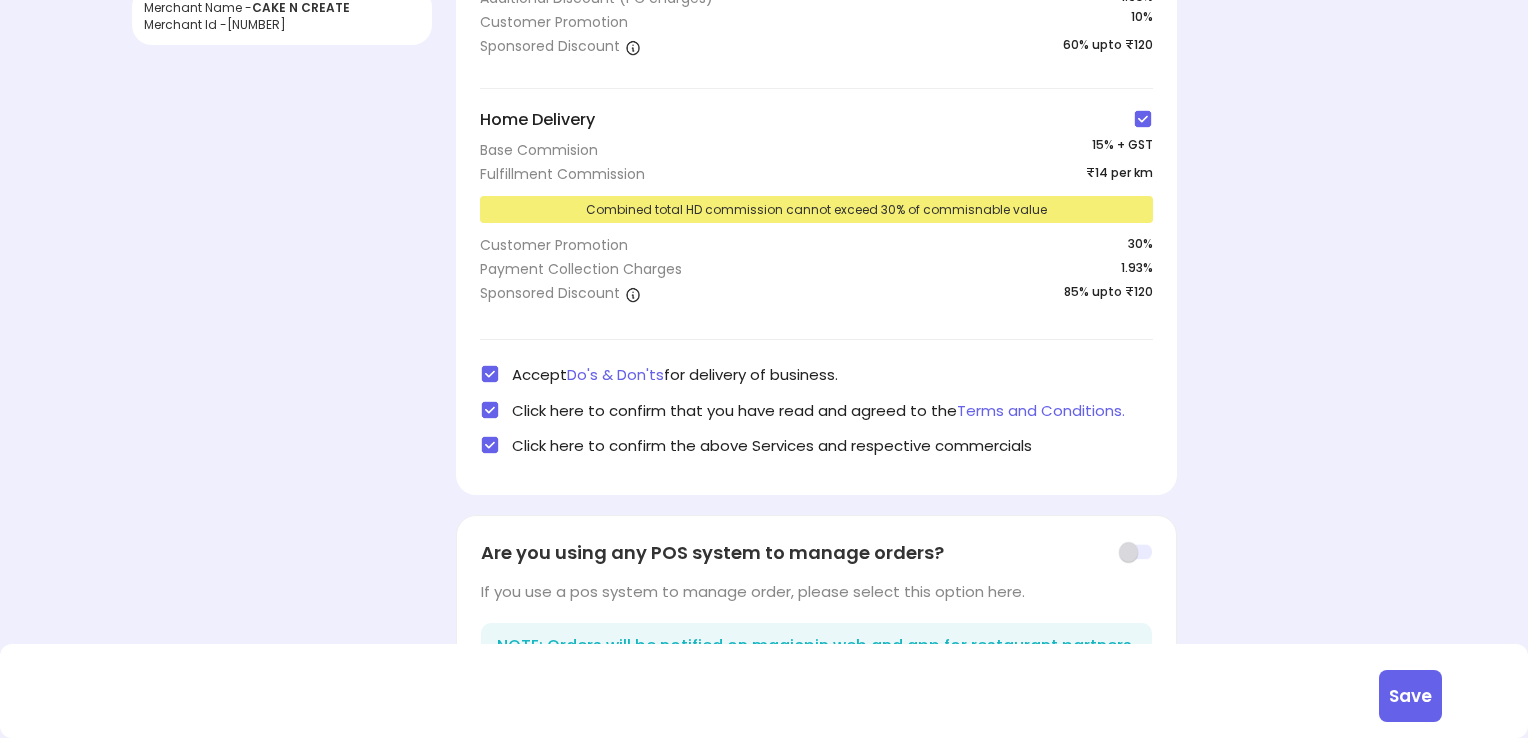 click on "Save" at bounding box center (1410, 696) 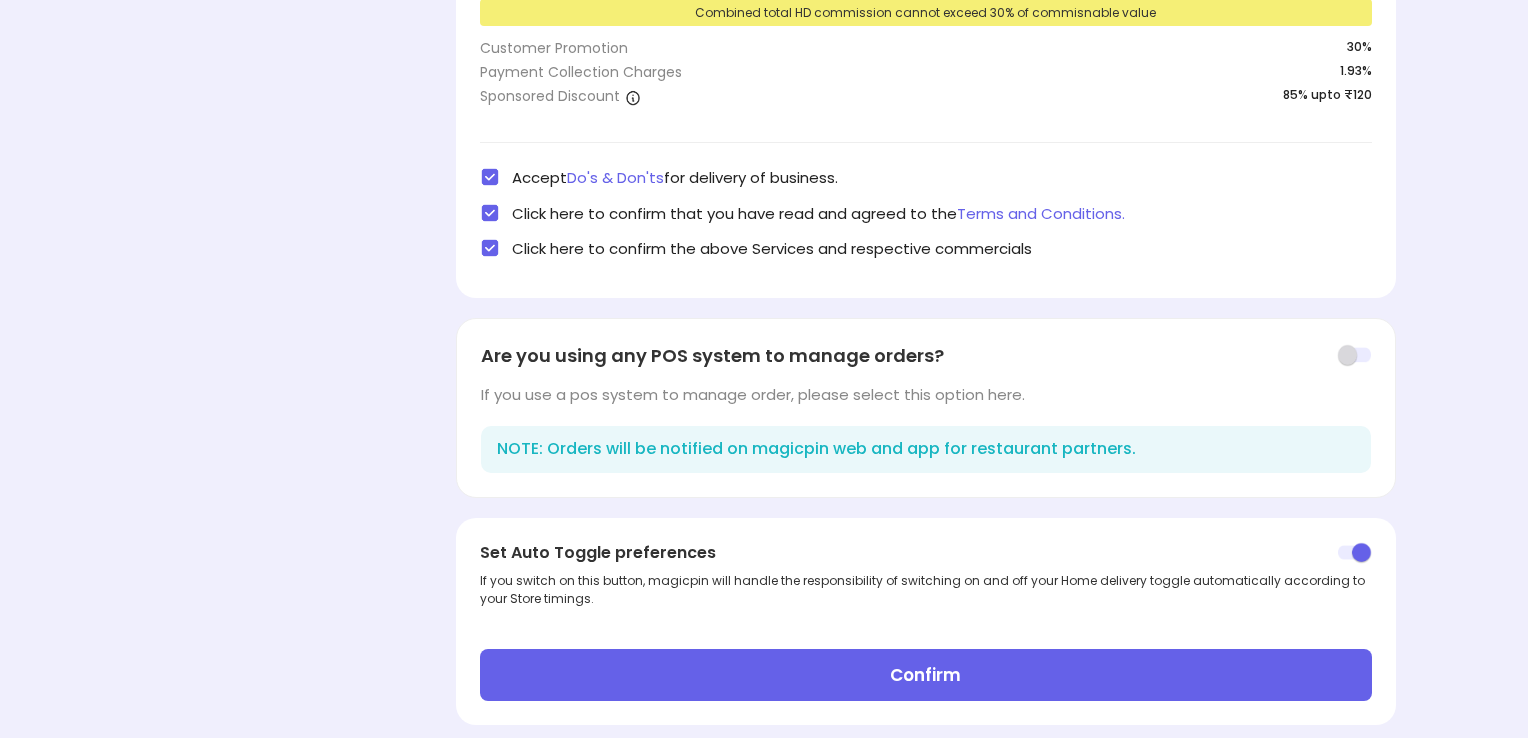 scroll, scrollTop: 533, scrollLeft: 0, axis: vertical 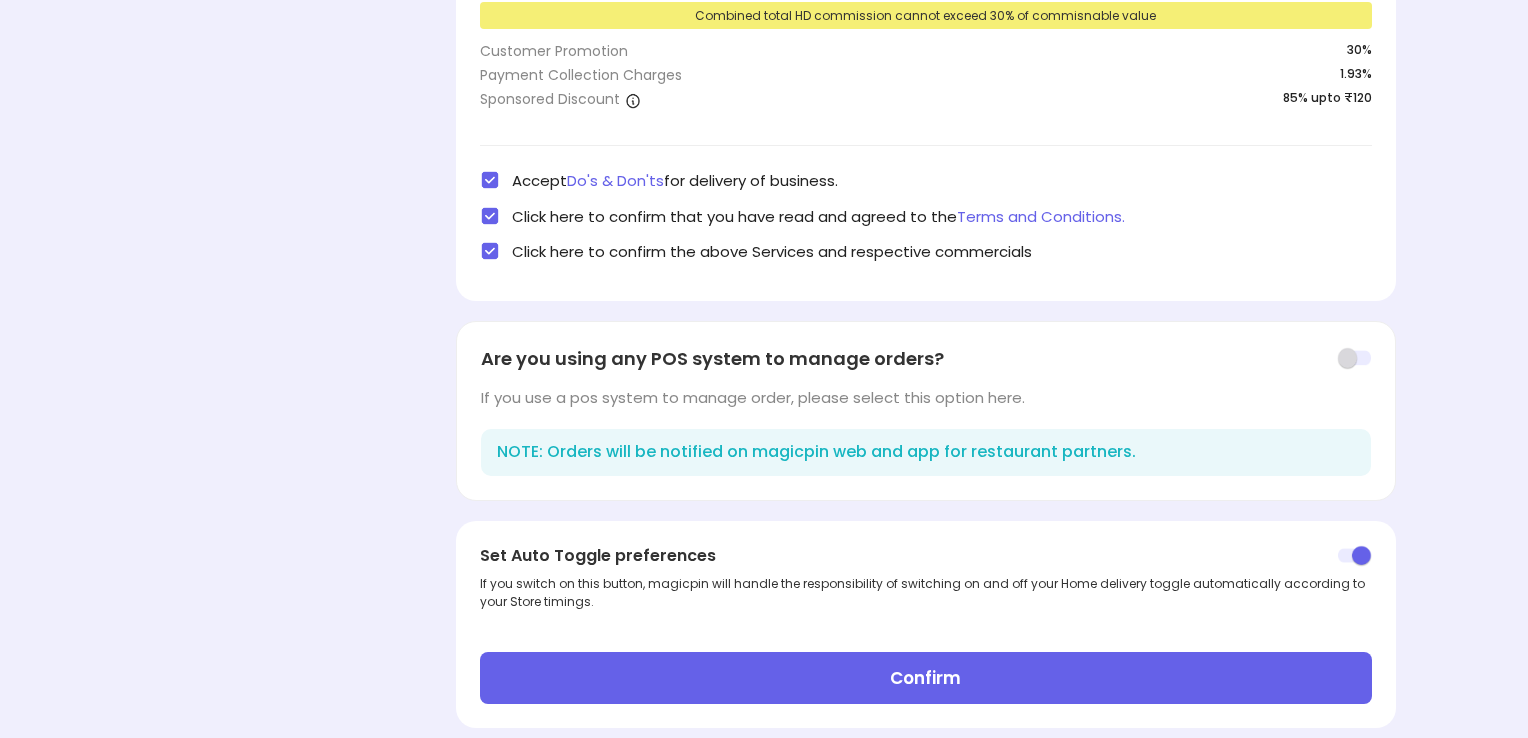 click on "Confirm" at bounding box center [926, 678] 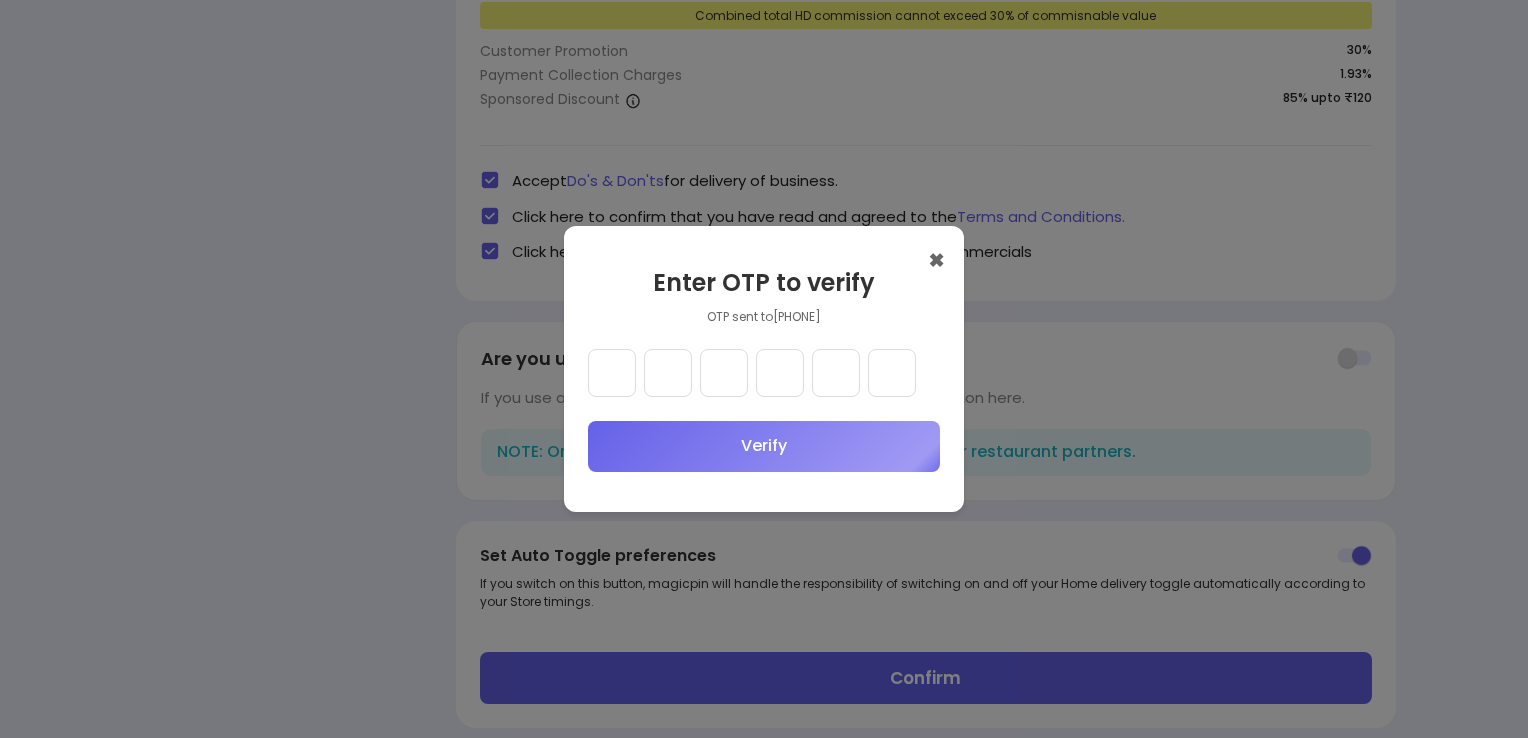 click at bounding box center (612, 373) 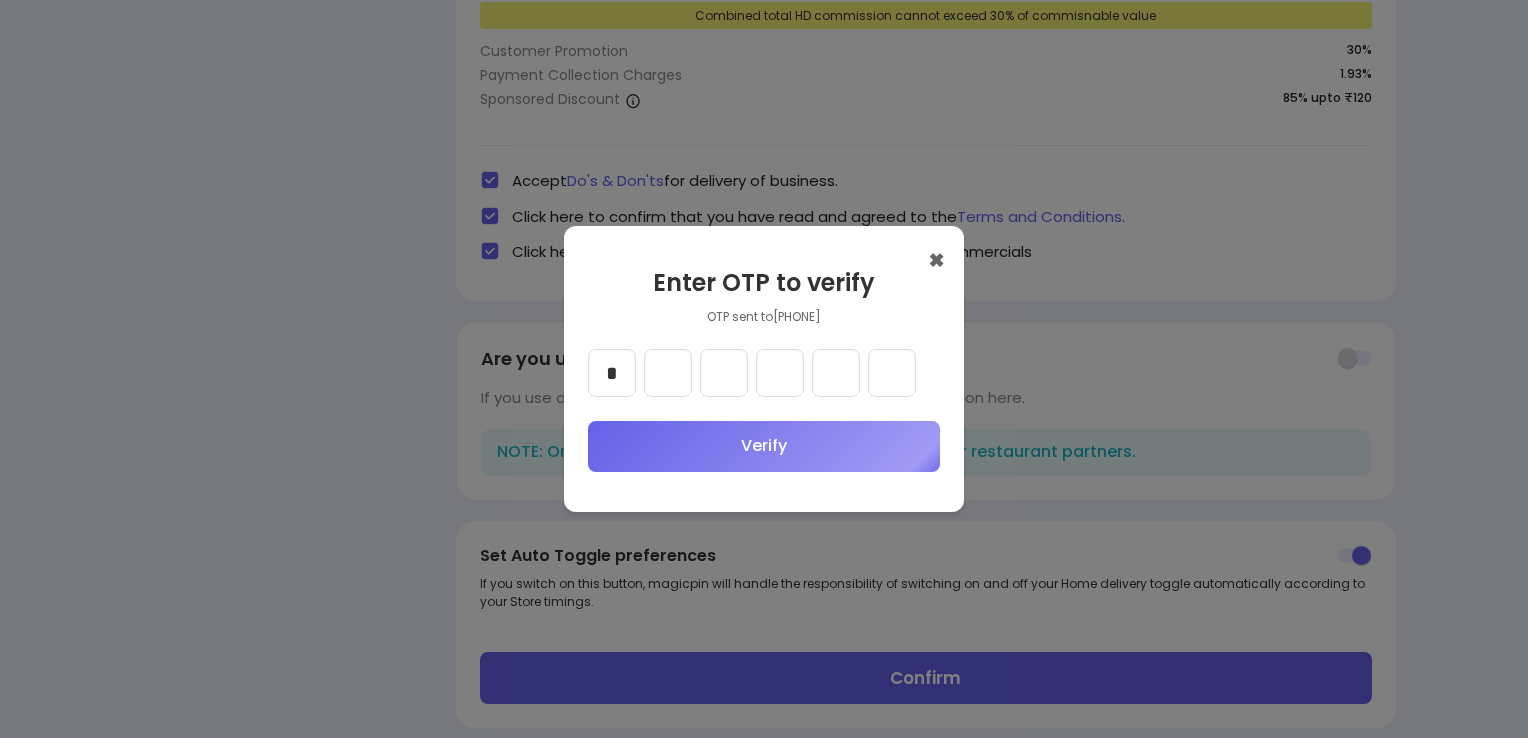 type on "*" 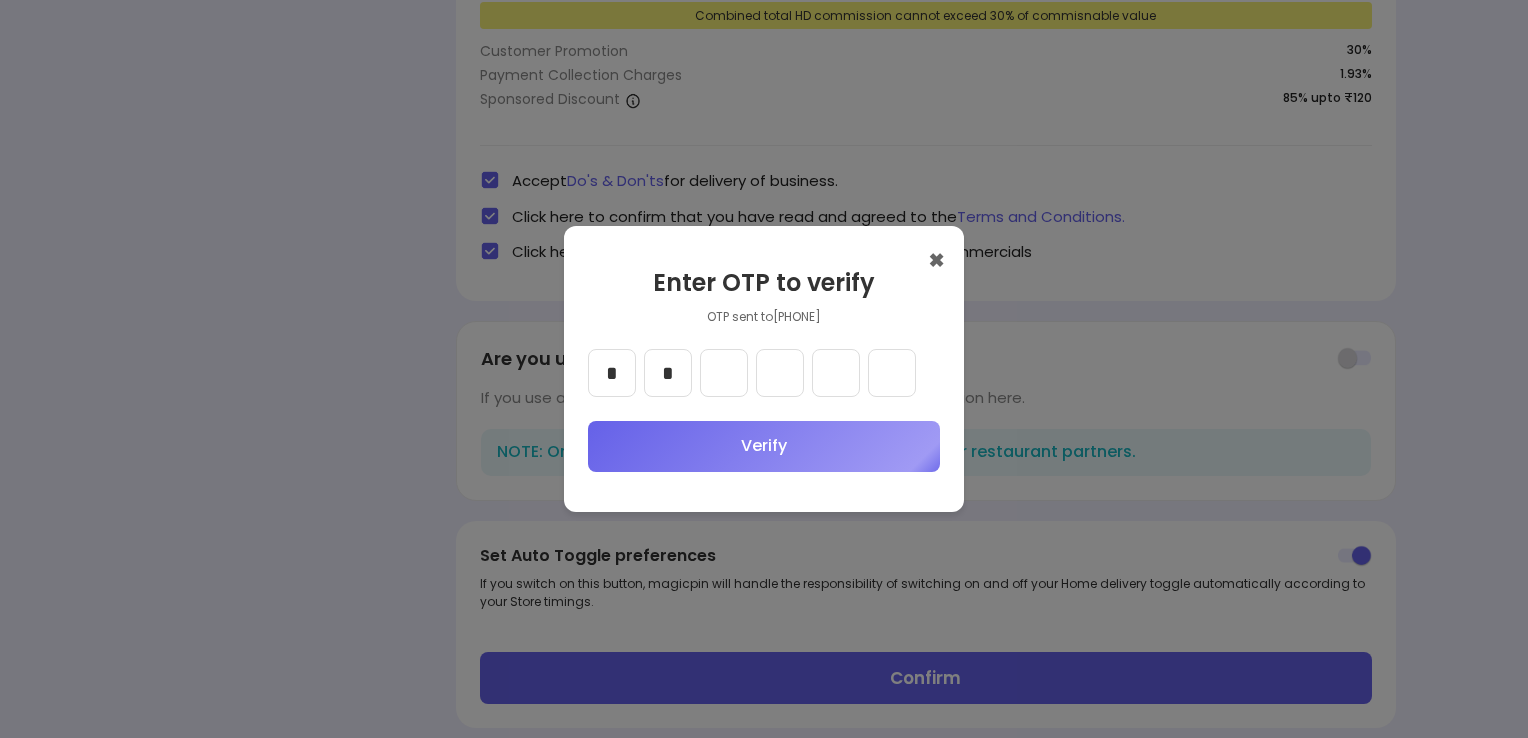 type on "*" 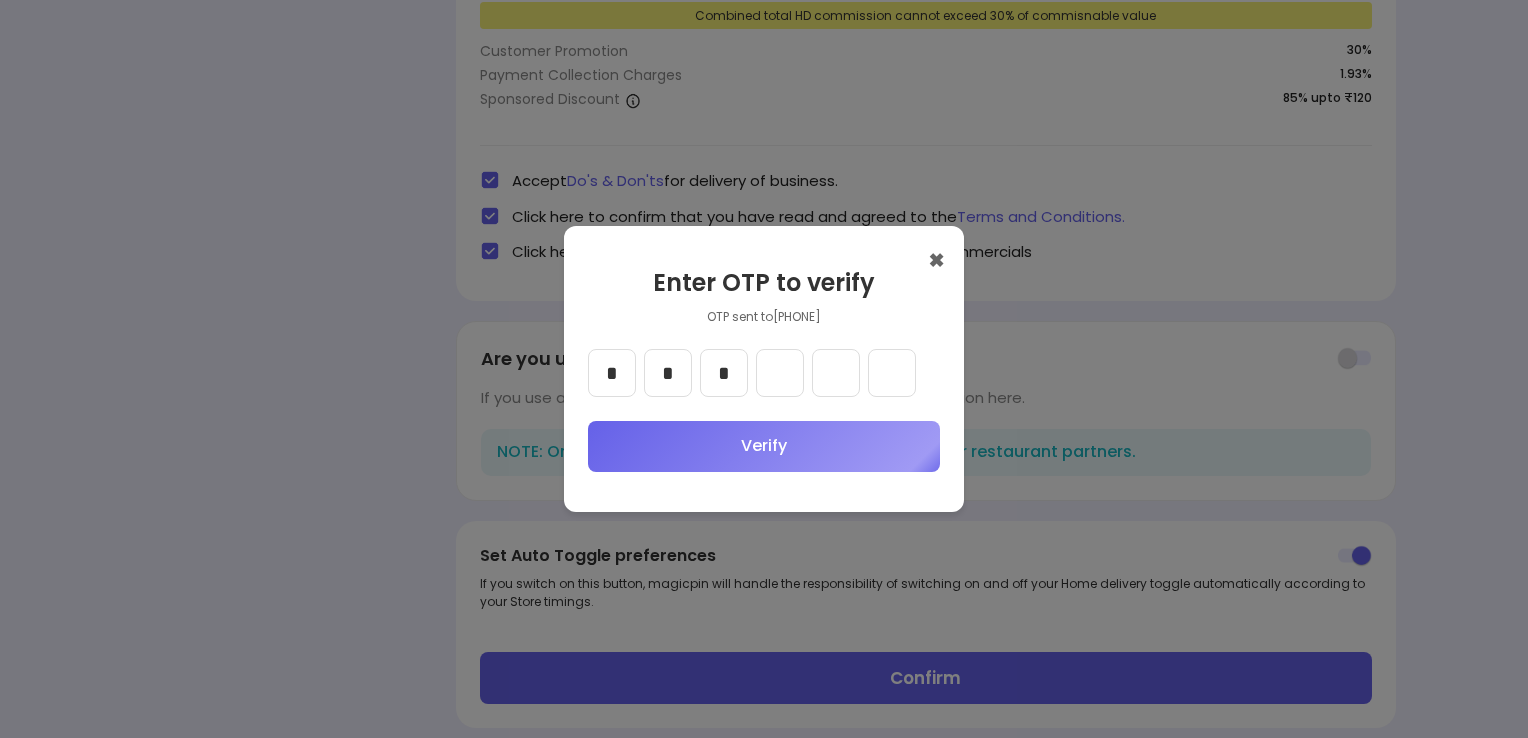 type on "*" 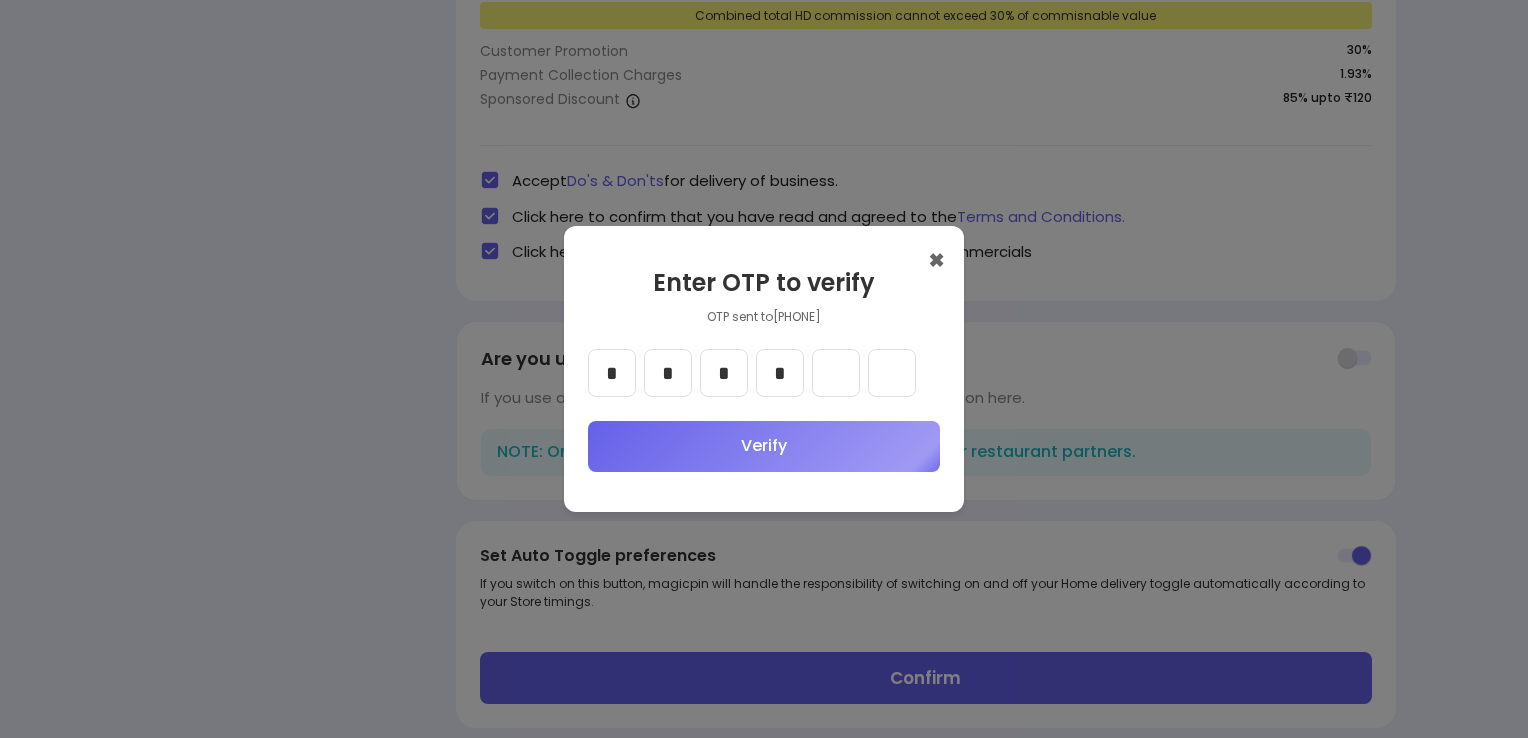 type on "*" 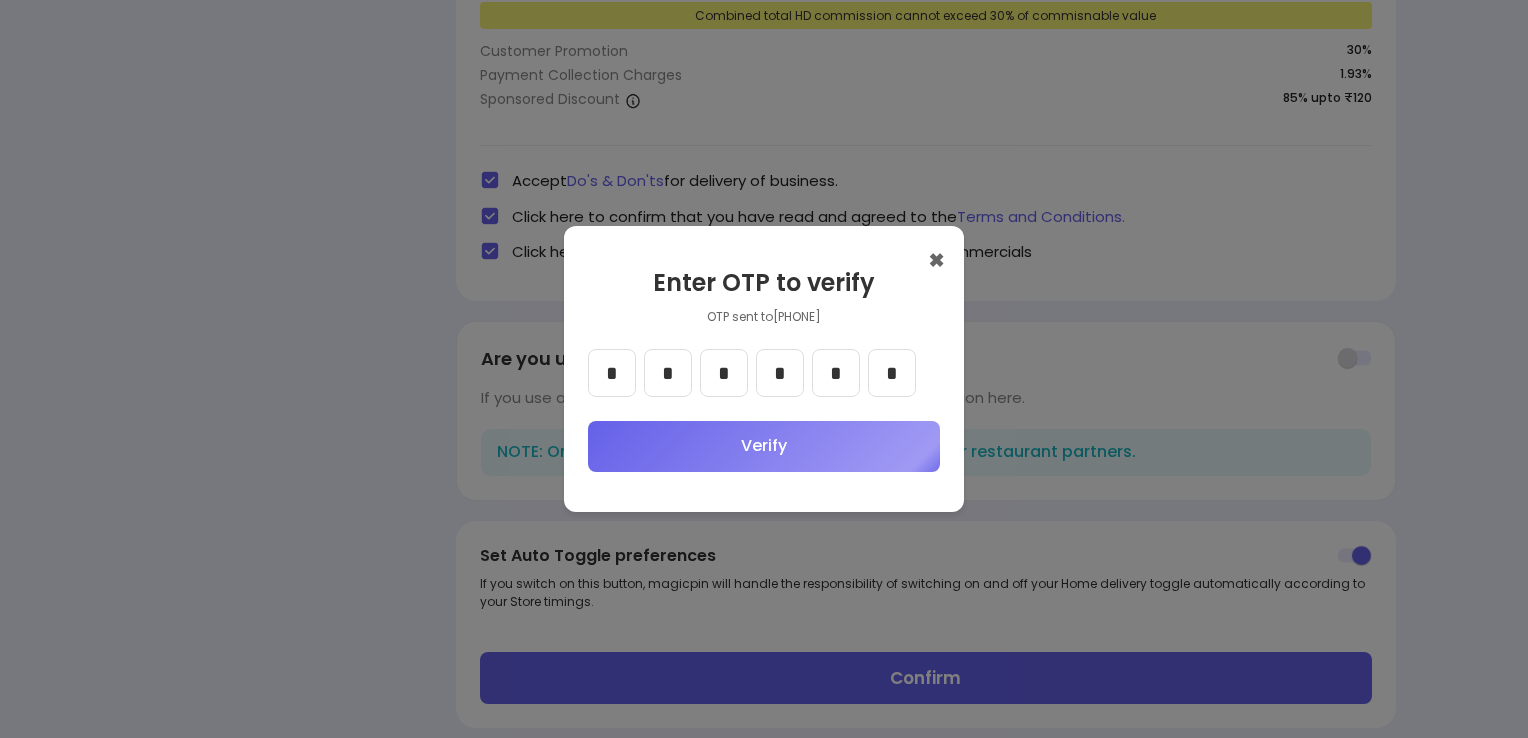 type on "*" 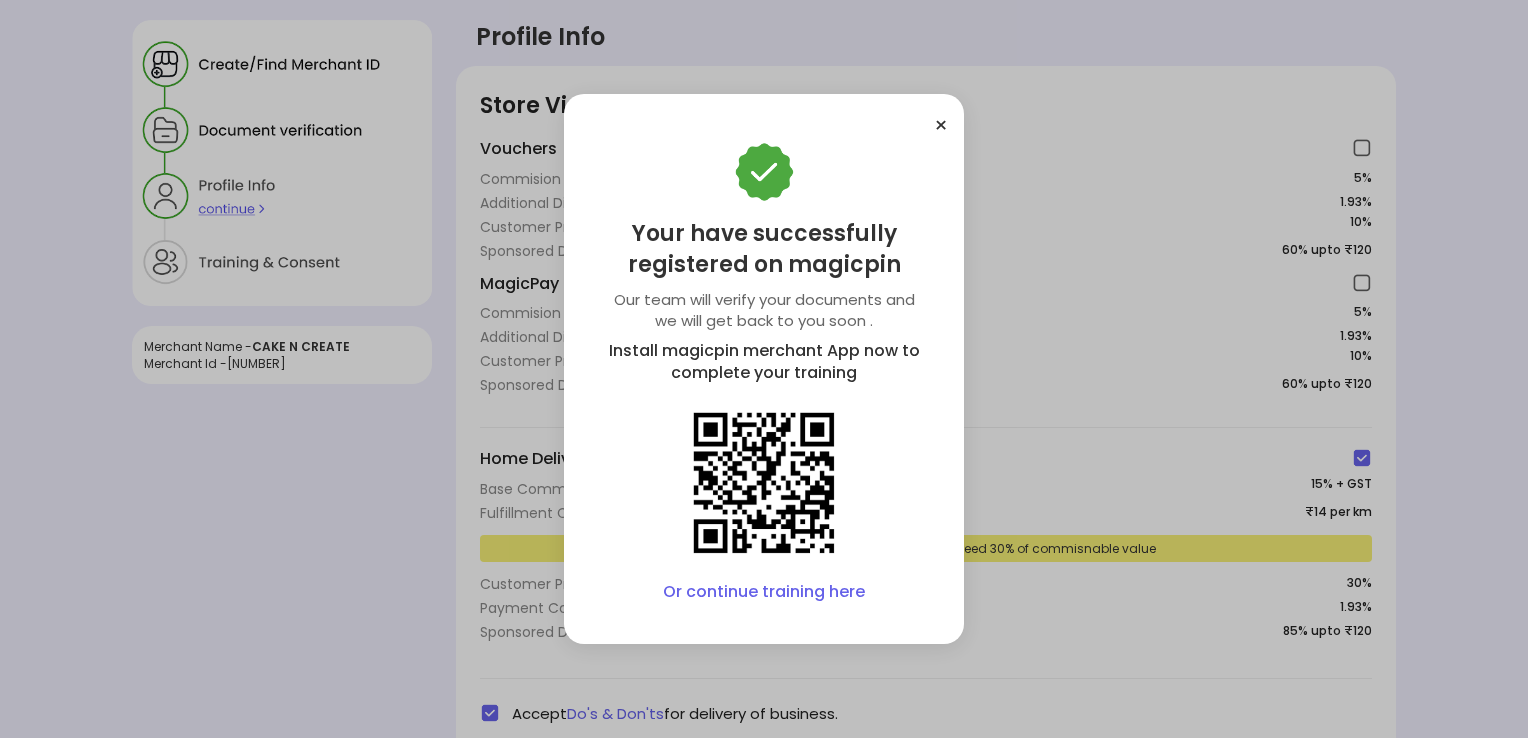 scroll, scrollTop: 561, scrollLeft: 0, axis: vertical 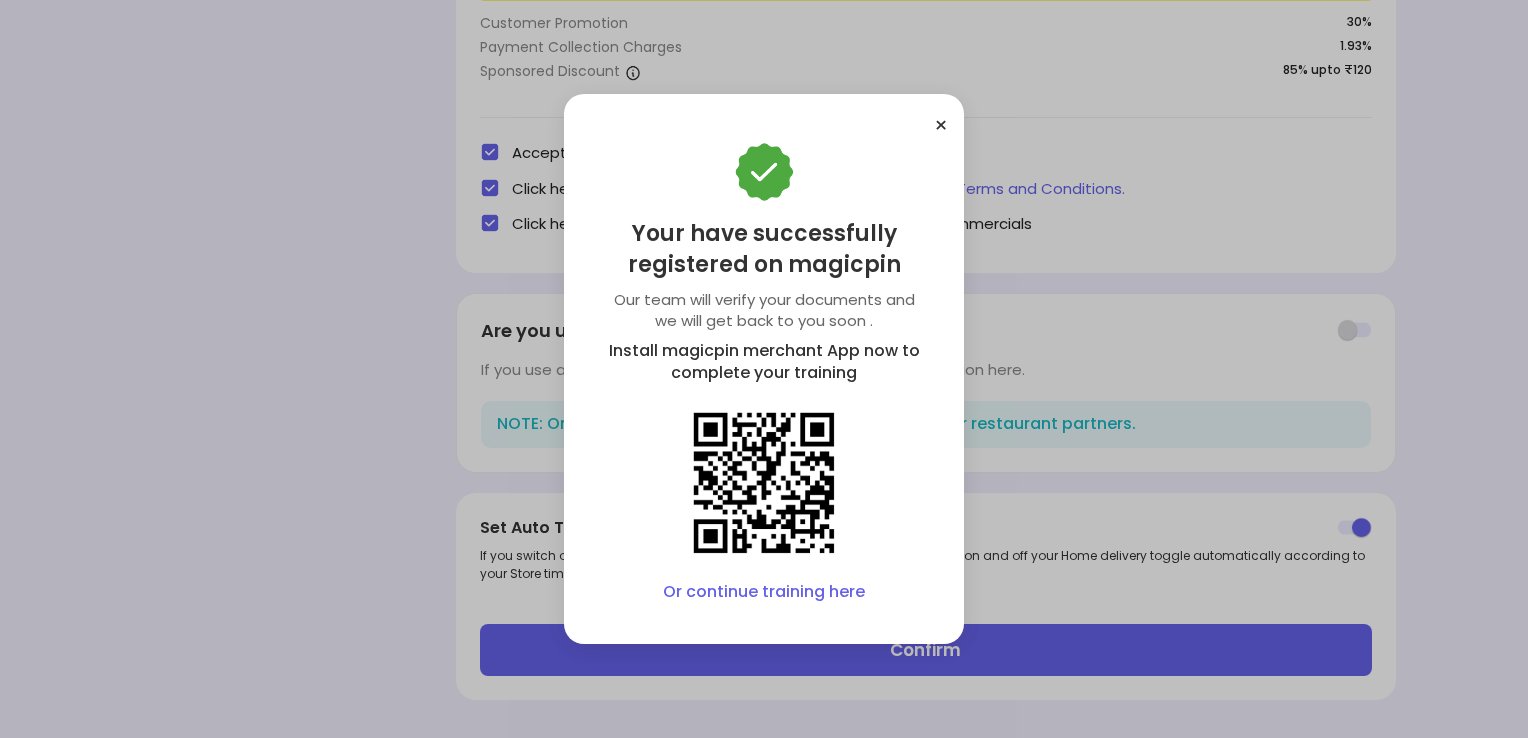 click on "Or continue training here" at bounding box center (764, 592) 